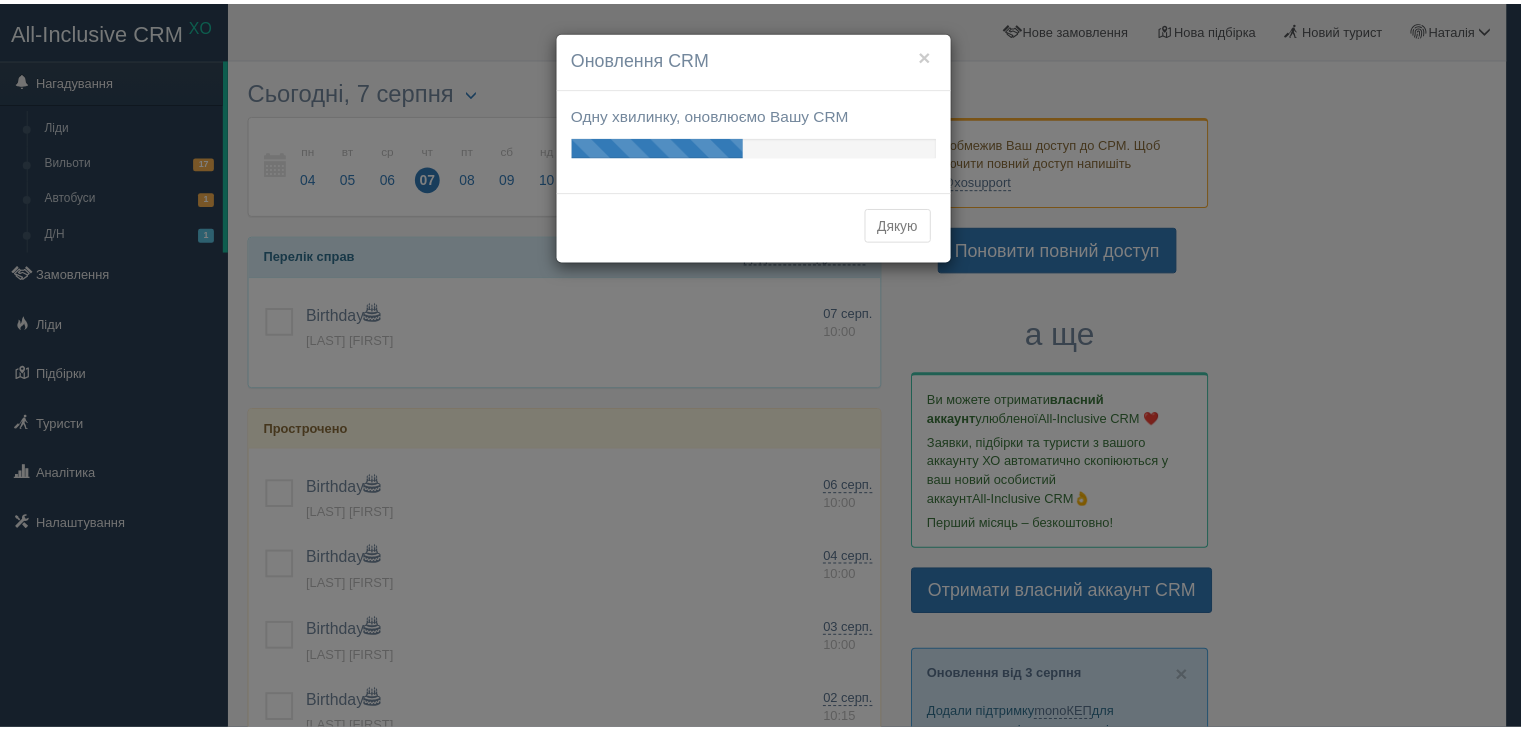 scroll, scrollTop: 0, scrollLeft: 0, axis: both 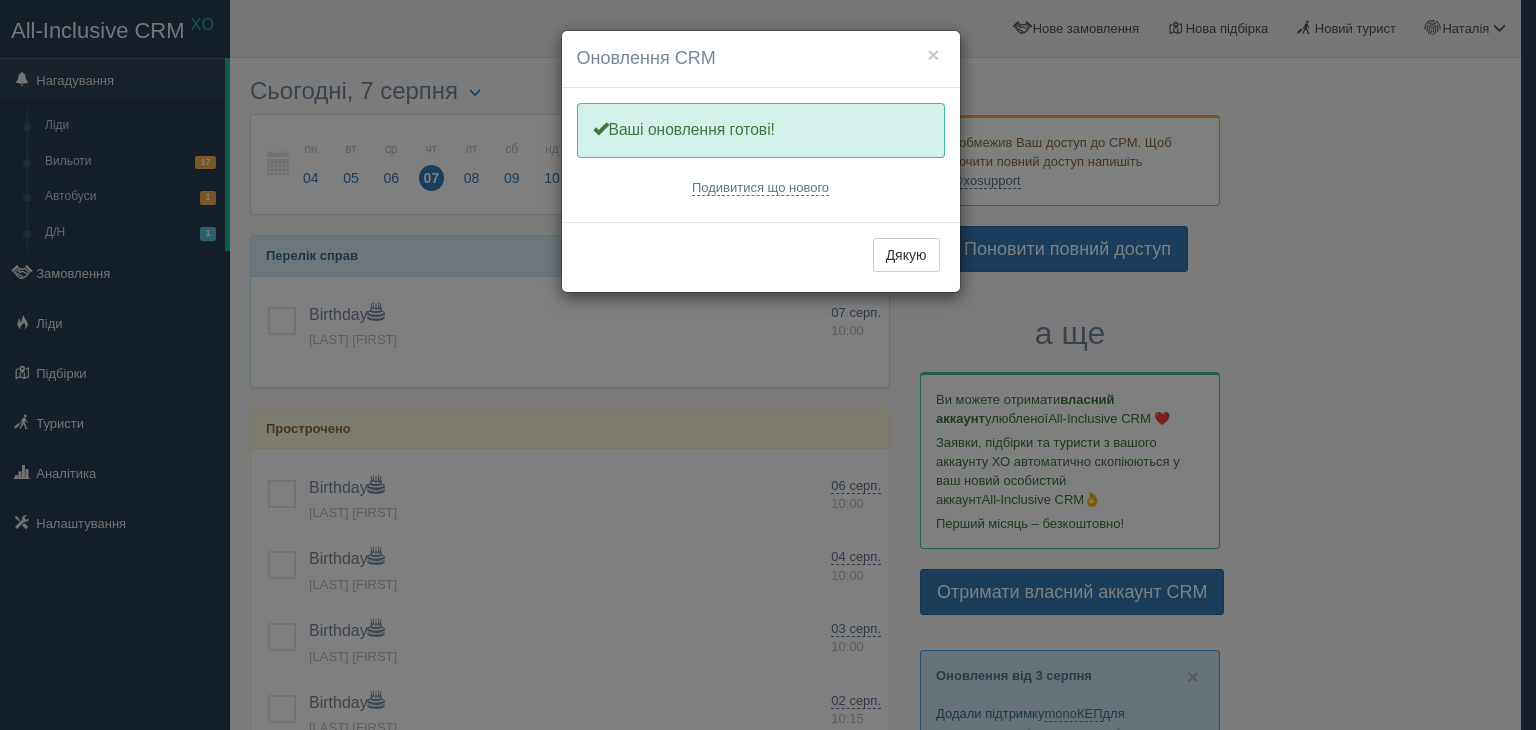 click on "×
Оновлення CRM
Одну хвилинку, оновлюємо Вашу CRM
Ваші оновлення готові!
Подивитися що нового
Дякую" at bounding box center (768, 365) 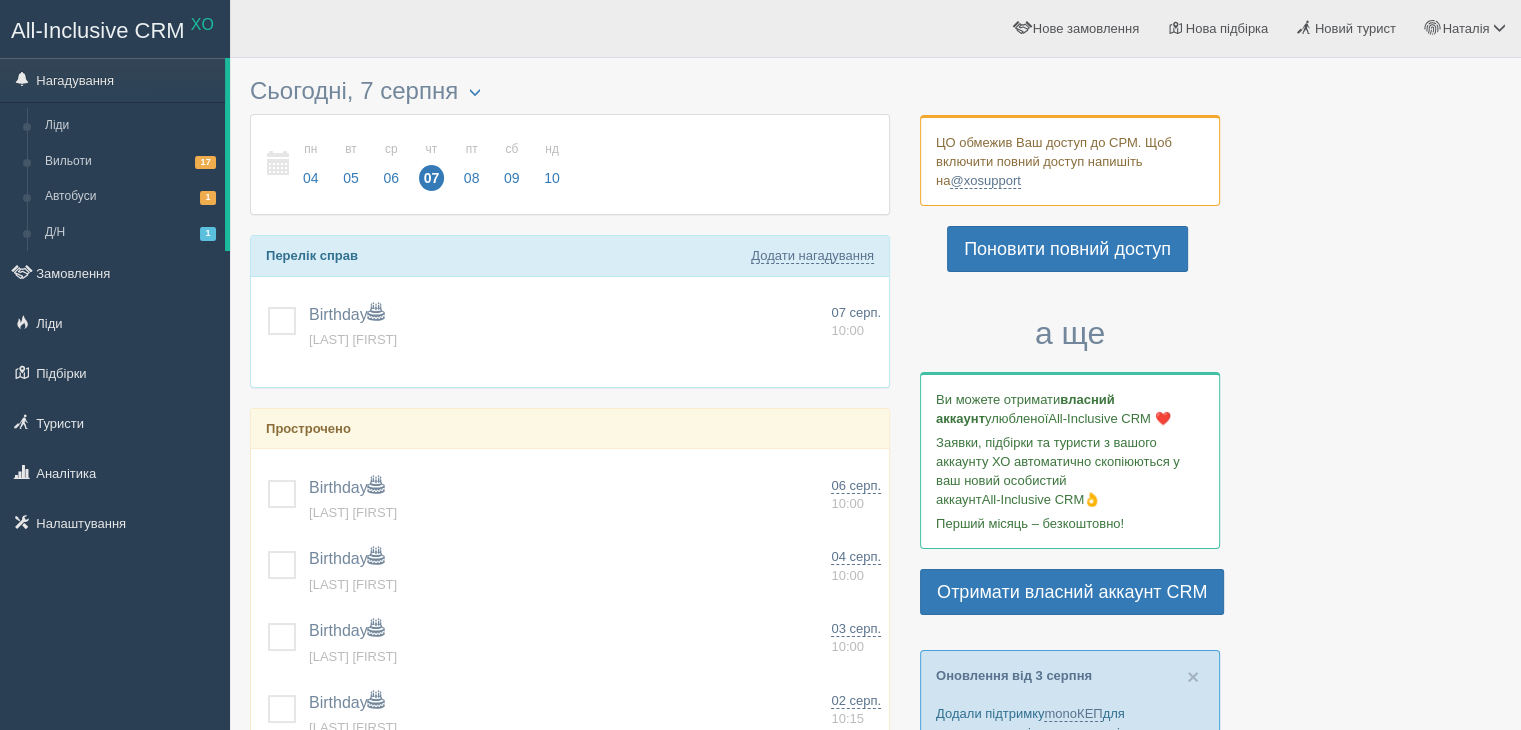 click at bounding box center [875, 1020] 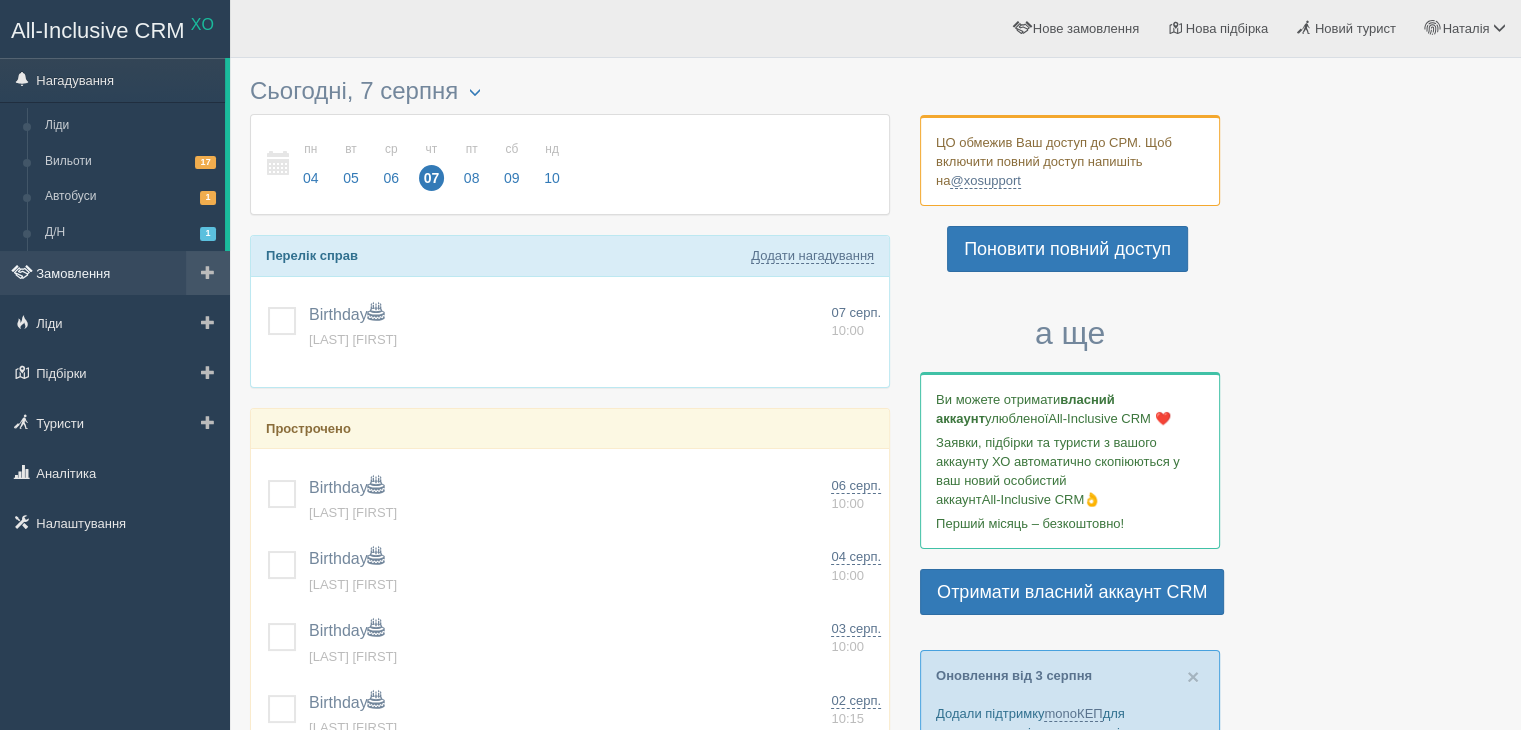 click on "Замовлення" at bounding box center (115, 273) 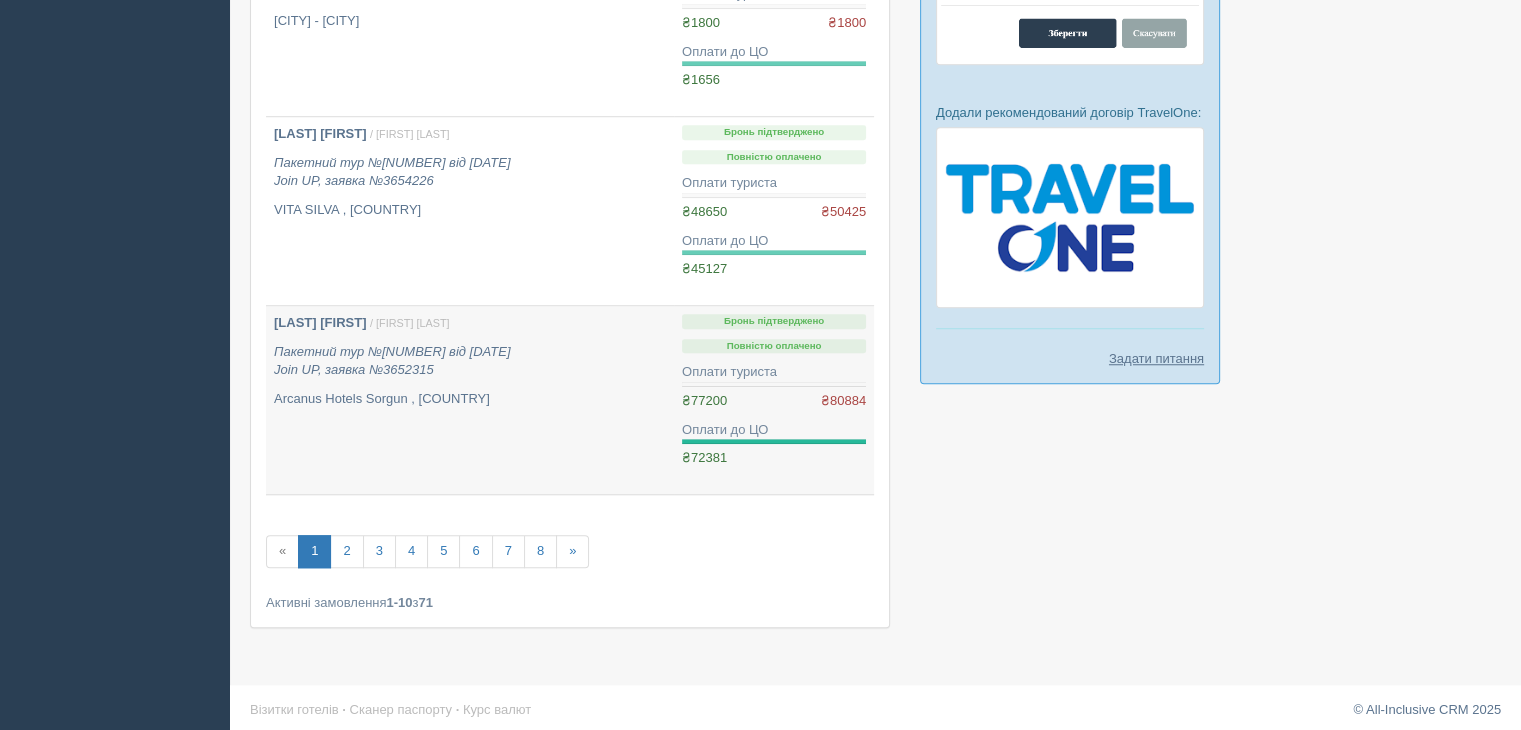 scroll, scrollTop: 1575, scrollLeft: 0, axis: vertical 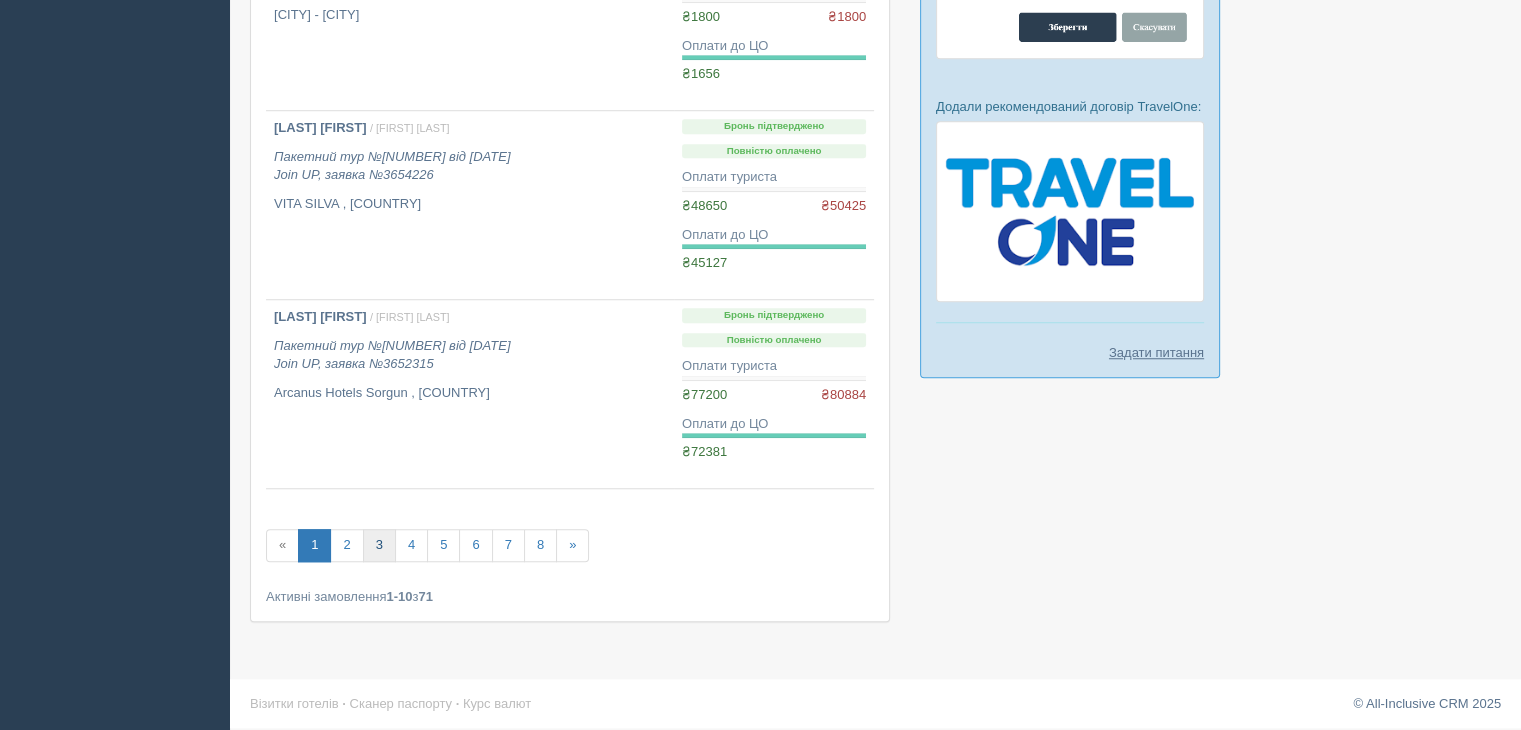 click on "3" at bounding box center (379, 545) 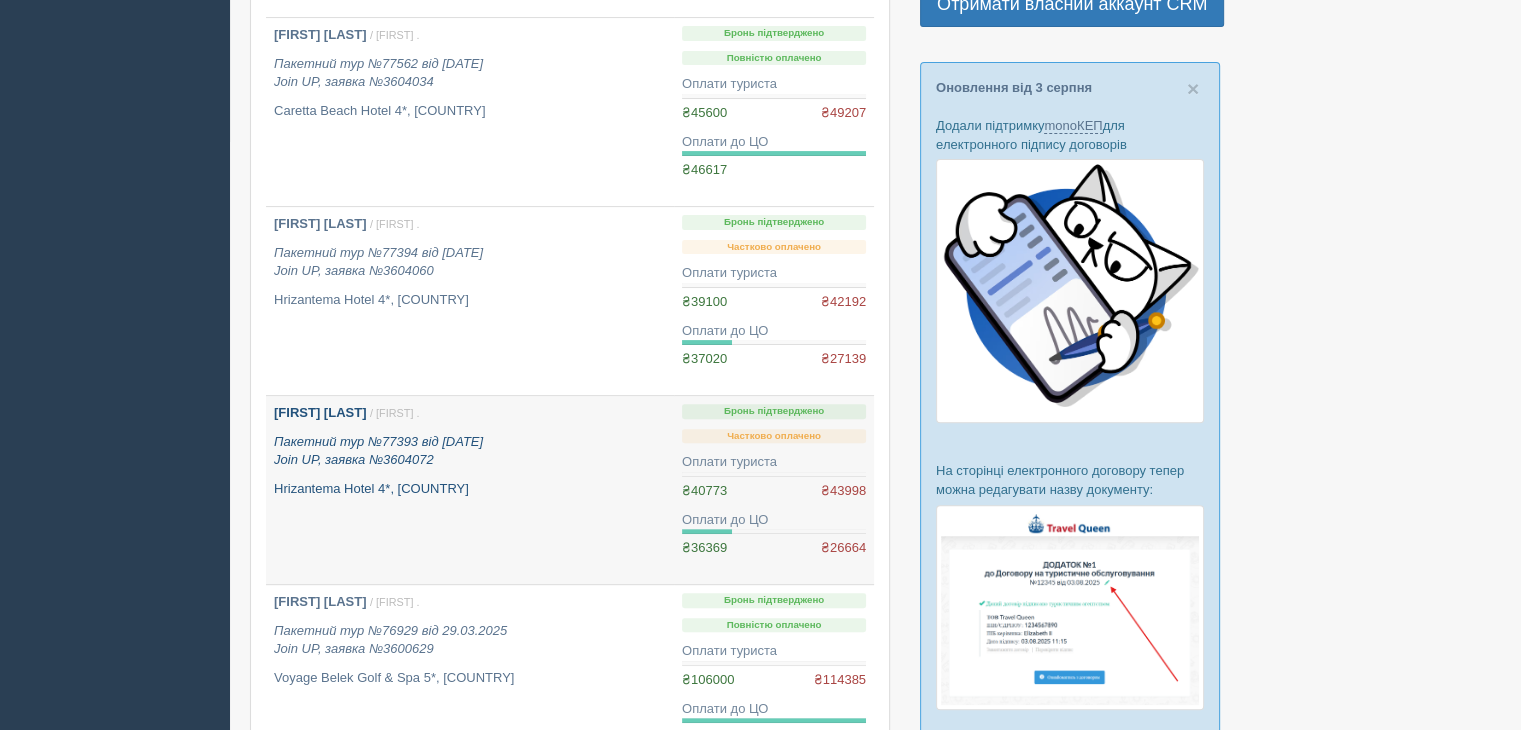 scroll, scrollTop: 600, scrollLeft: 0, axis: vertical 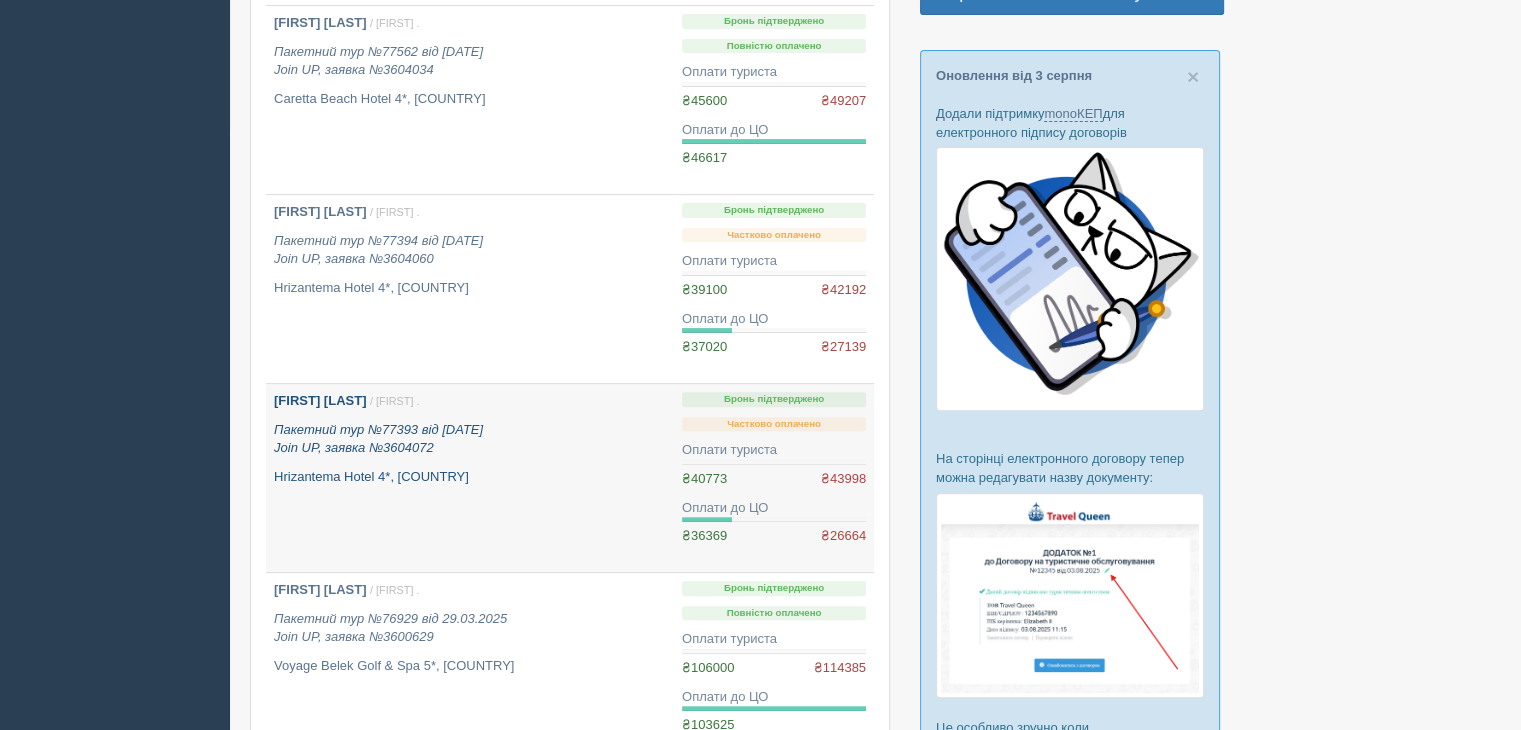 click on "Пакетний тур №77393 від 31.03.2025
Join UP, заявка №3604072" at bounding box center (470, 439) 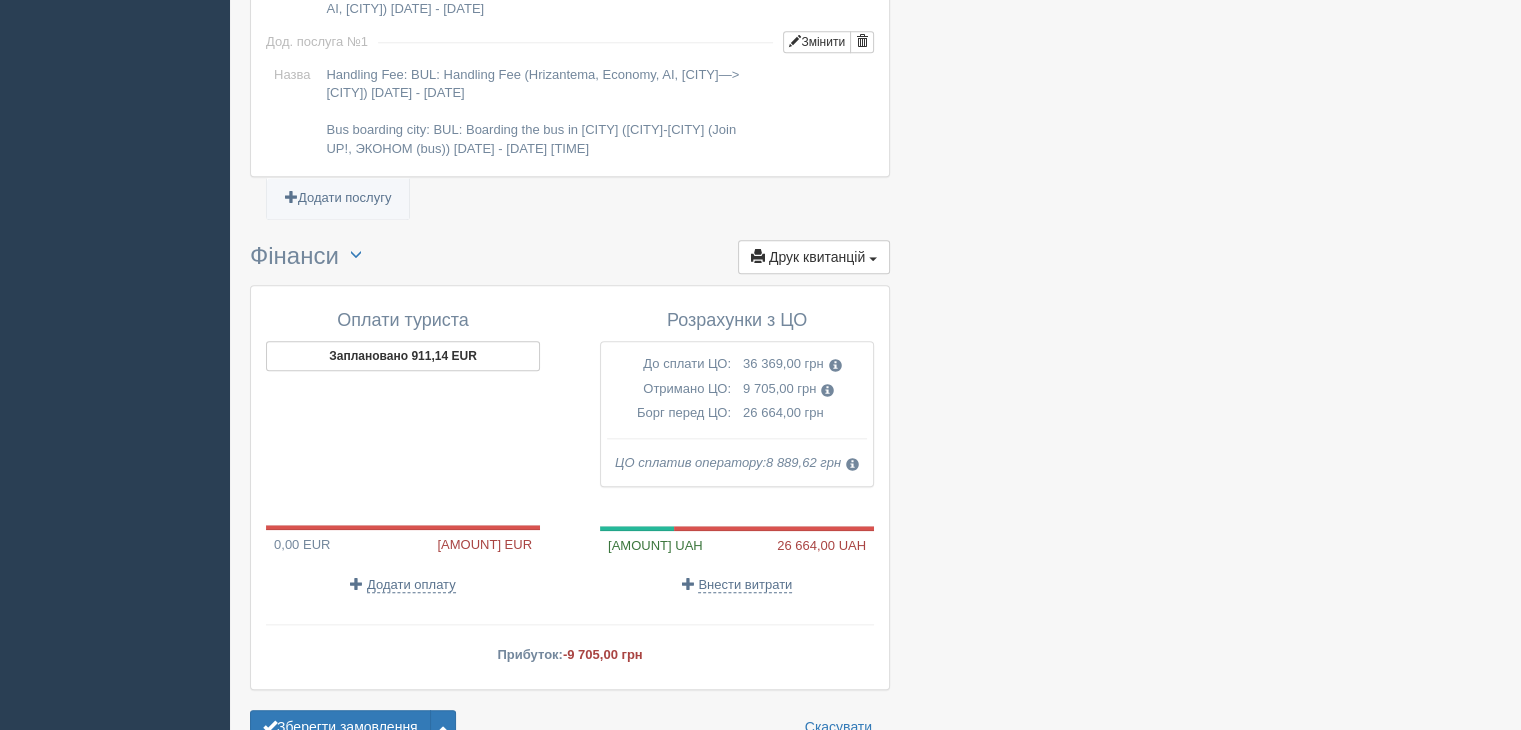 scroll, scrollTop: 2212, scrollLeft: 0, axis: vertical 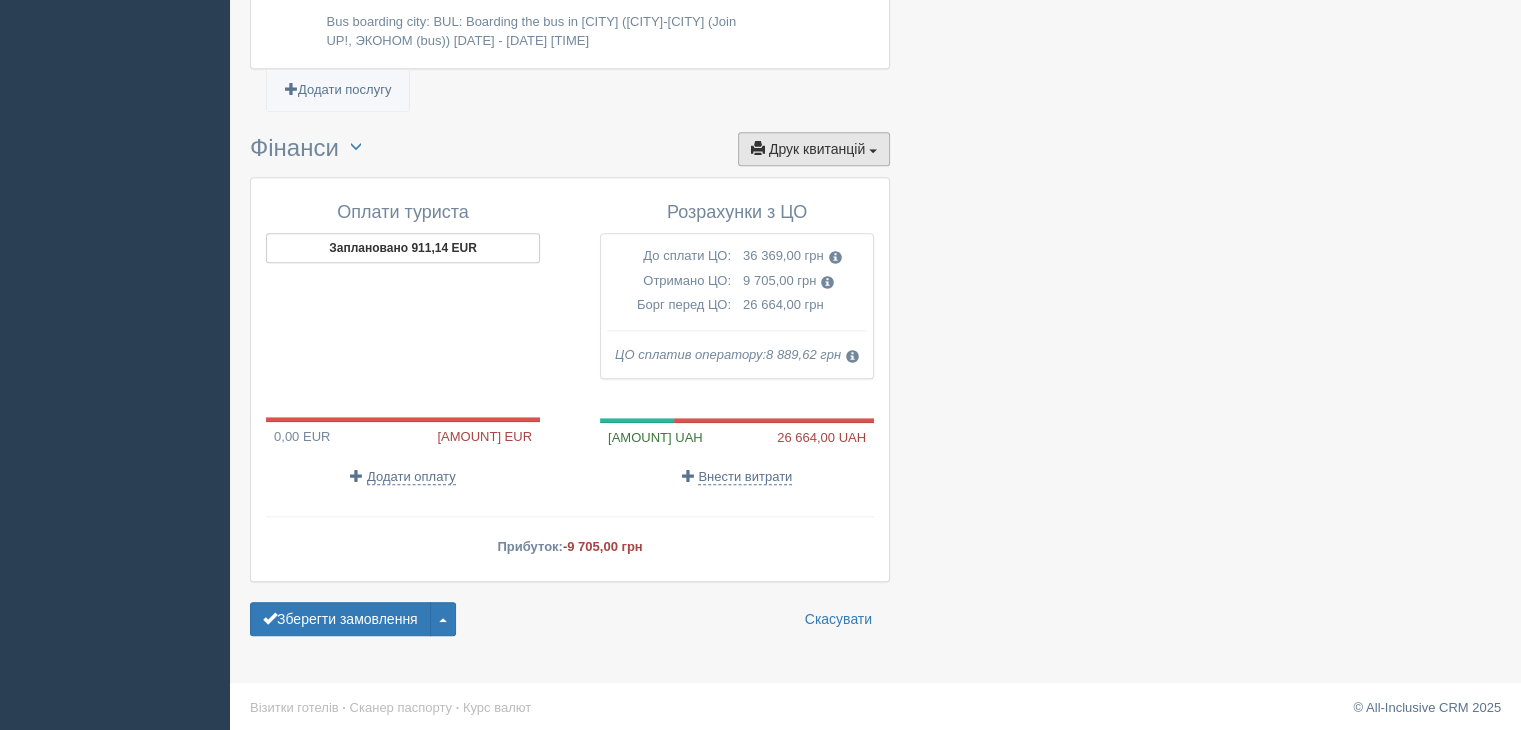 click on "Друк квитанцій
Друк" at bounding box center (814, 149) 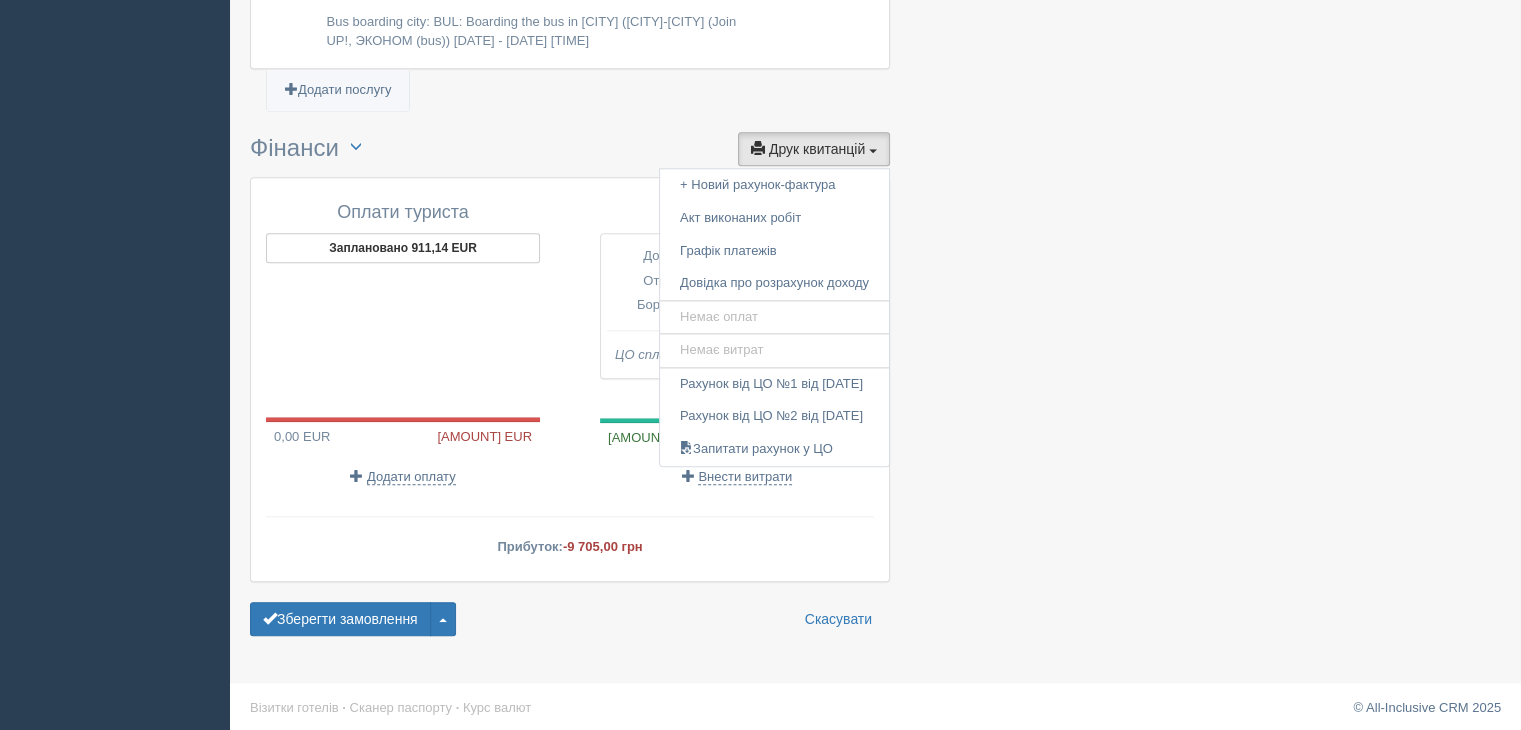 click at bounding box center [875, -749] 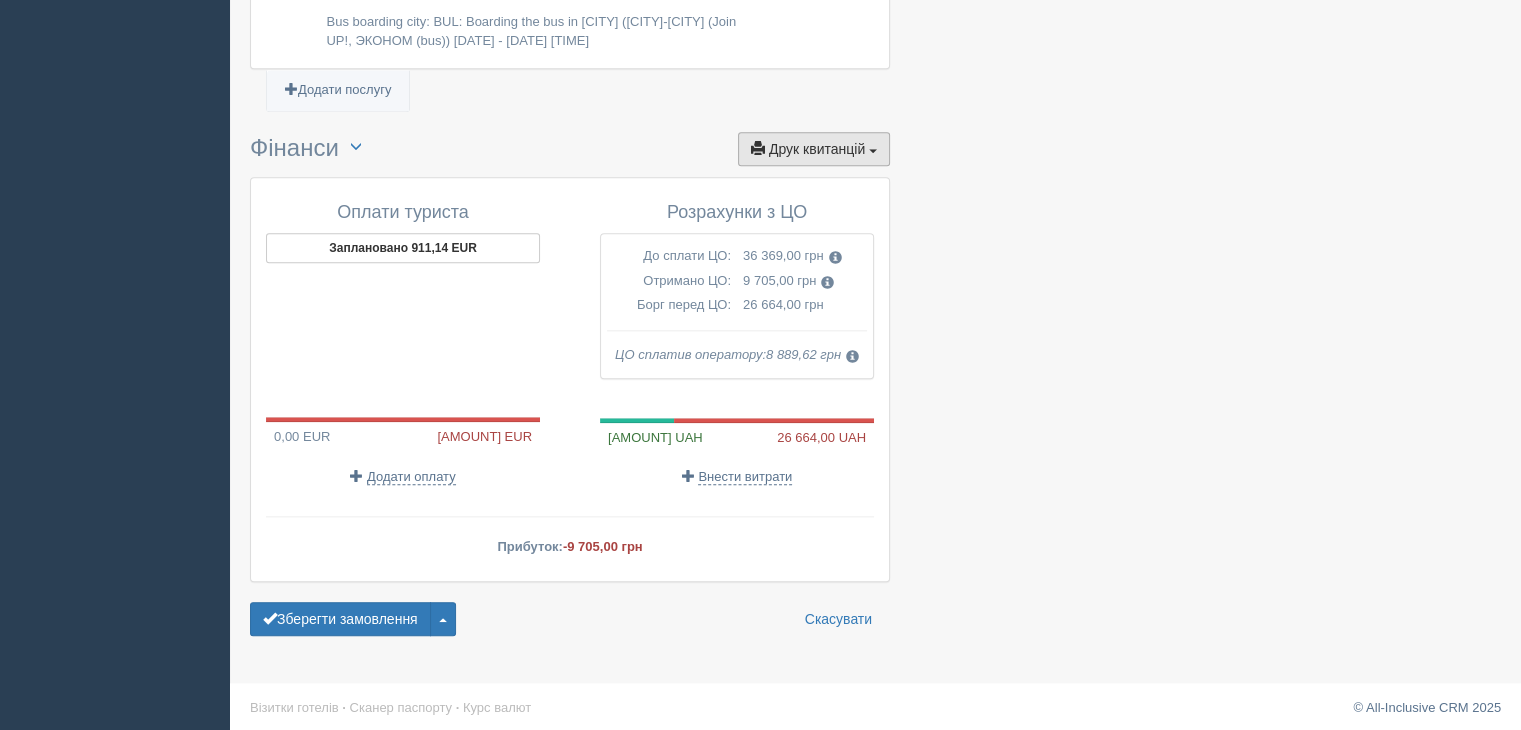 click on "Друк квитанцій" at bounding box center [817, 149] 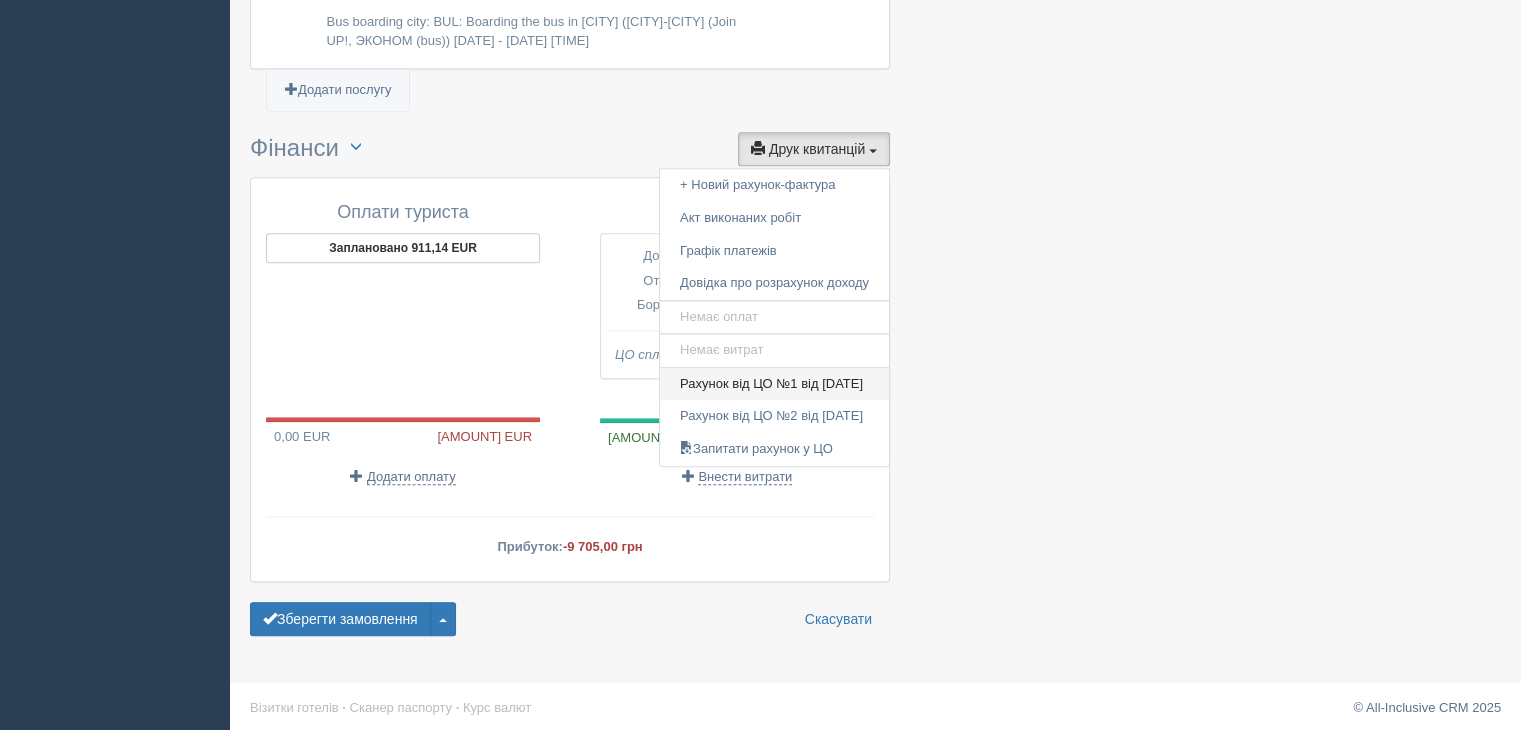 click on "Рахунок від ЦО №1 від 01.04.2025" at bounding box center (774, 384) 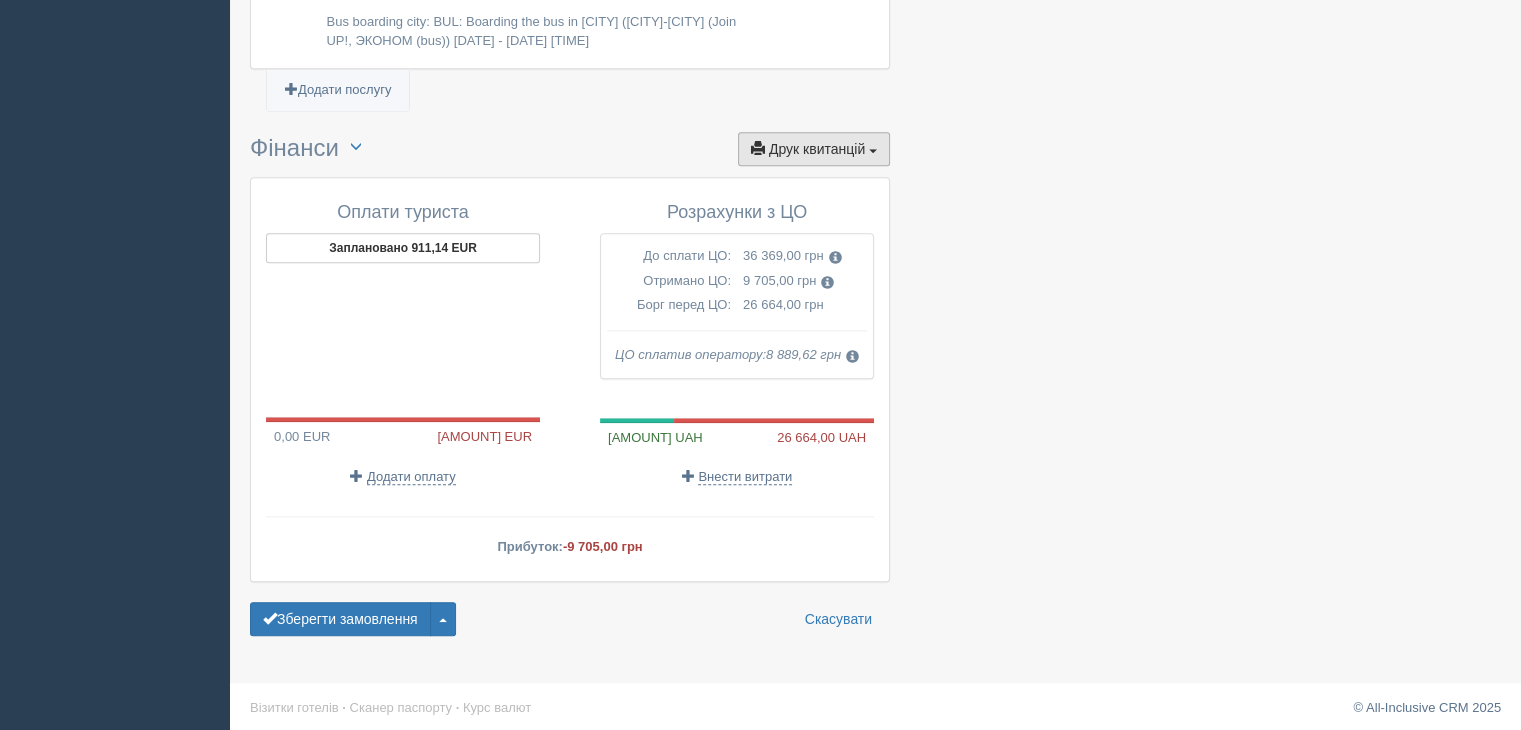 click on "Друк квитанцій
Друк" at bounding box center [814, 149] 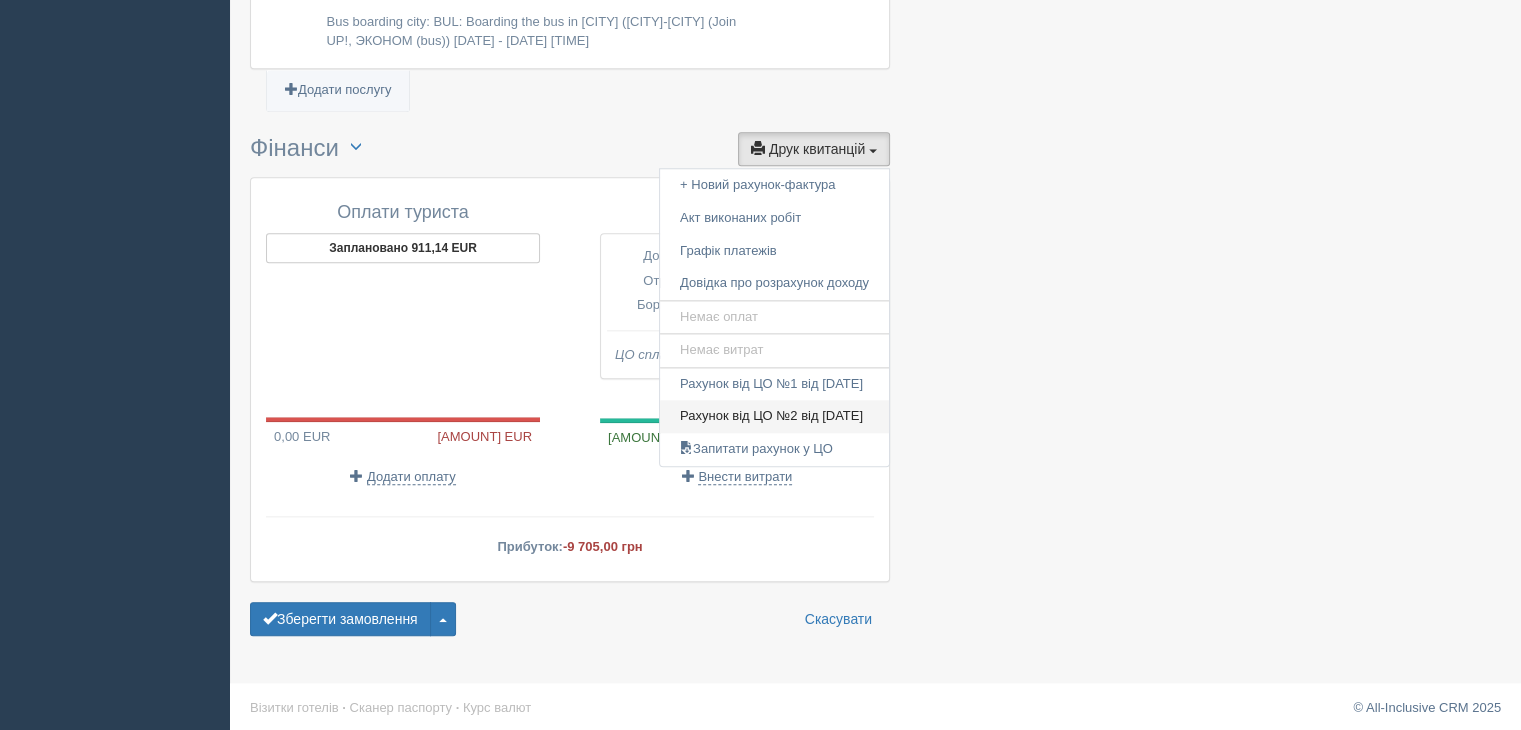 click on "Рахунок від ЦО №2 від 02.04.2025" at bounding box center (774, 416) 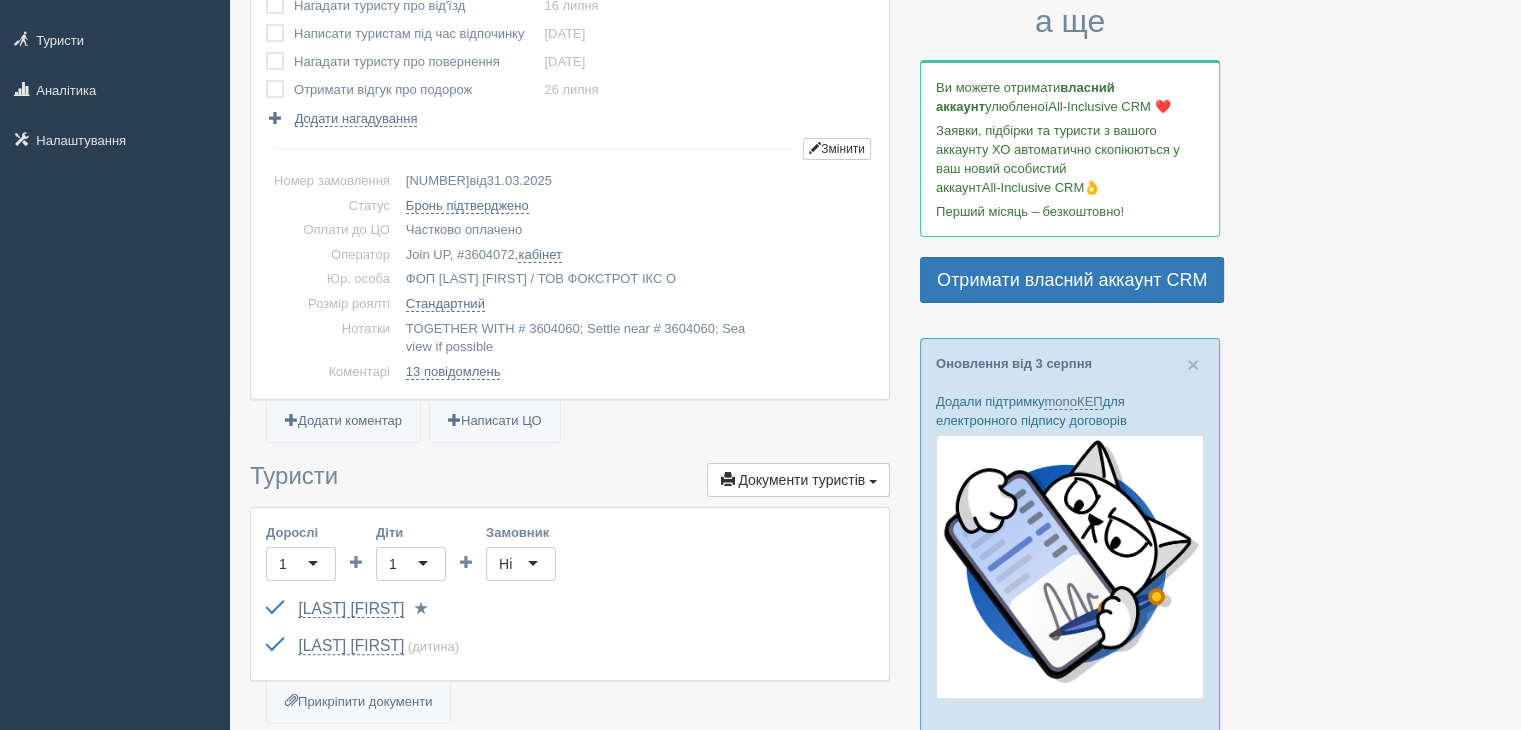 scroll, scrollTop: 0, scrollLeft: 0, axis: both 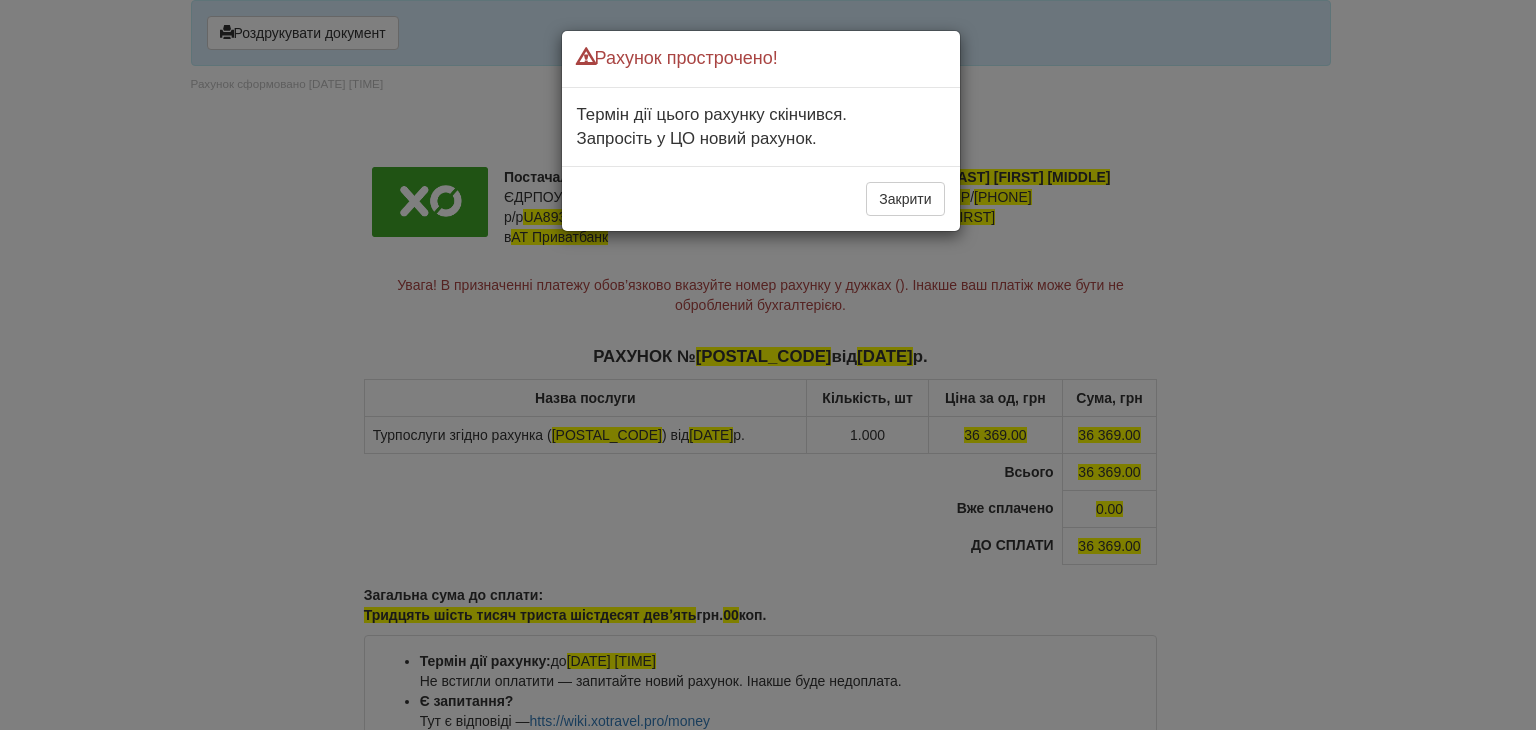 click on "Рахунок прострочено!
Термін дії цього рахунку скінчився.
Запросіть у ЦО новий рахунок.
Закрити" at bounding box center [768, 365] 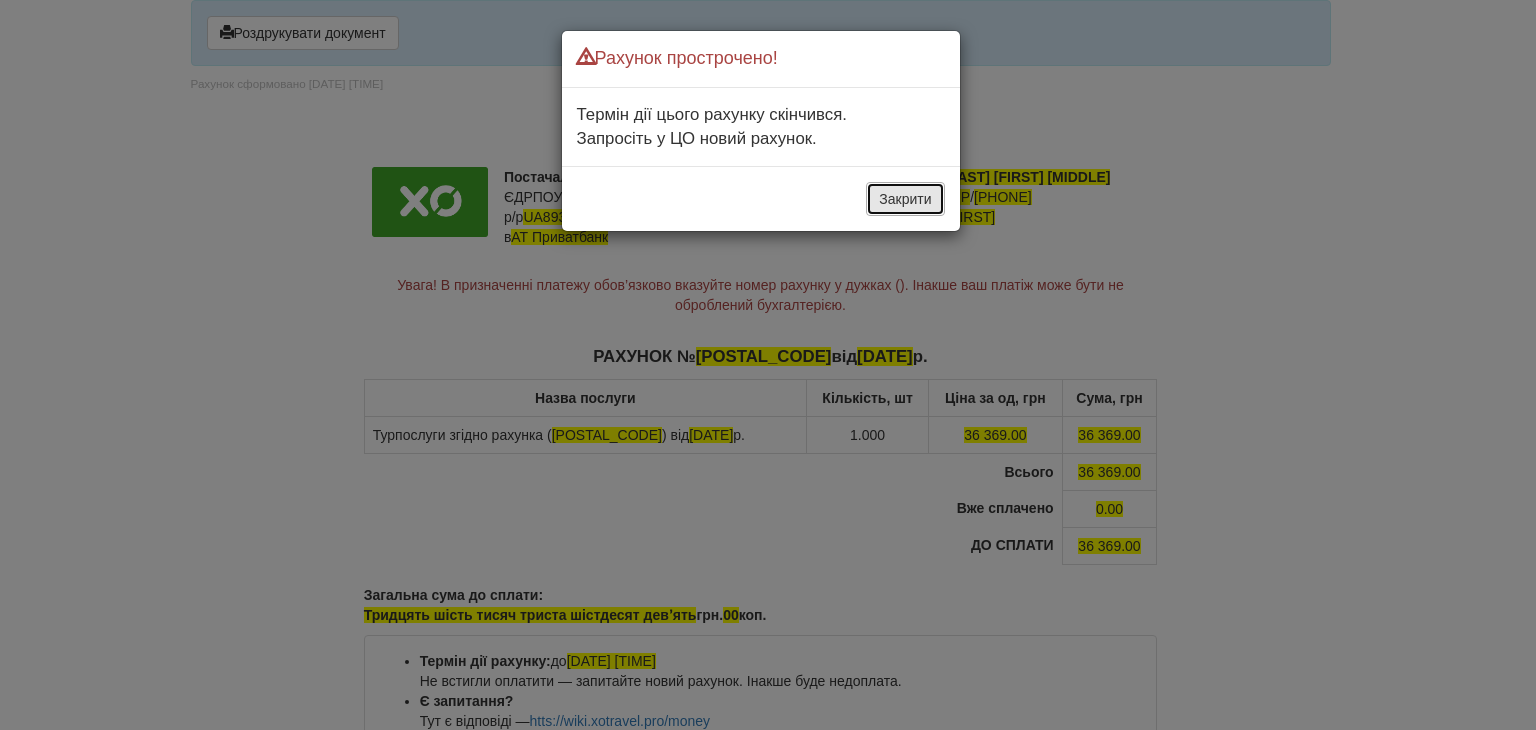 click on "Закрити" at bounding box center [905, 199] 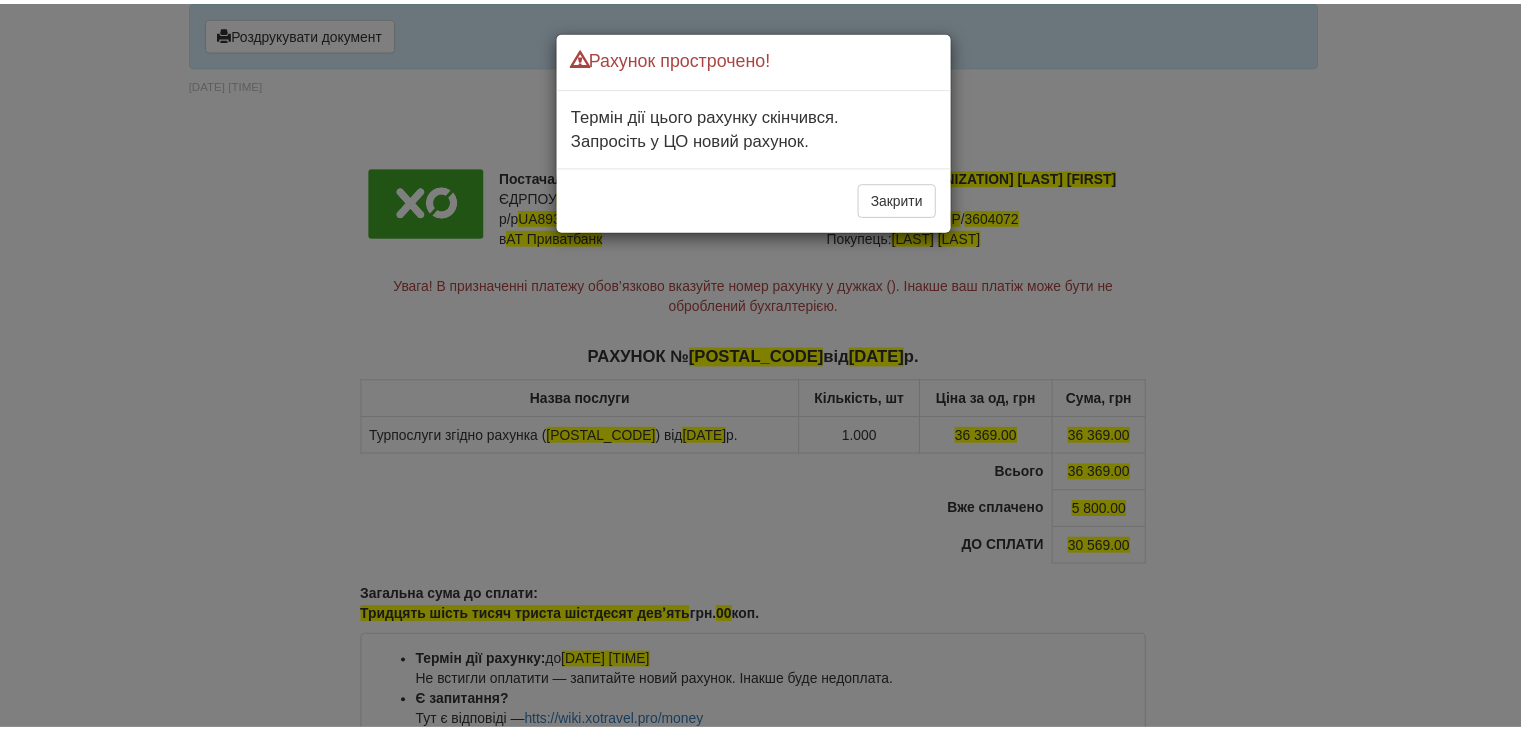 scroll, scrollTop: 0, scrollLeft: 0, axis: both 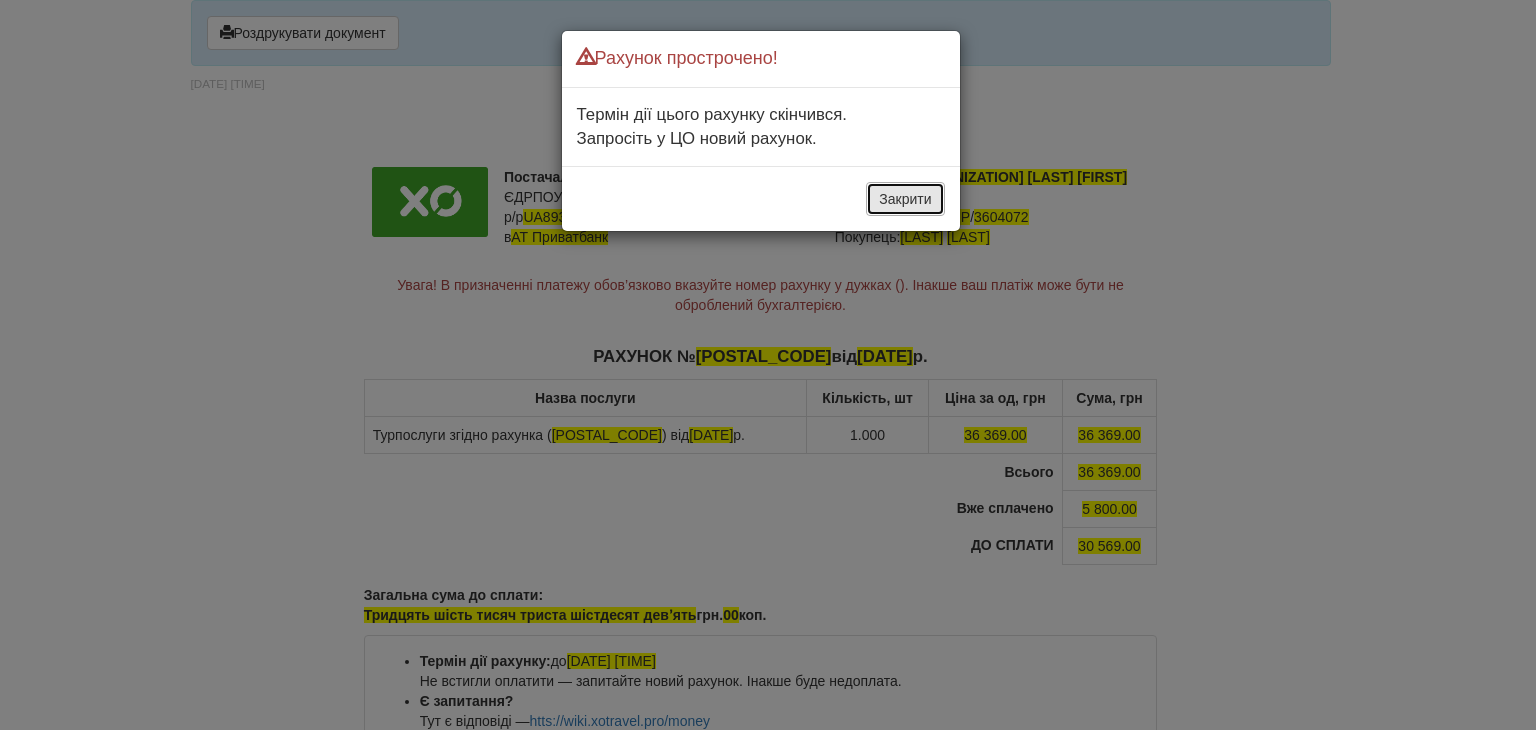 click on "Закрити" at bounding box center [905, 199] 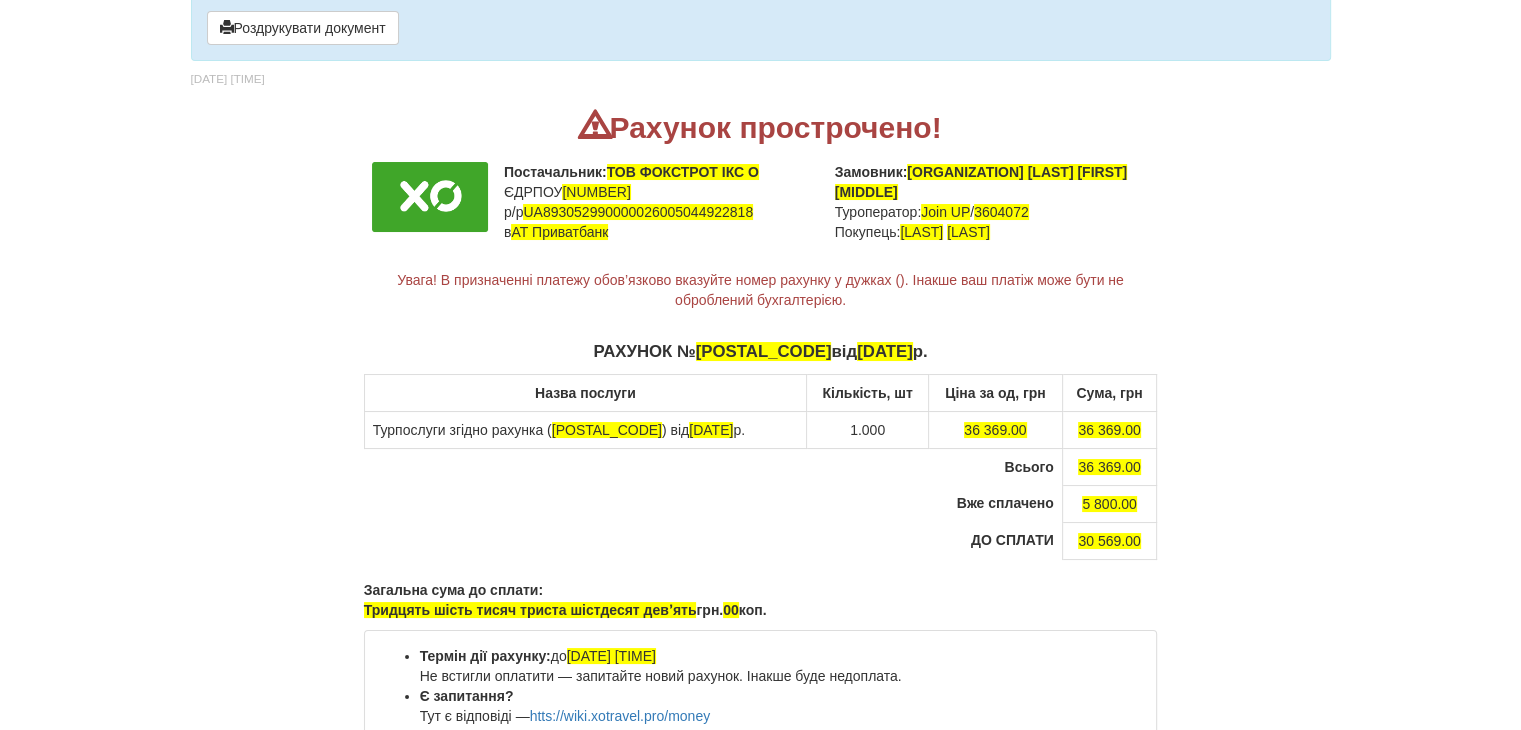 scroll, scrollTop: 44, scrollLeft: 0, axis: vertical 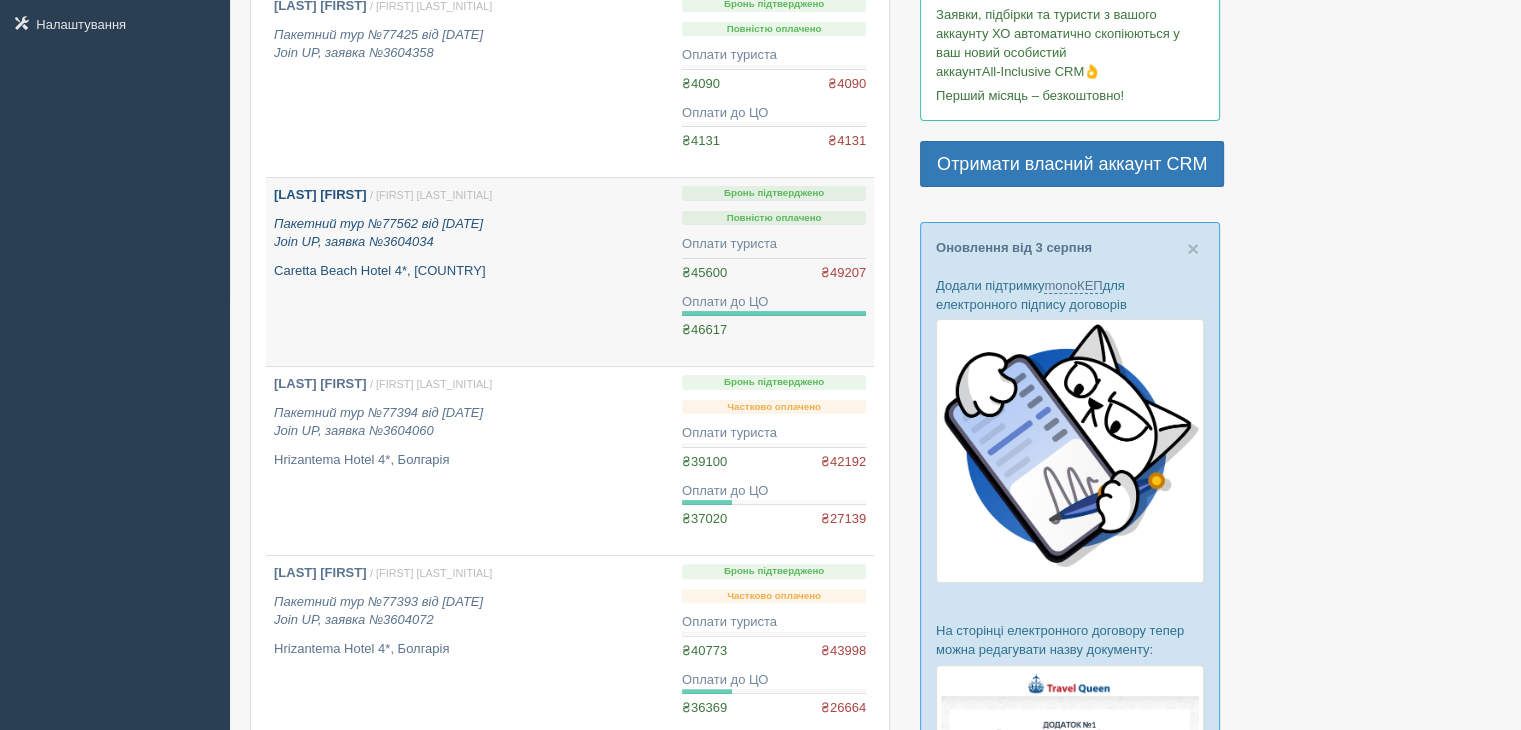 click on "Пакетний тур №77562 від [DATE]
Join UP, заявка №3604034" at bounding box center (470, 233) 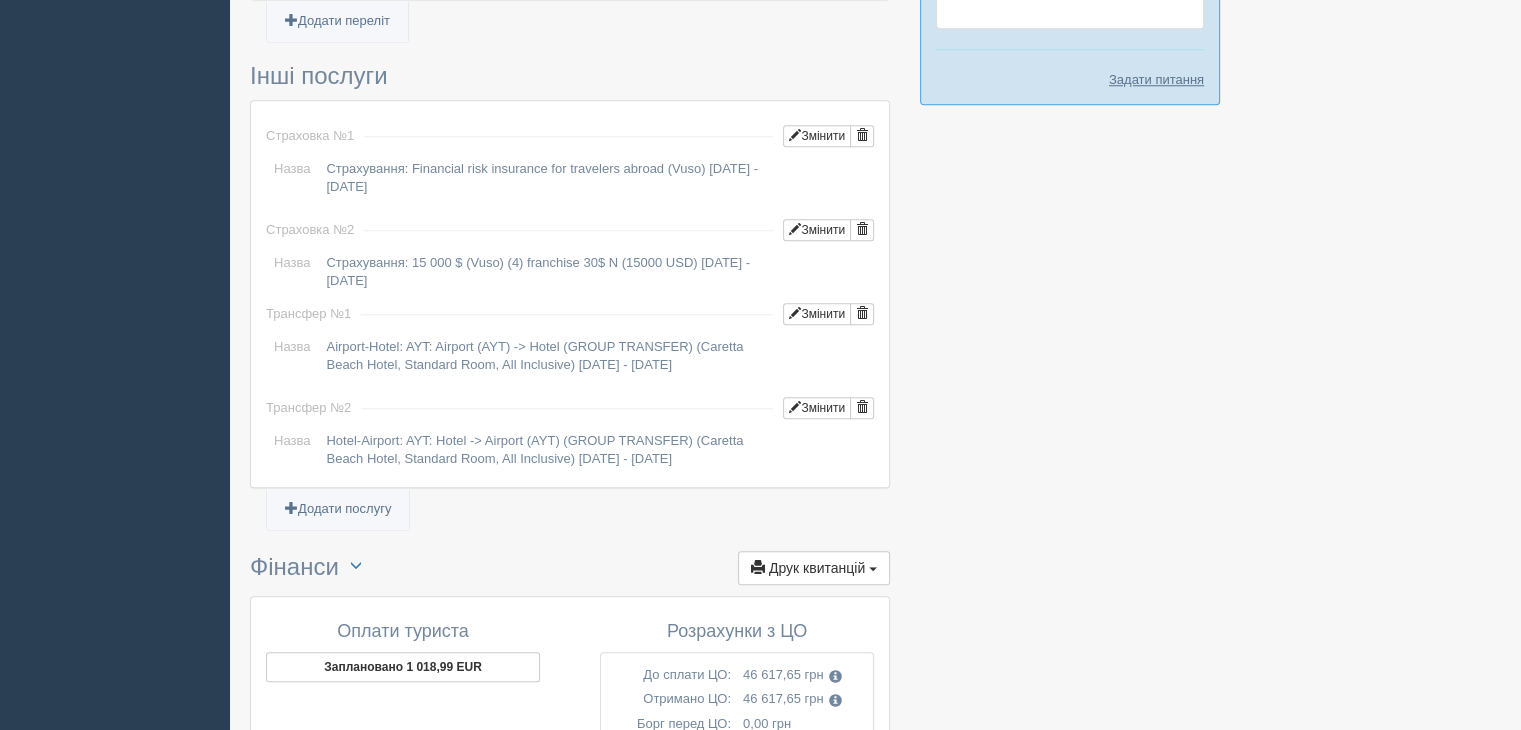 scroll, scrollTop: 2200, scrollLeft: 0, axis: vertical 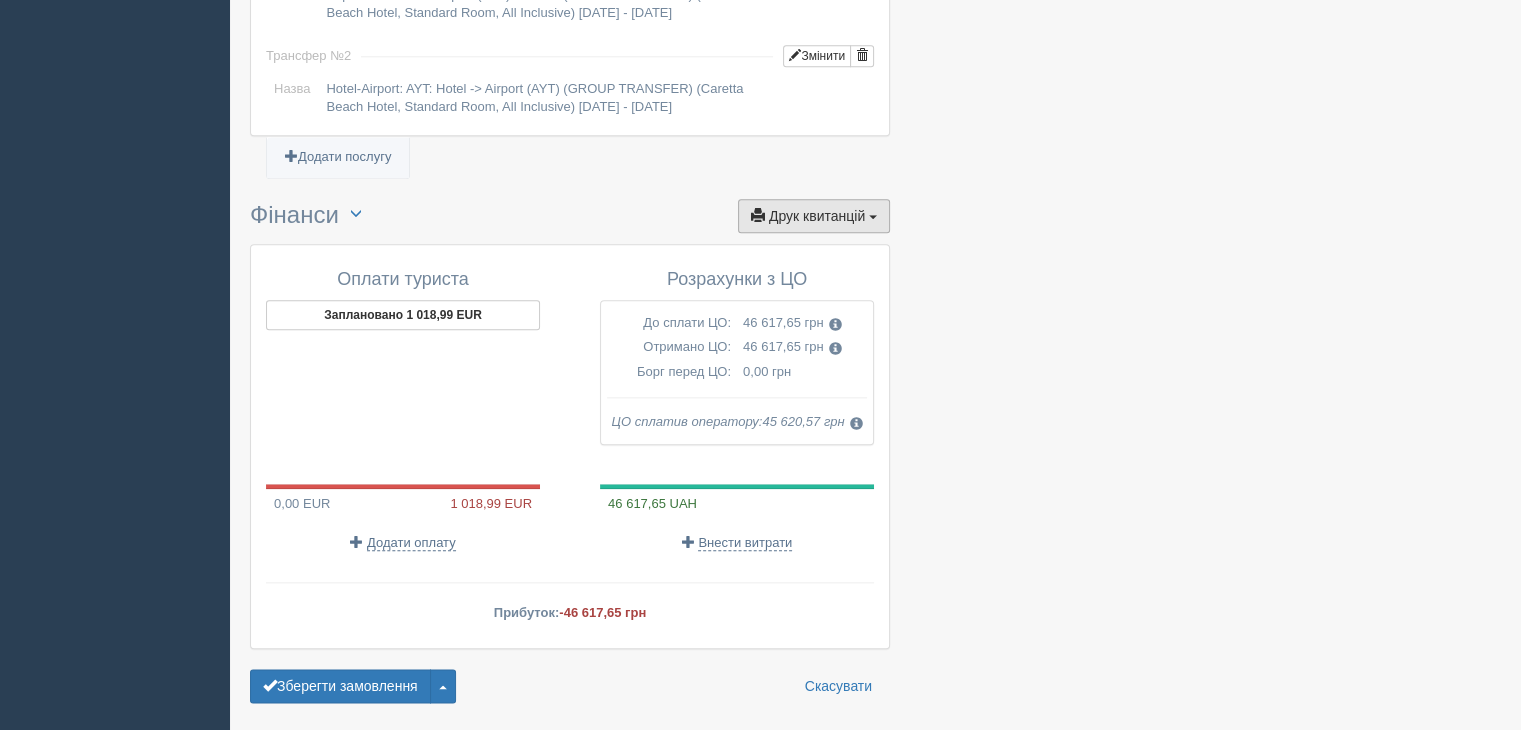 click on "Друк квитанцій" at bounding box center (817, 216) 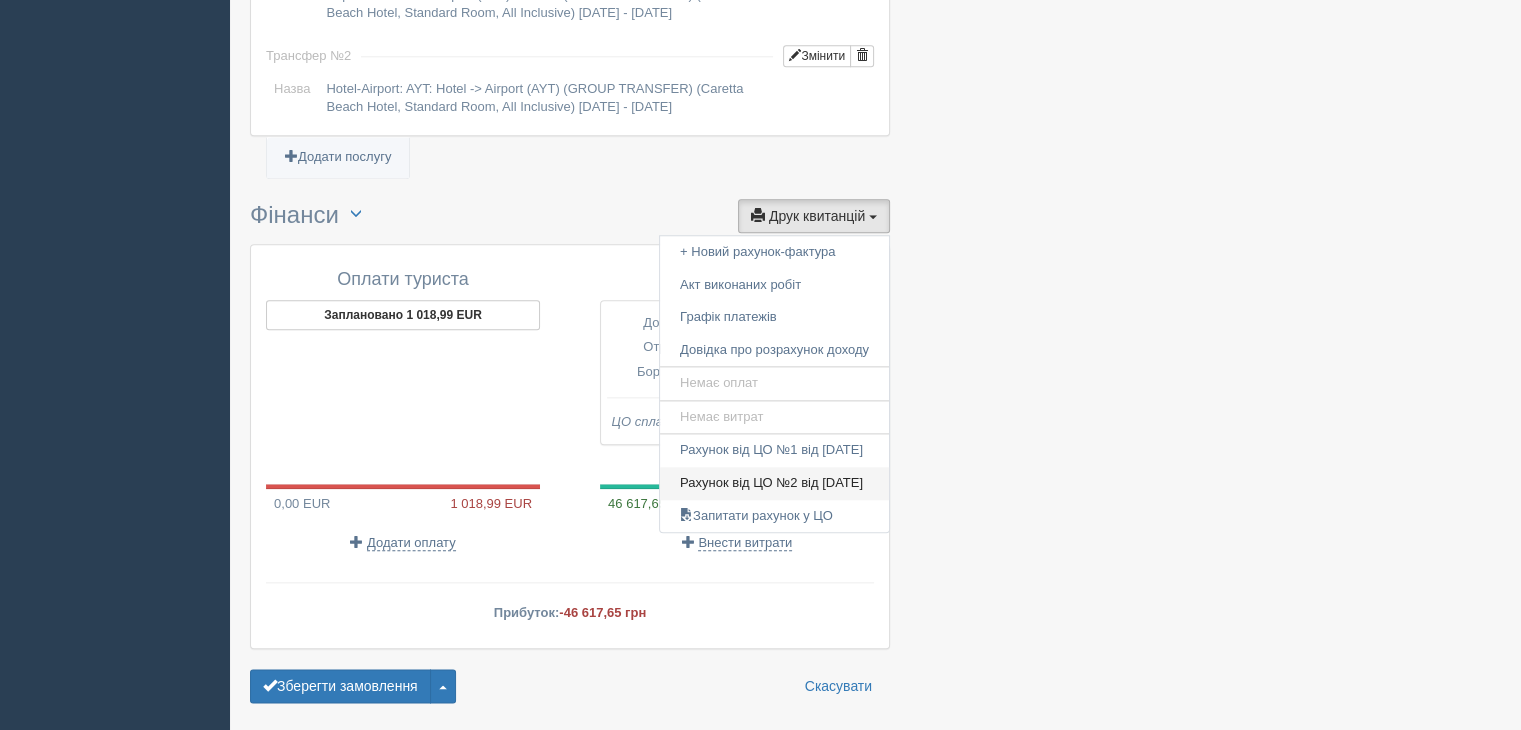 click on "Рахунок від ЦО №2 від 04.05.2025" at bounding box center [774, 483] 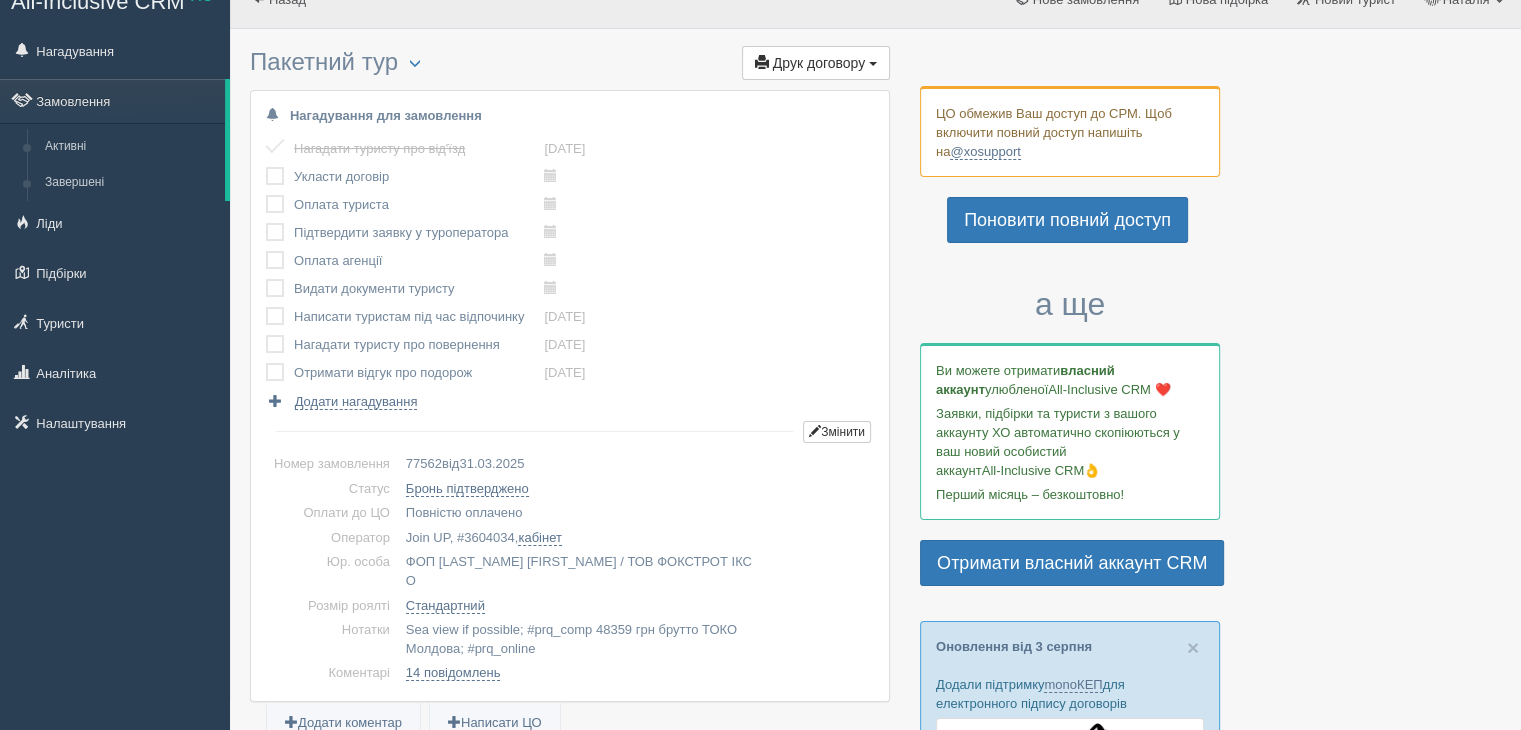 scroll, scrollTop: 0, scrollLeft: 0, axis: both 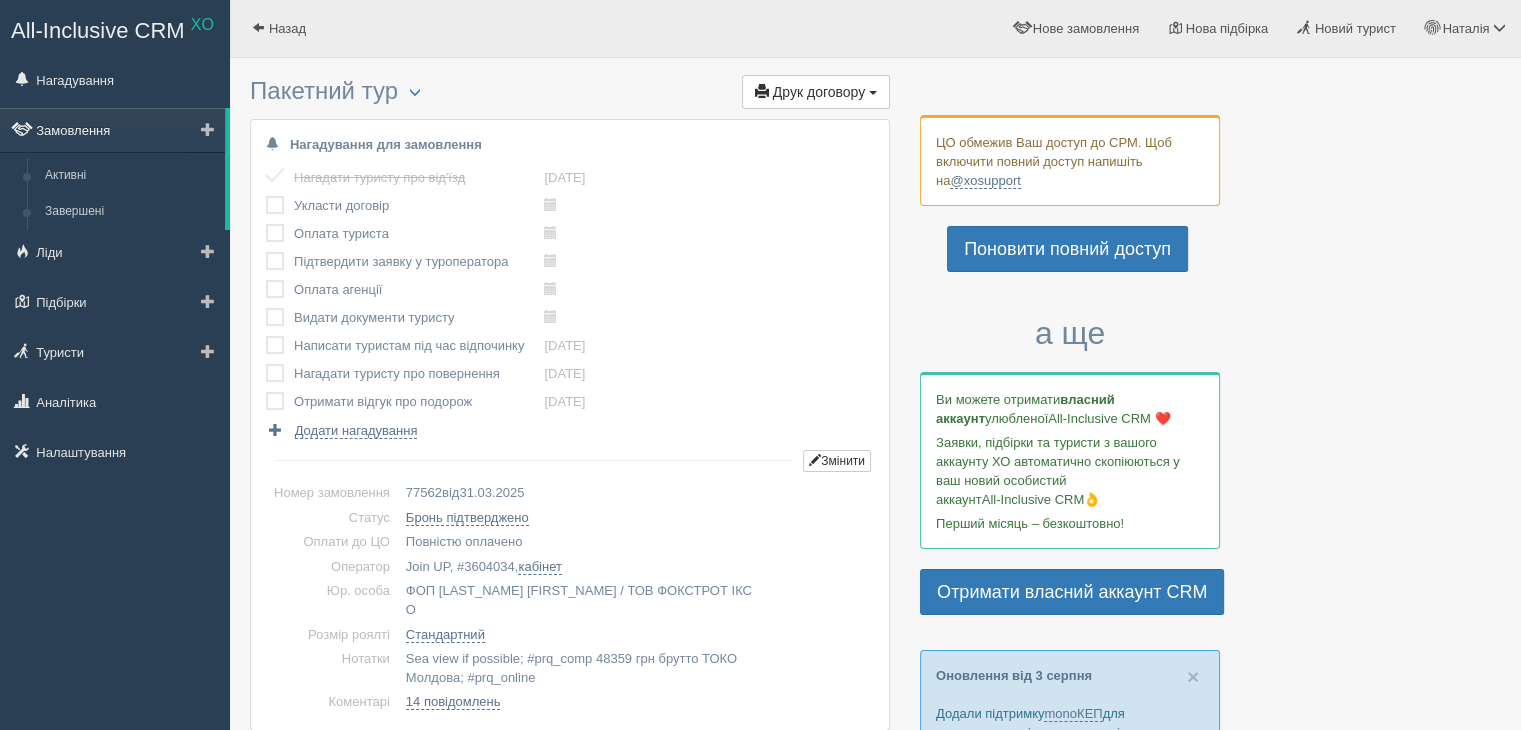 click on "Замовлення" at bounding box center (112, 130) 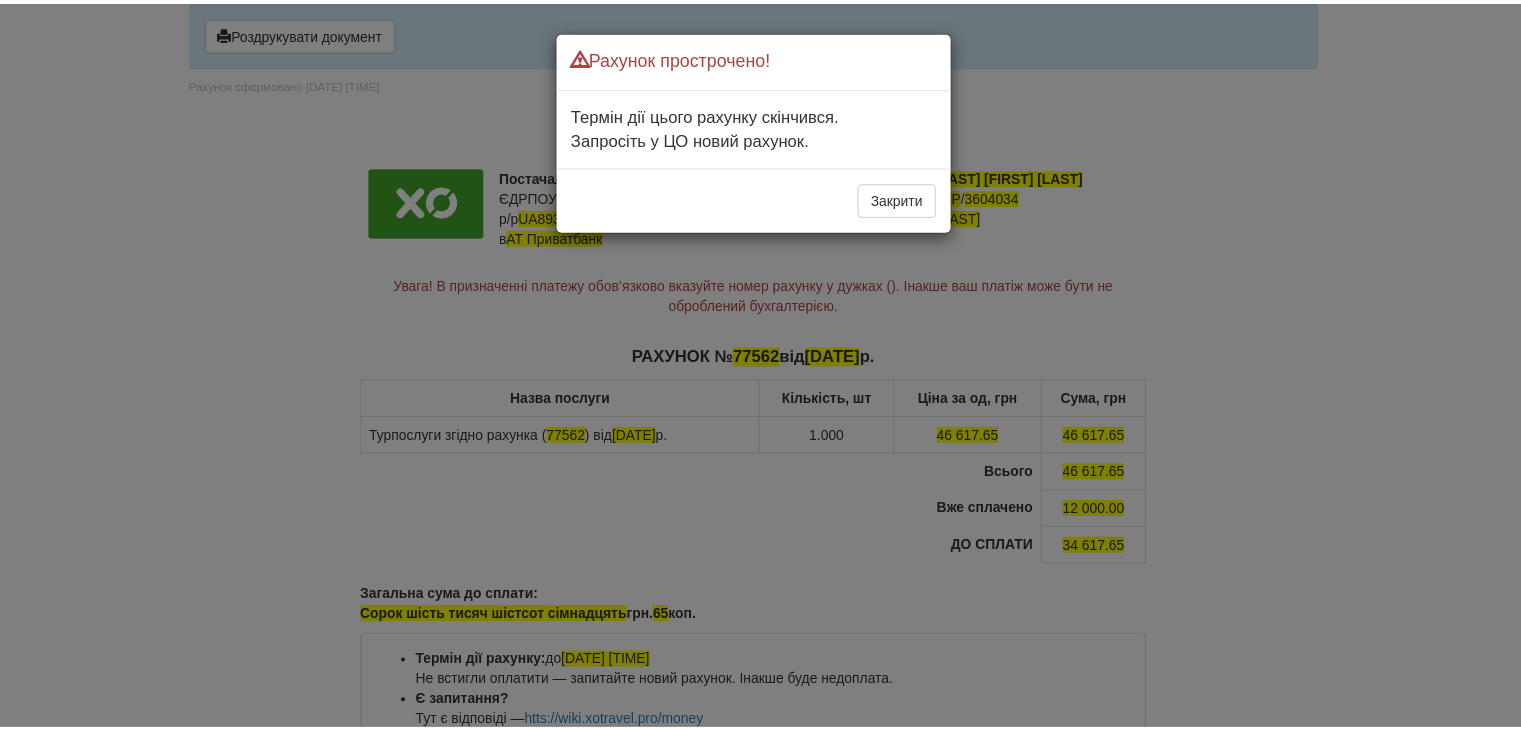 scroll, scrollTop: 0, scrollLeft: 0, axis: both 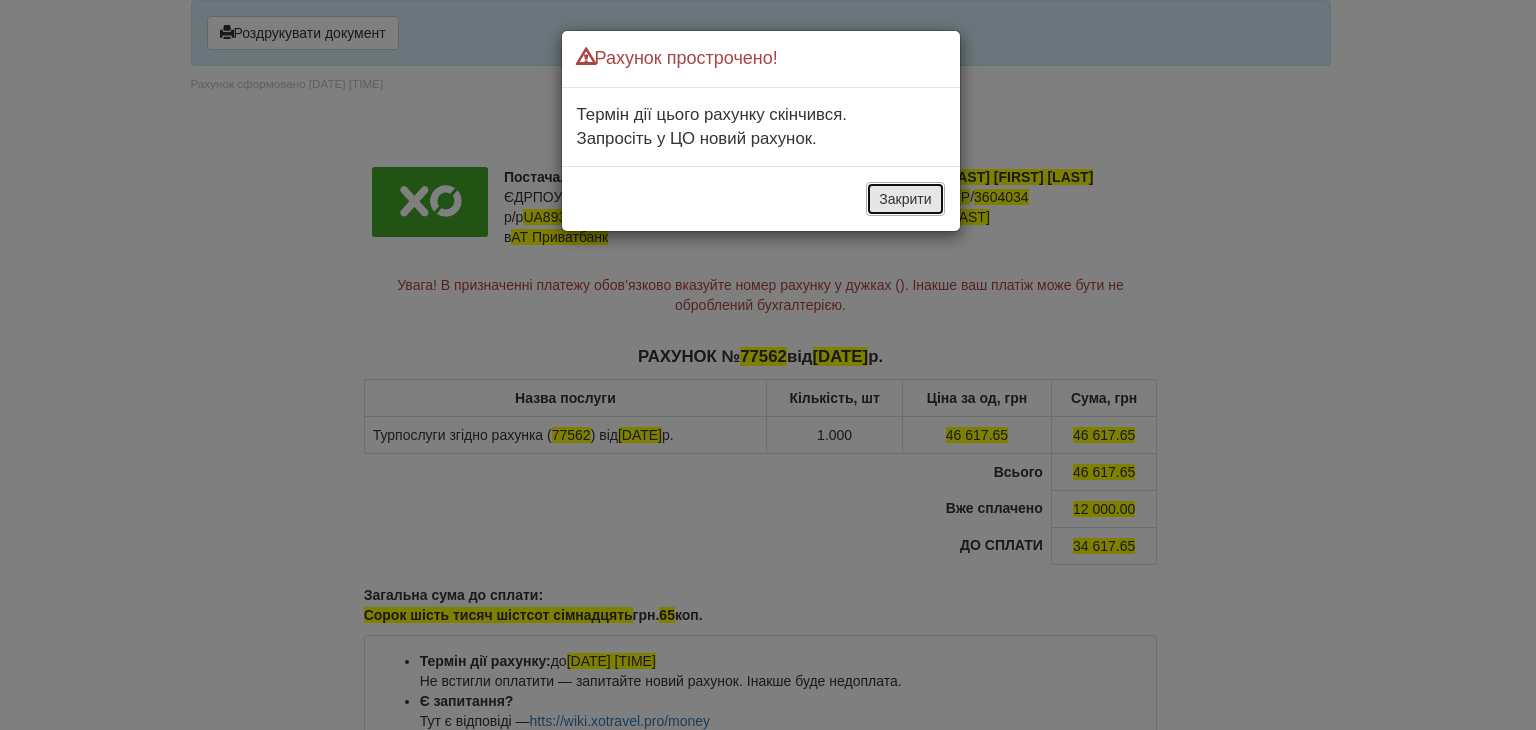 click on "Закрити" at bounding box center [905, 199] 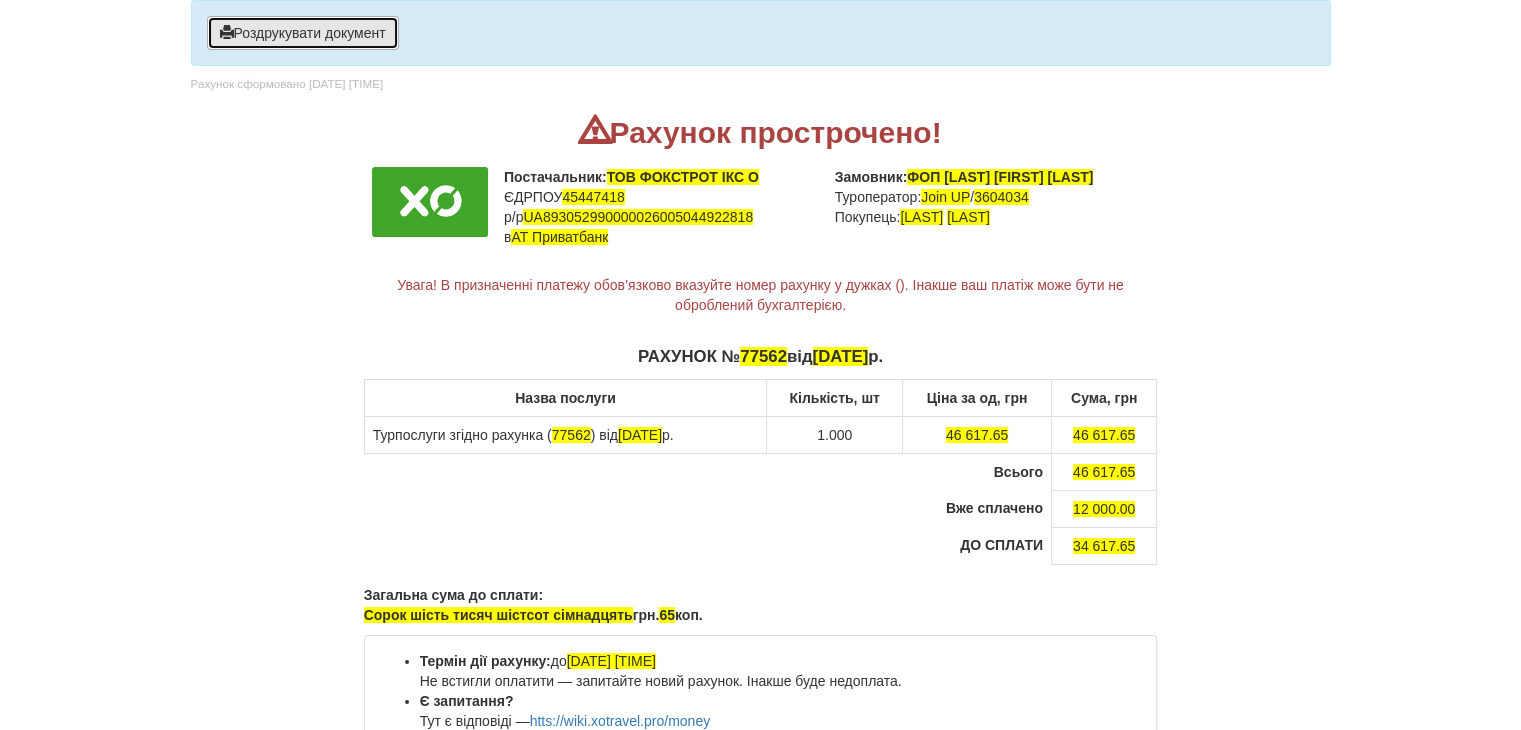 click on "Роздрукувати документ" at bounding box center (303, 33) 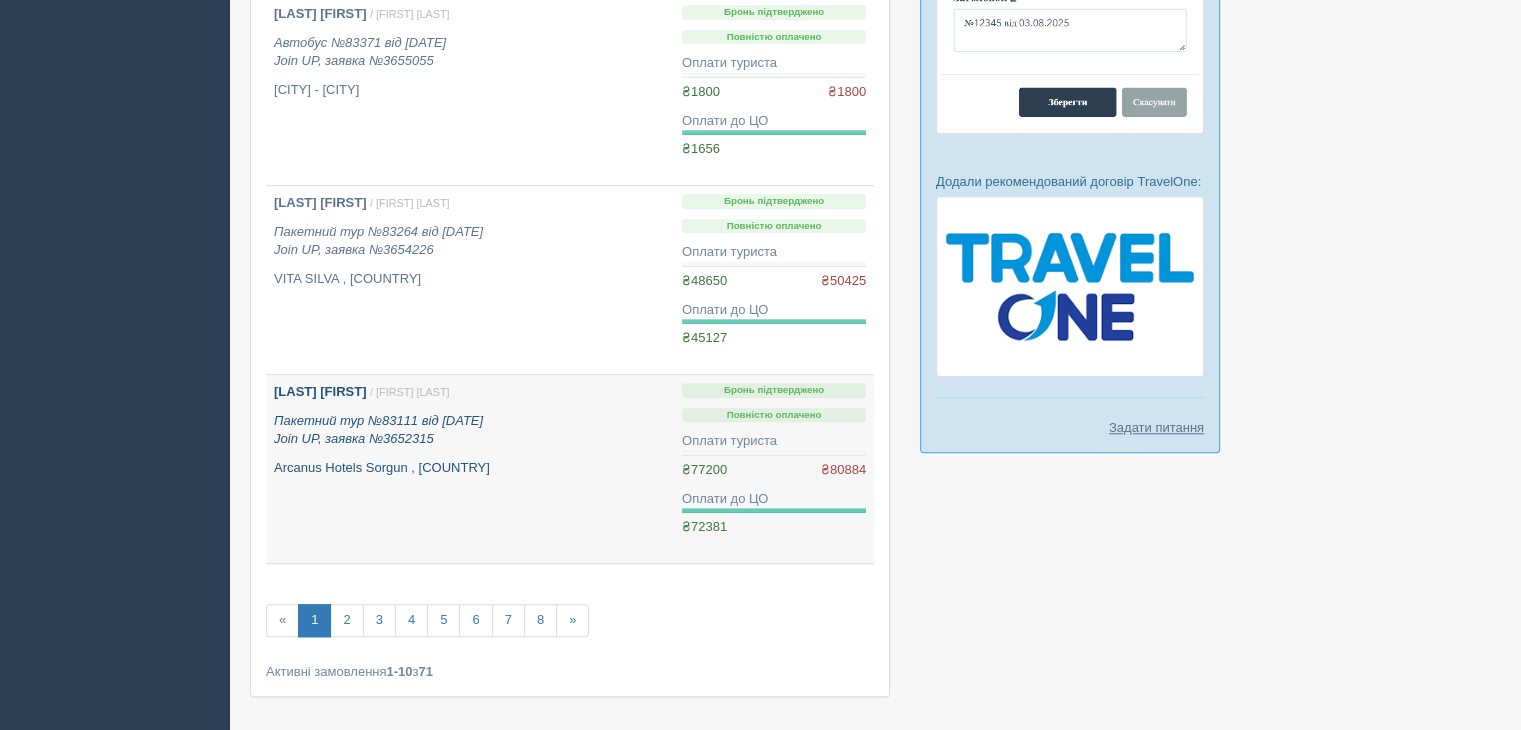 scroll, scrollTop: 1575, scrollLeft: 0, axis: vertical 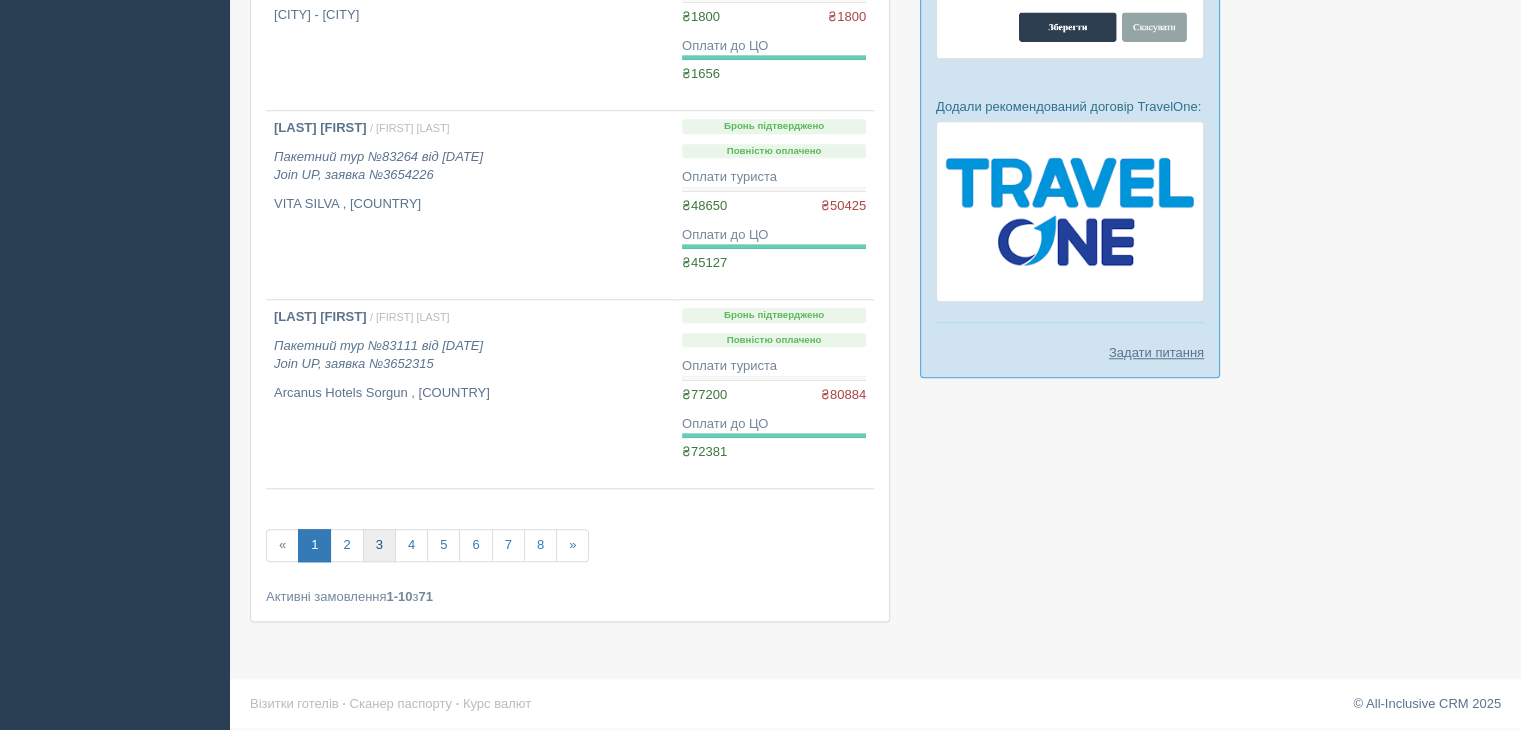 click on "3" at bounding box center [379, 545] 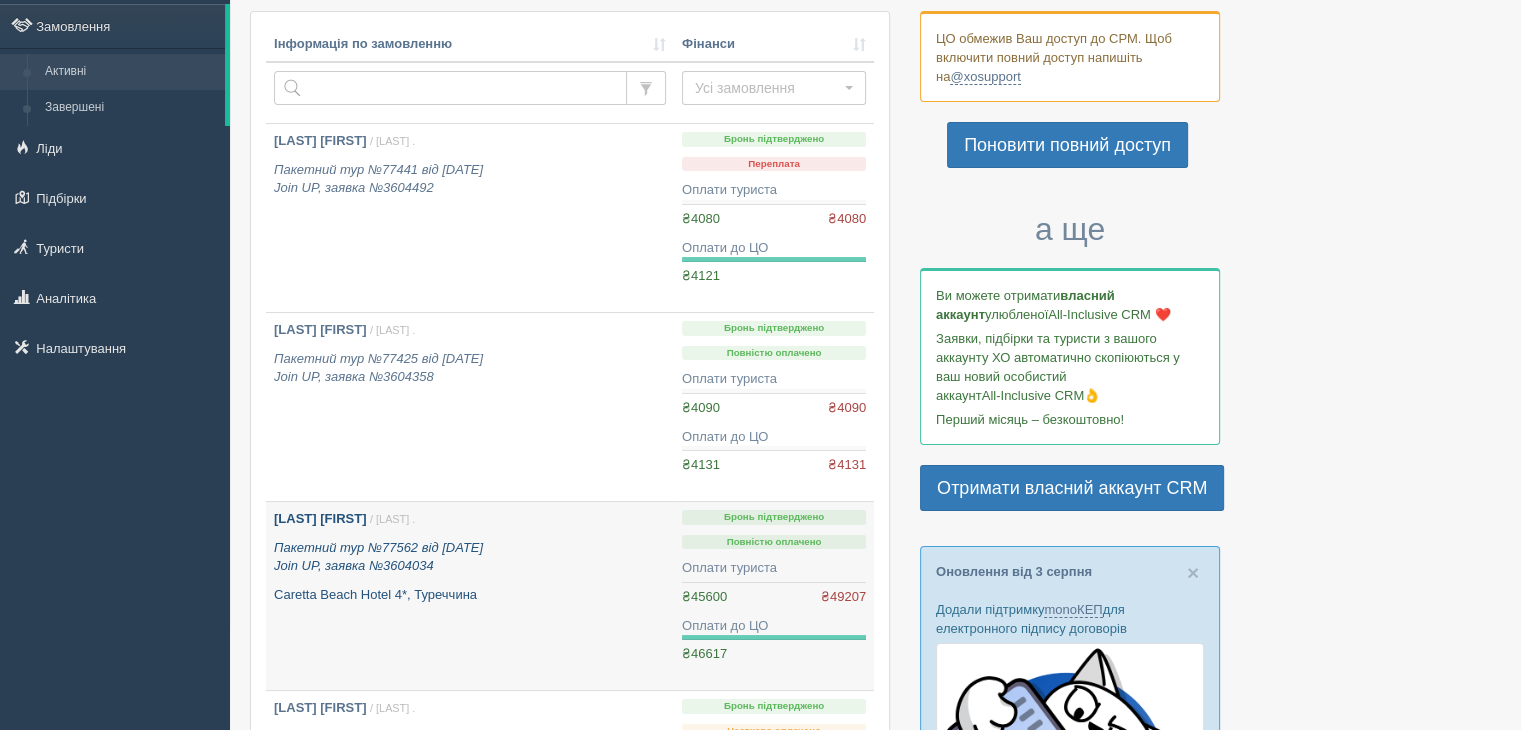scroll, scrollTop: 100, scrollLeft: 0, axis: vertical 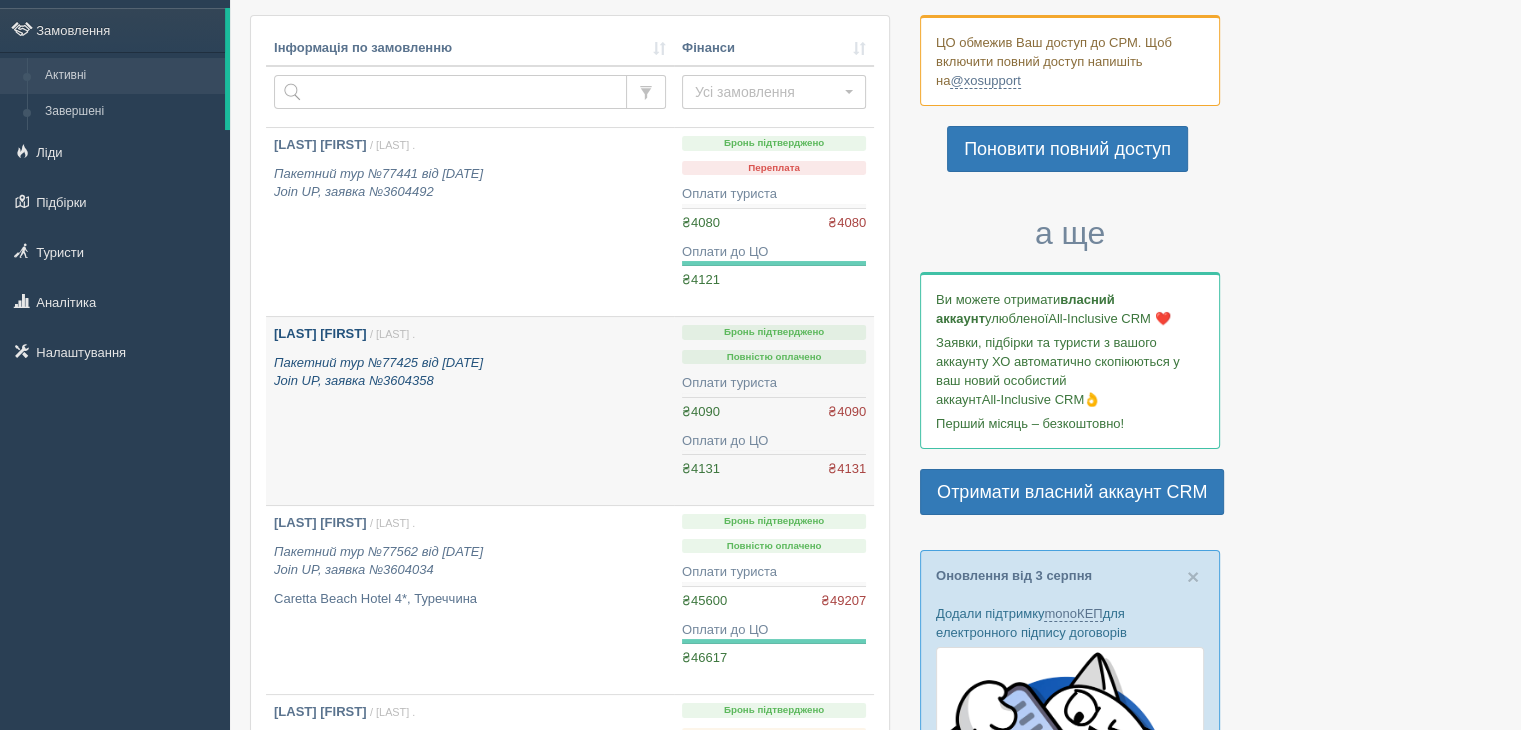 click on "Пакетний тур №77425 від 01.04.2025
Join UP, заявка №3604358" at bounding box center (470, 372) 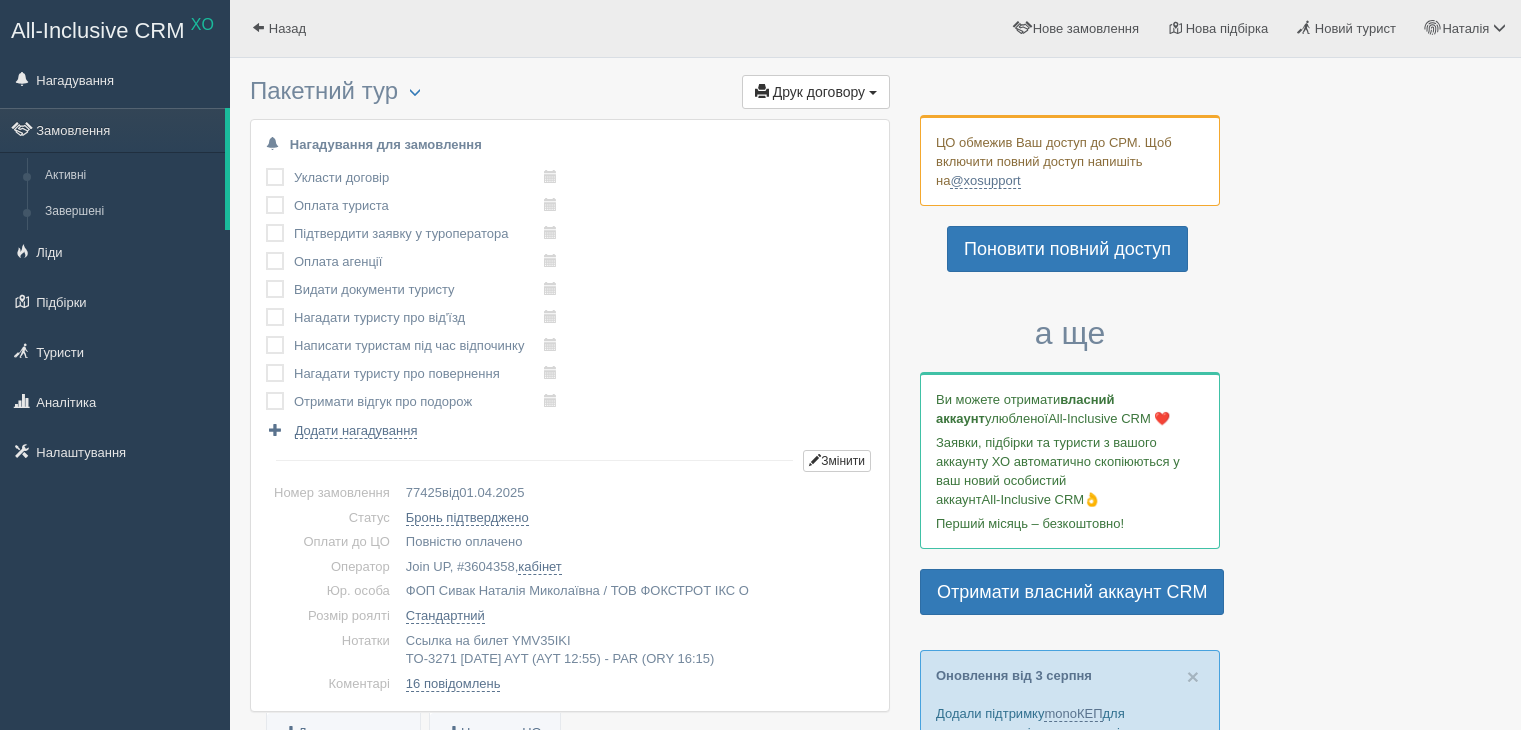 scroll, scrollTop: 0, scrollLeft: 0, axis: both 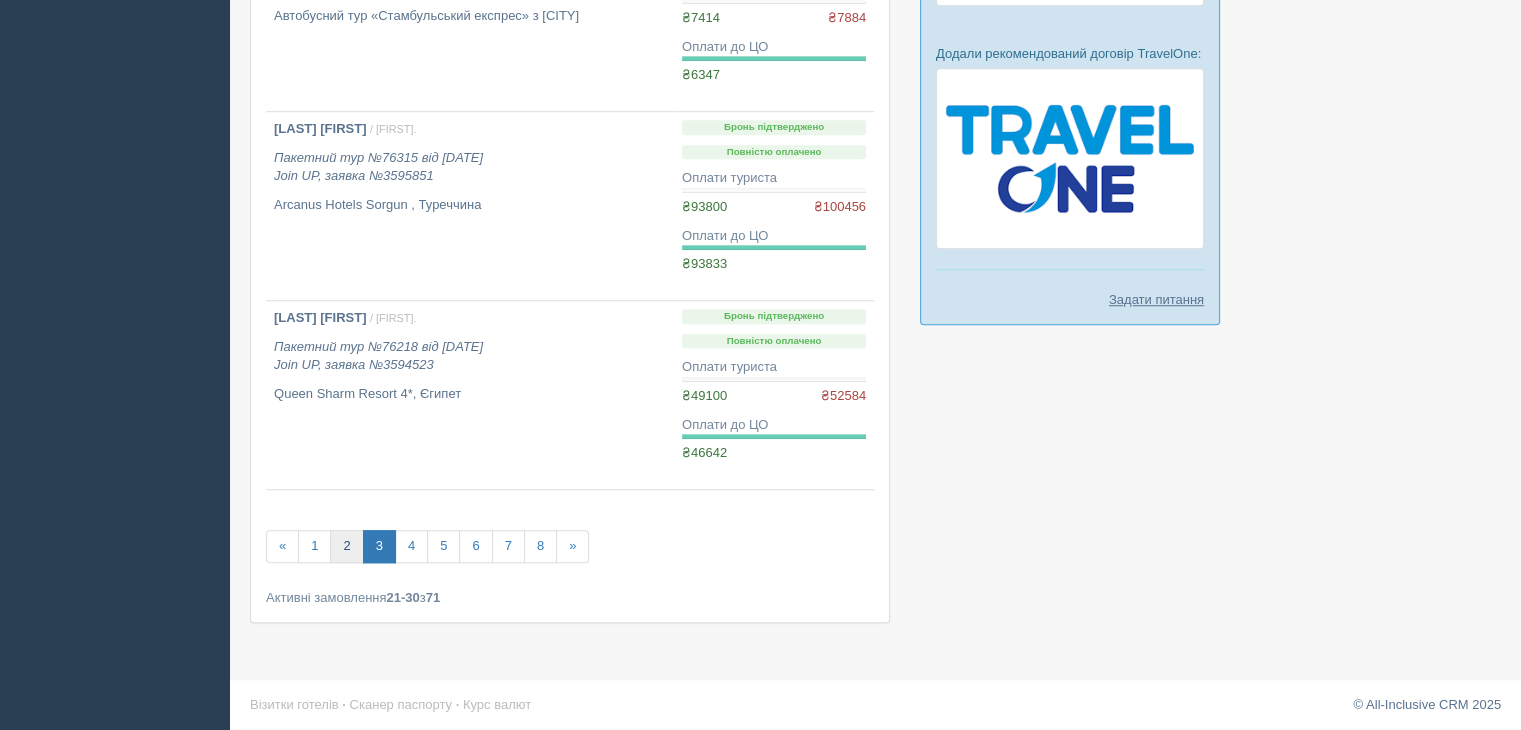 click on "2" at bounding box center (346, 546) 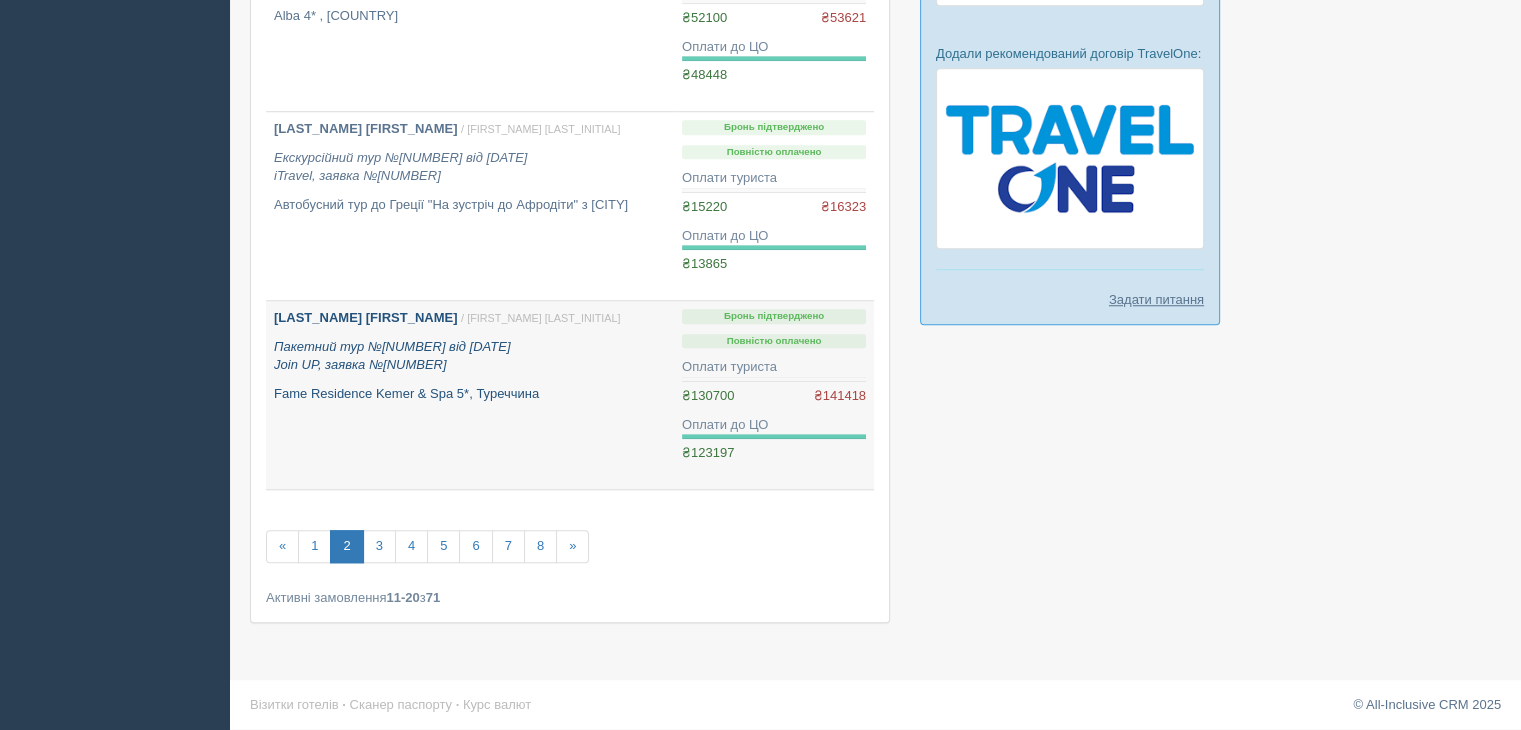 scroll, scrollTop: 1628, scrollLeft: 0, axis: vertical 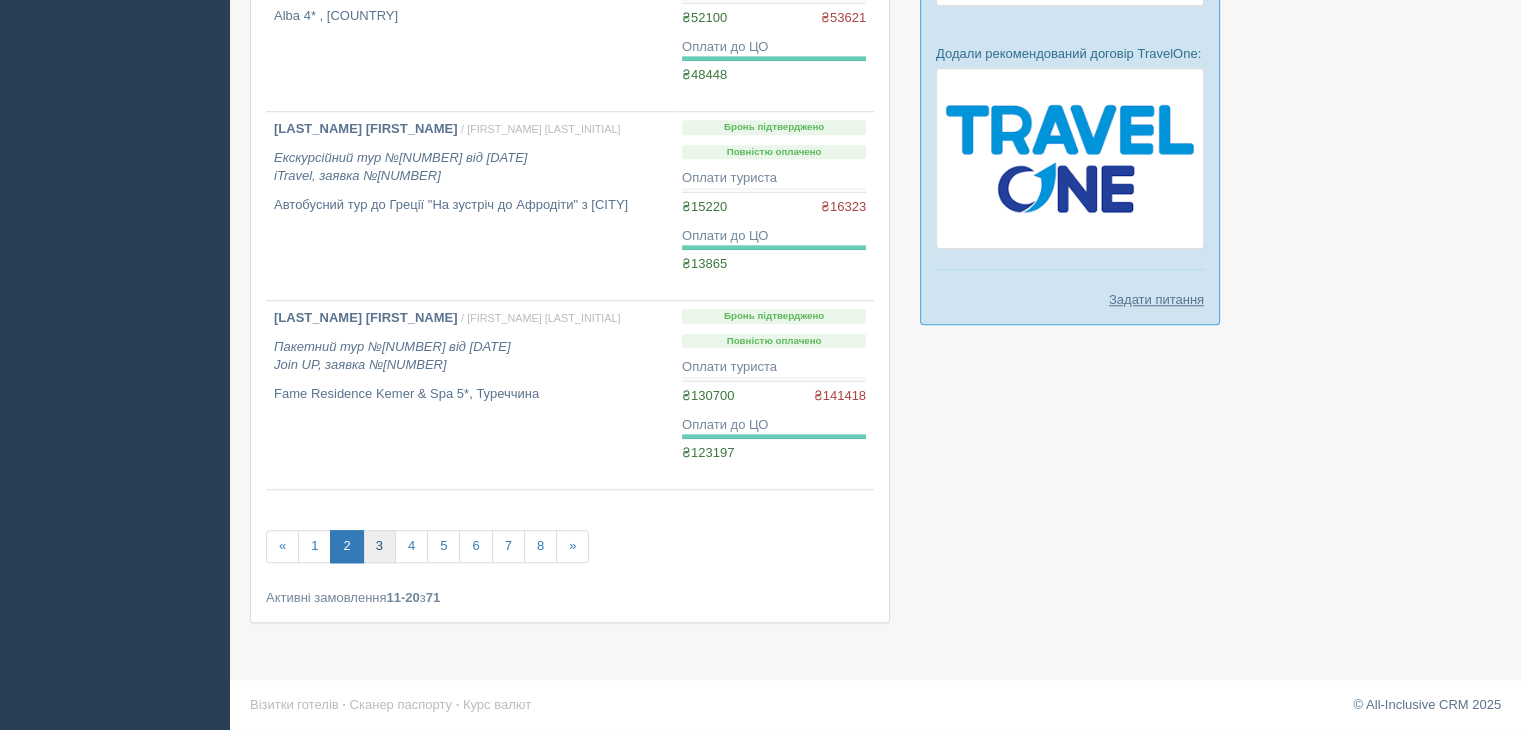 click on "3" at bounding box center (379, 546) 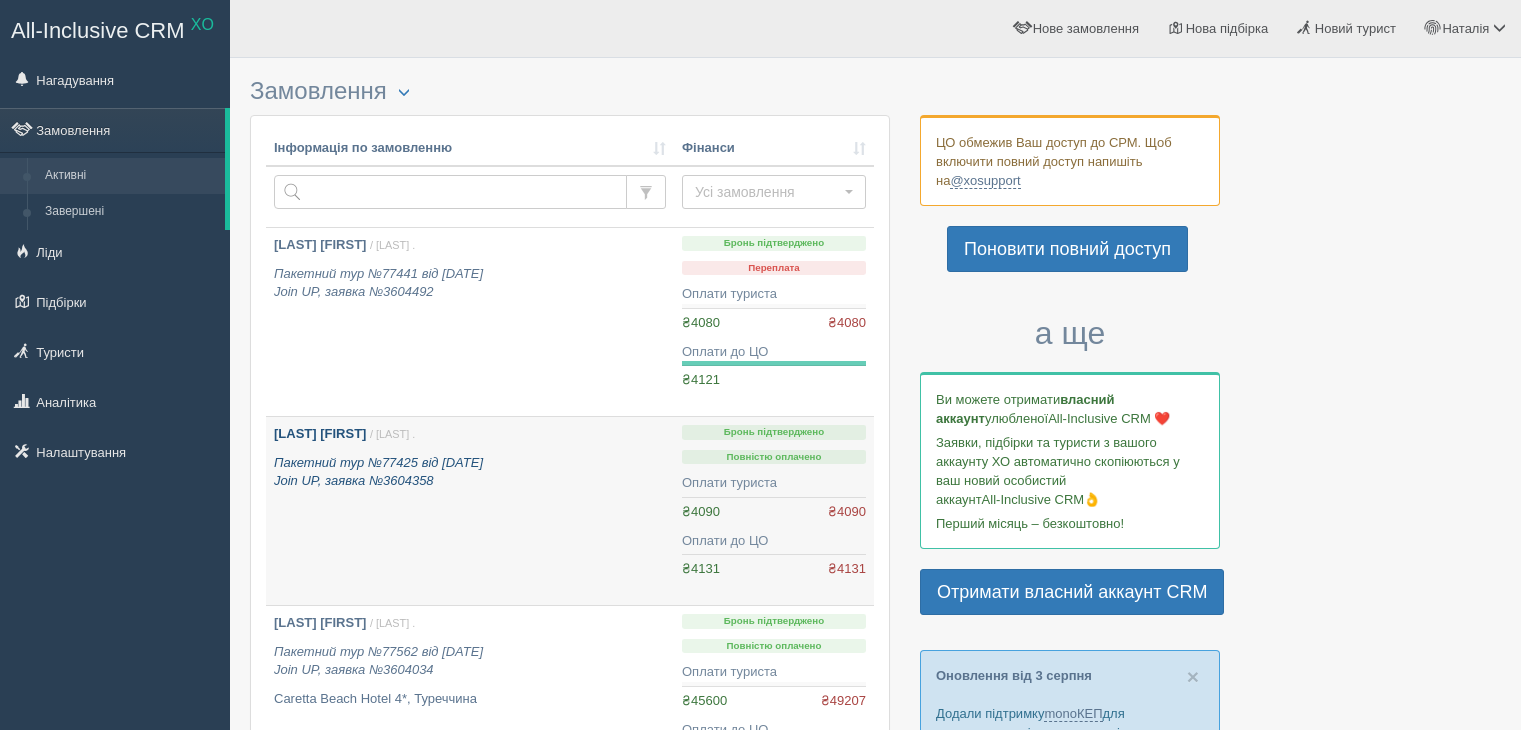 scroll, scrollTop: 0, scrollLeft: 0, axis: both 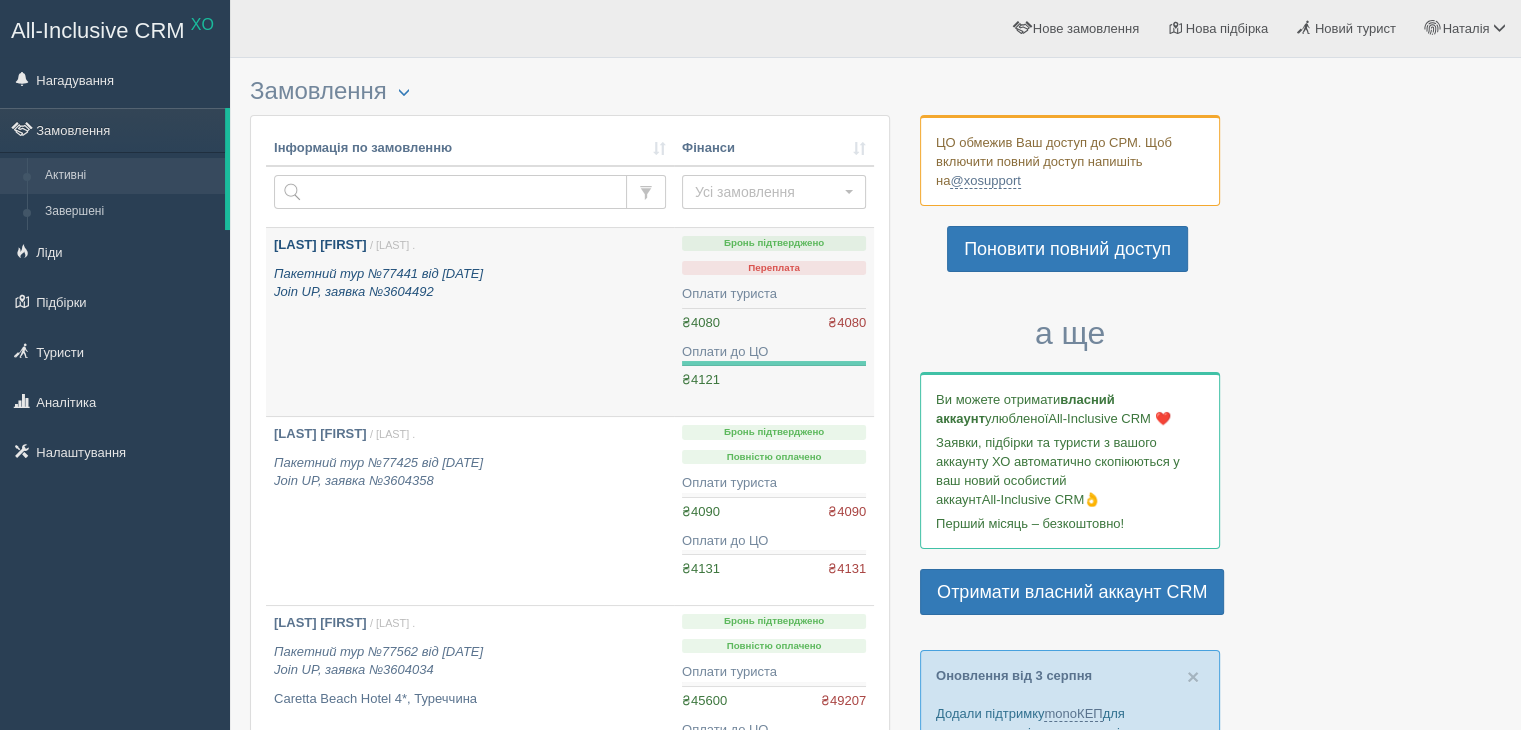 click on "Пакетний тур №77441 від [DATE]
Join UP, заявка №3604492" at bounding box center [470, 283] 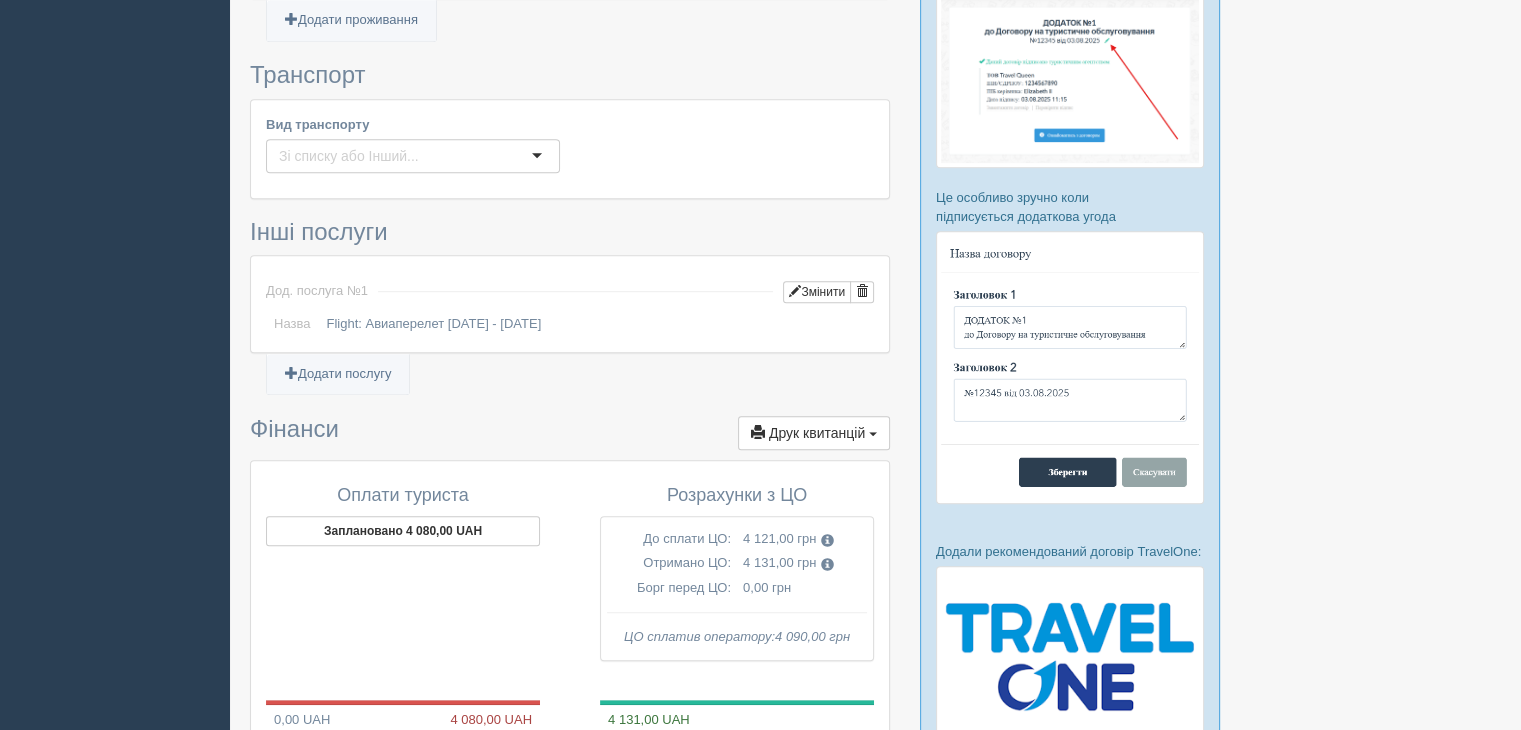 scroll, scrollTop: 1095, scrollLeft: 0, axis: vertical 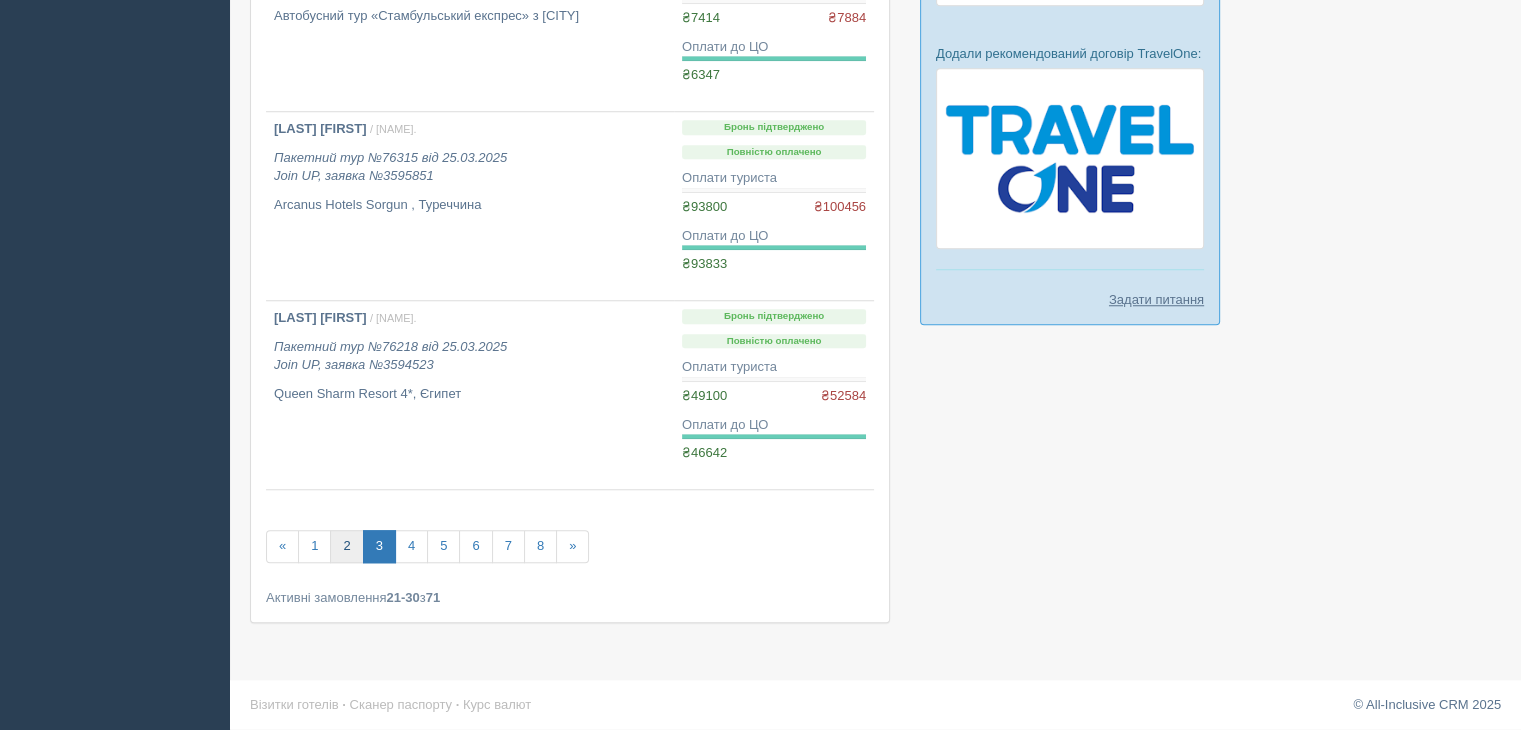 click on "2" at bounding box center [346, 546] 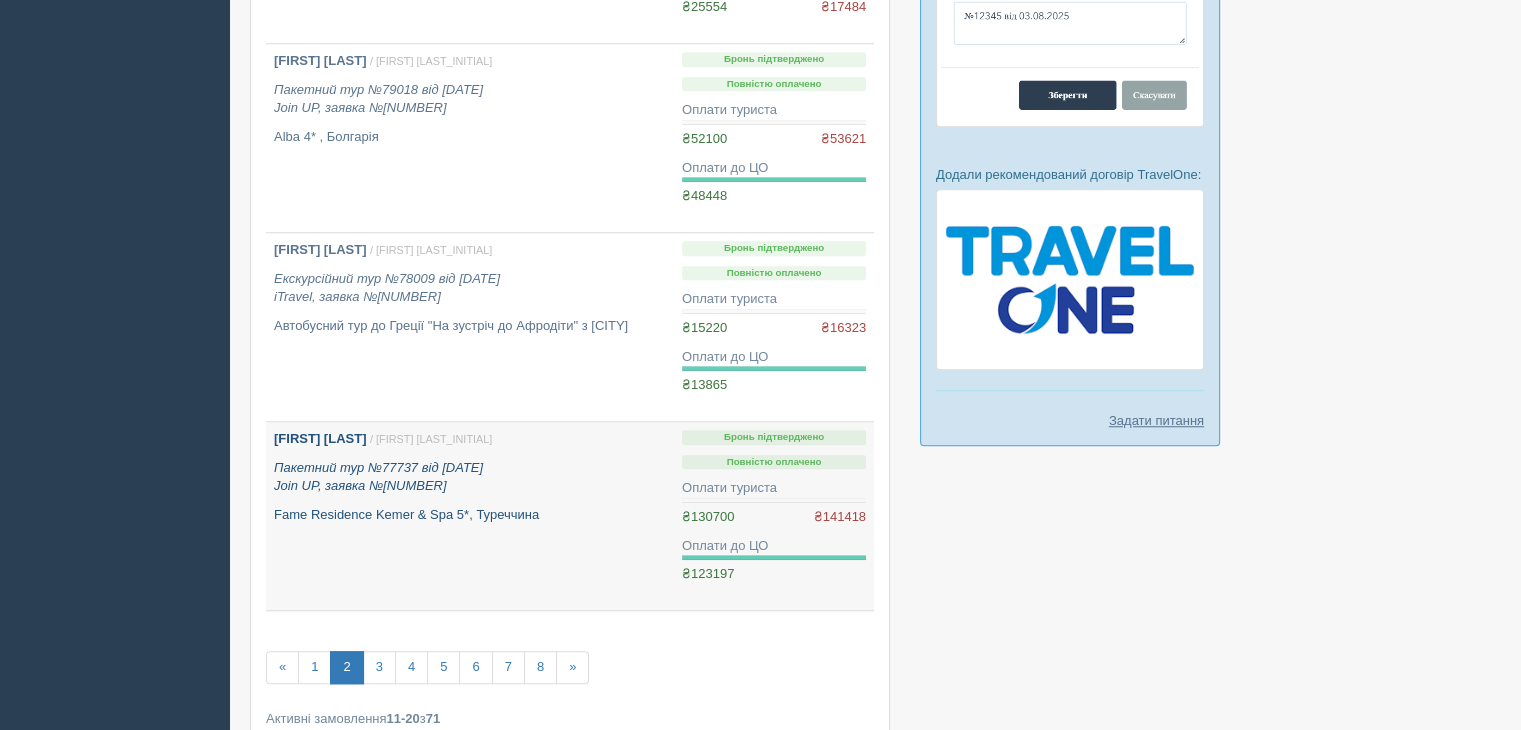 scroll, scrollTop: 1628, scrollLeft: 0, axis: vertical 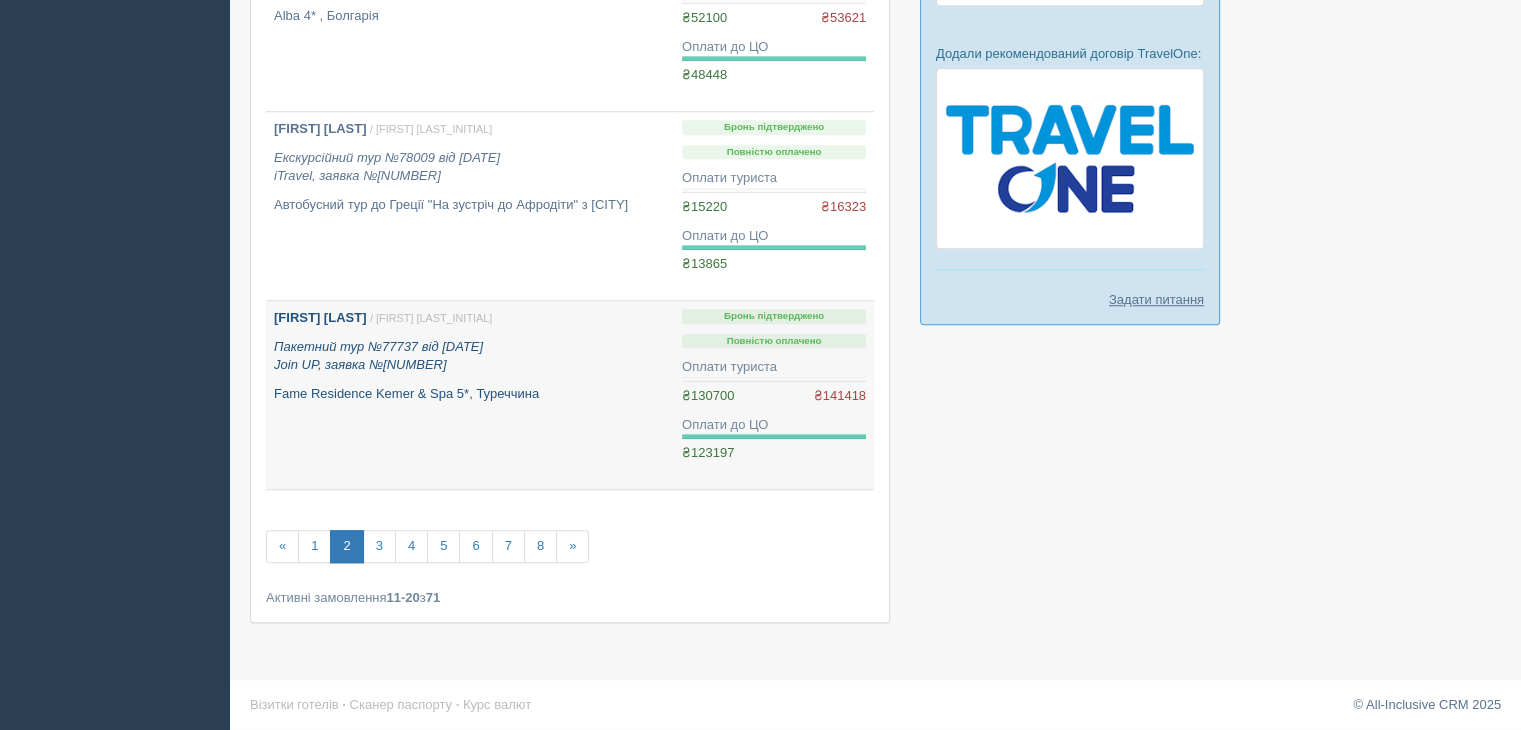 click on "Fame Residence Kemer & Spa 5*, Туреччина" at bounding box center [470, 394] 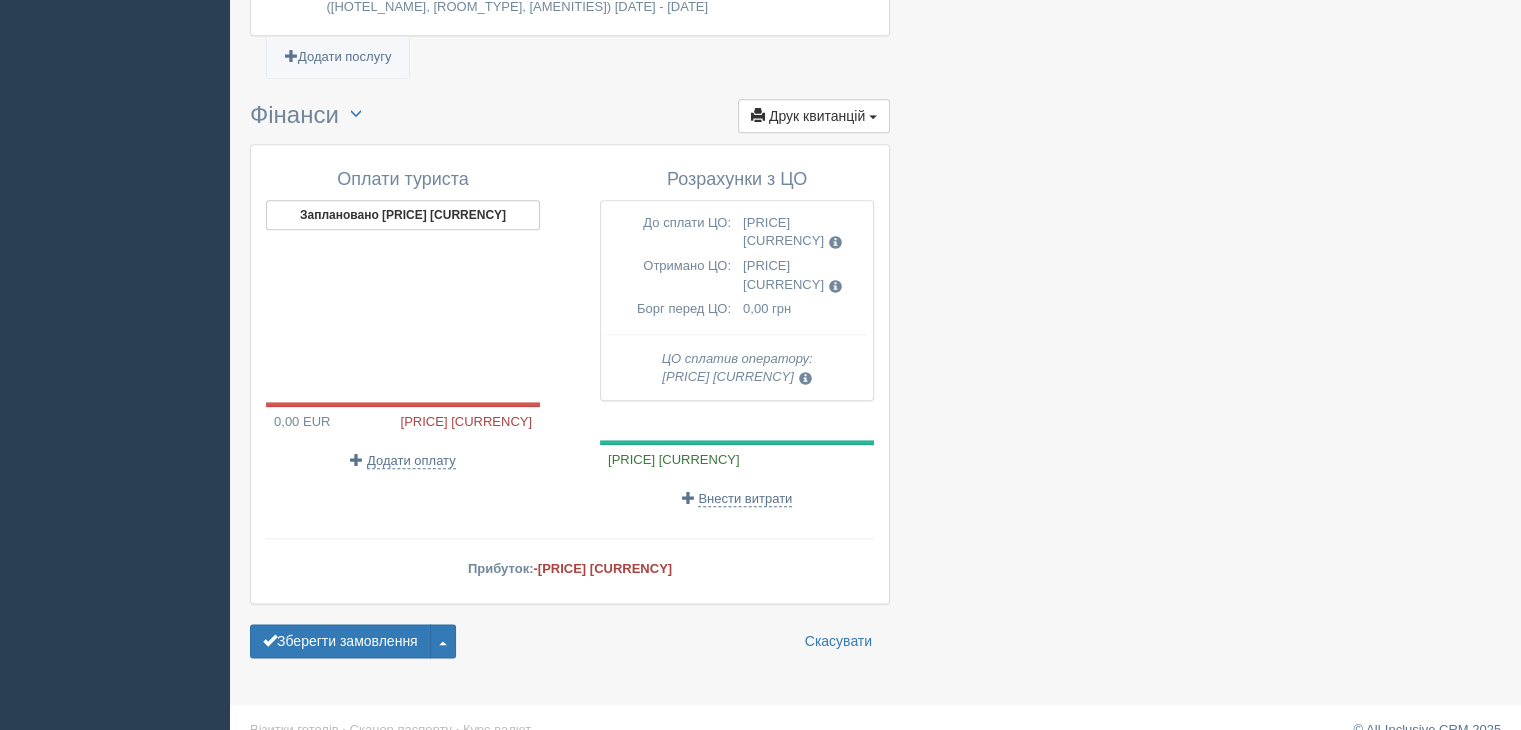 scroll, scrollTop: 2303, scrollLeft: 0, axis: vertical 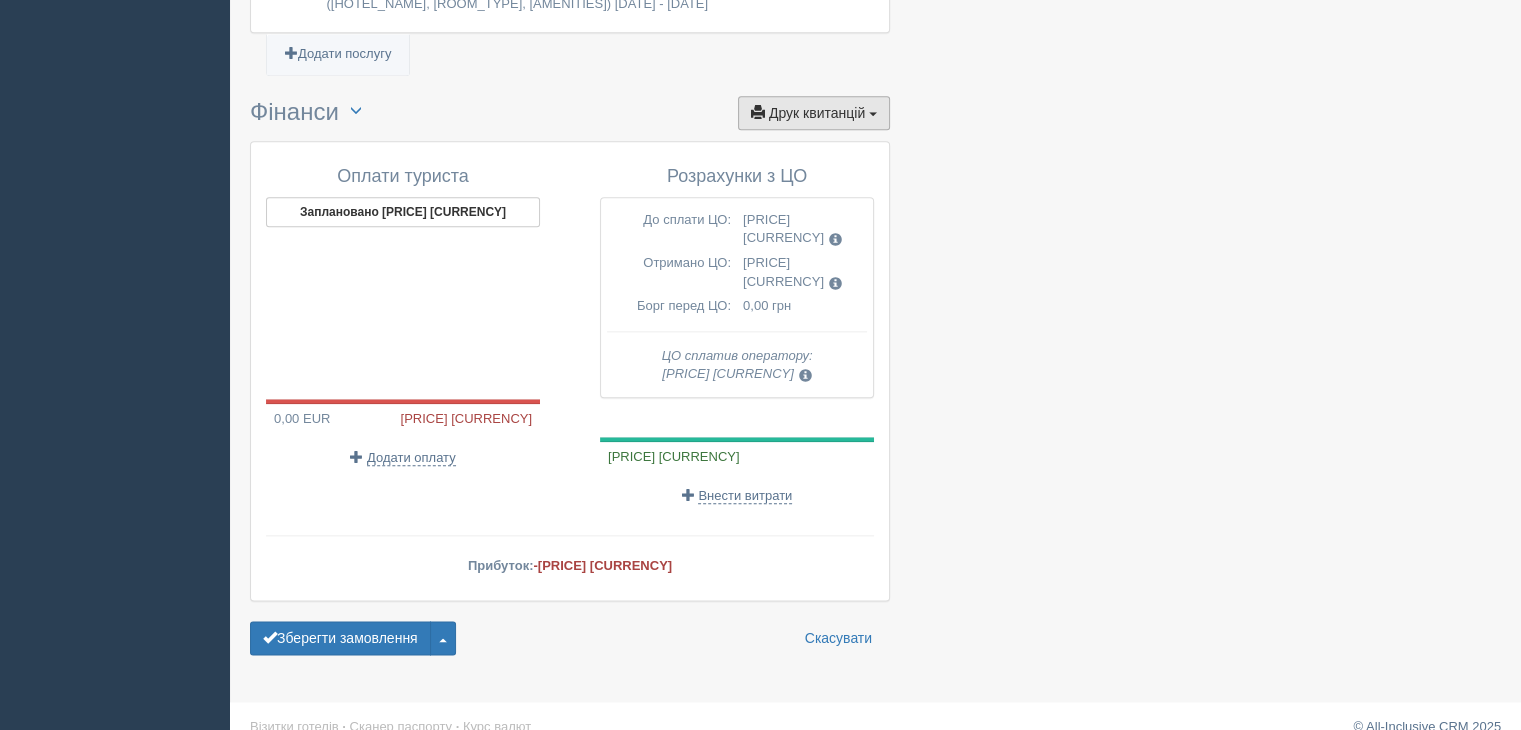 click on "Друк квитанцій" at bounding box center [817, 113] 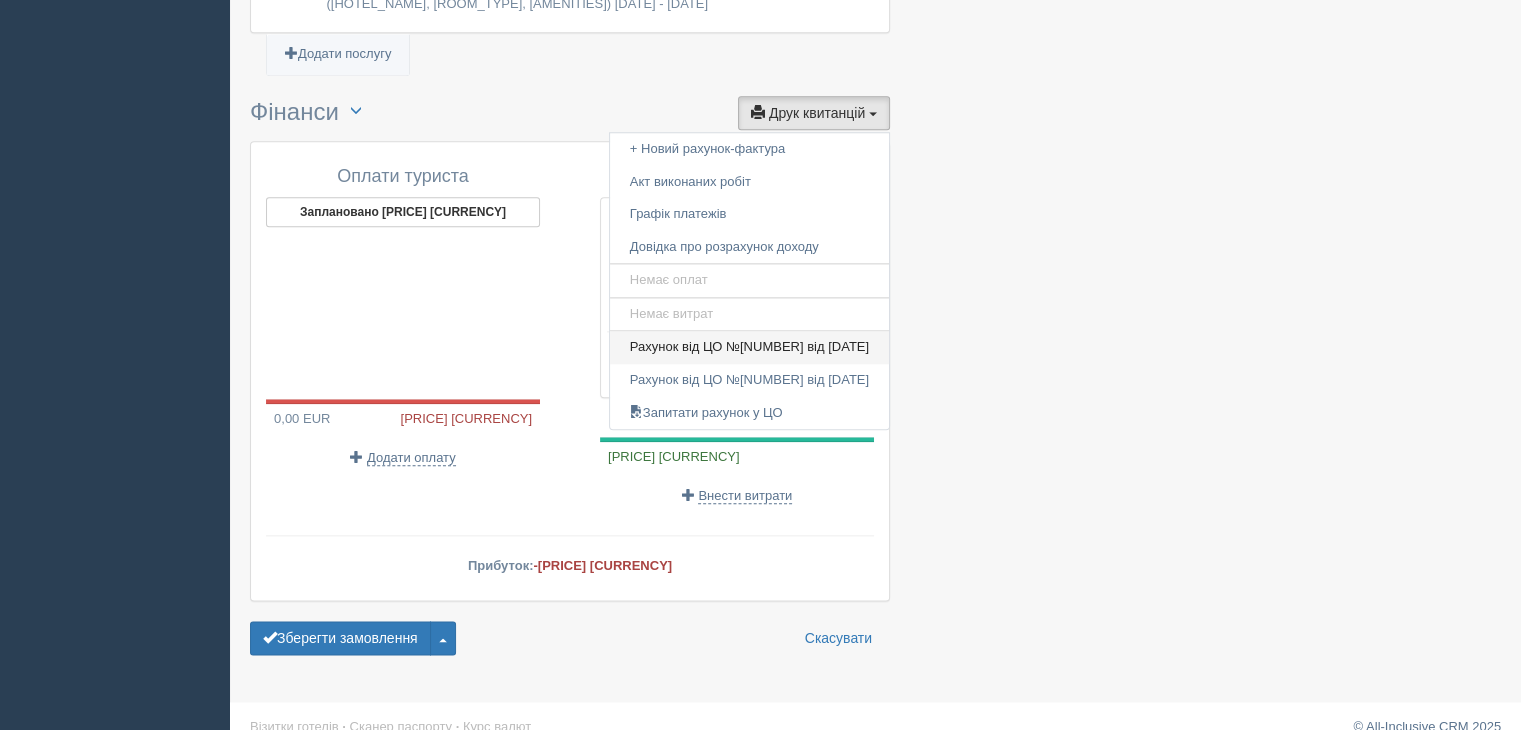 click on "Рахунок від ЦО №1 від 08.04.2025" at bounding box center (749, 347) 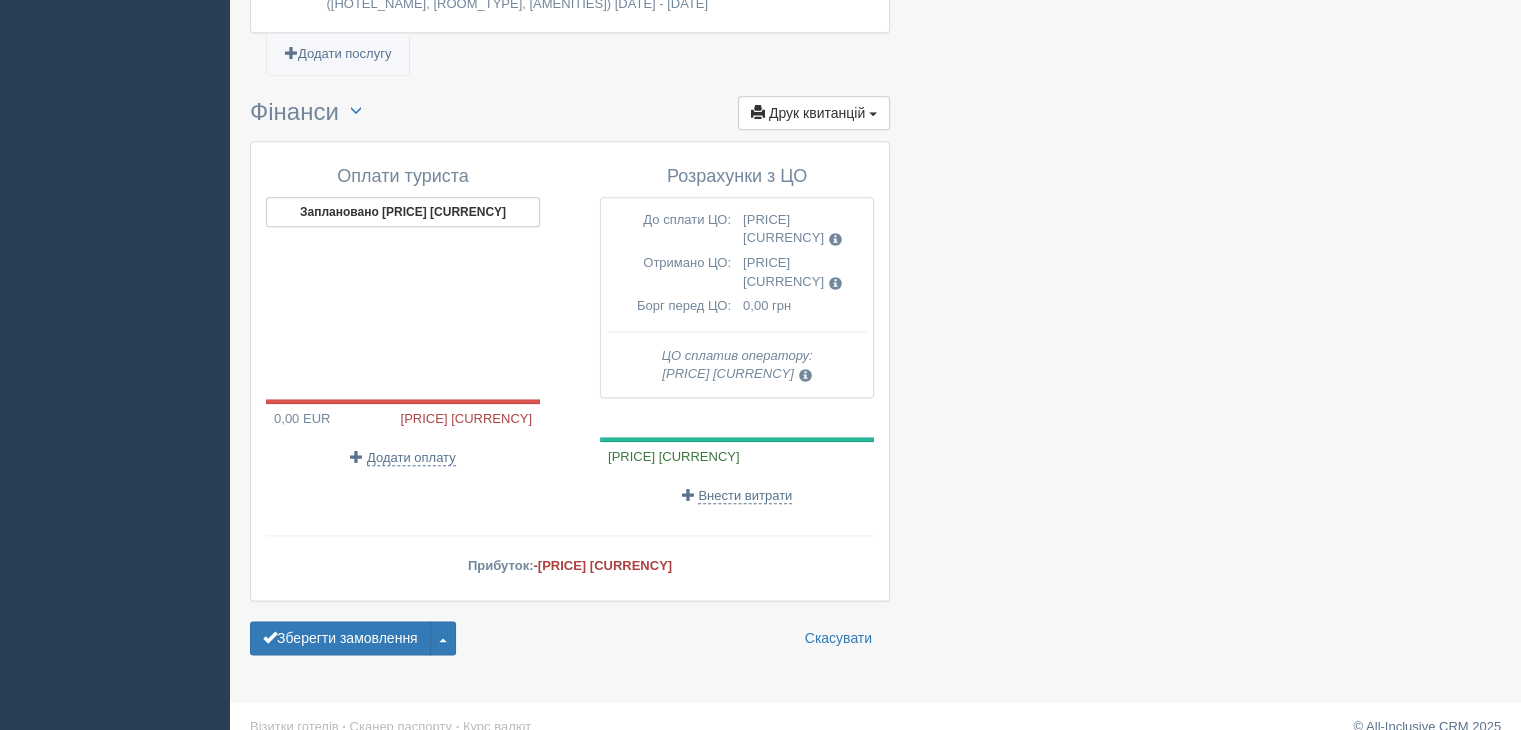 click on "Нагадування для замовлення
Нагадати туристу про від'їзд
15 травня
виконано!
Написати туристам під час відпочинку
17 травня
виконано!
Укласти договір
виконано!
Оплата туриста
виконано!" at bounding box center (570, -760) 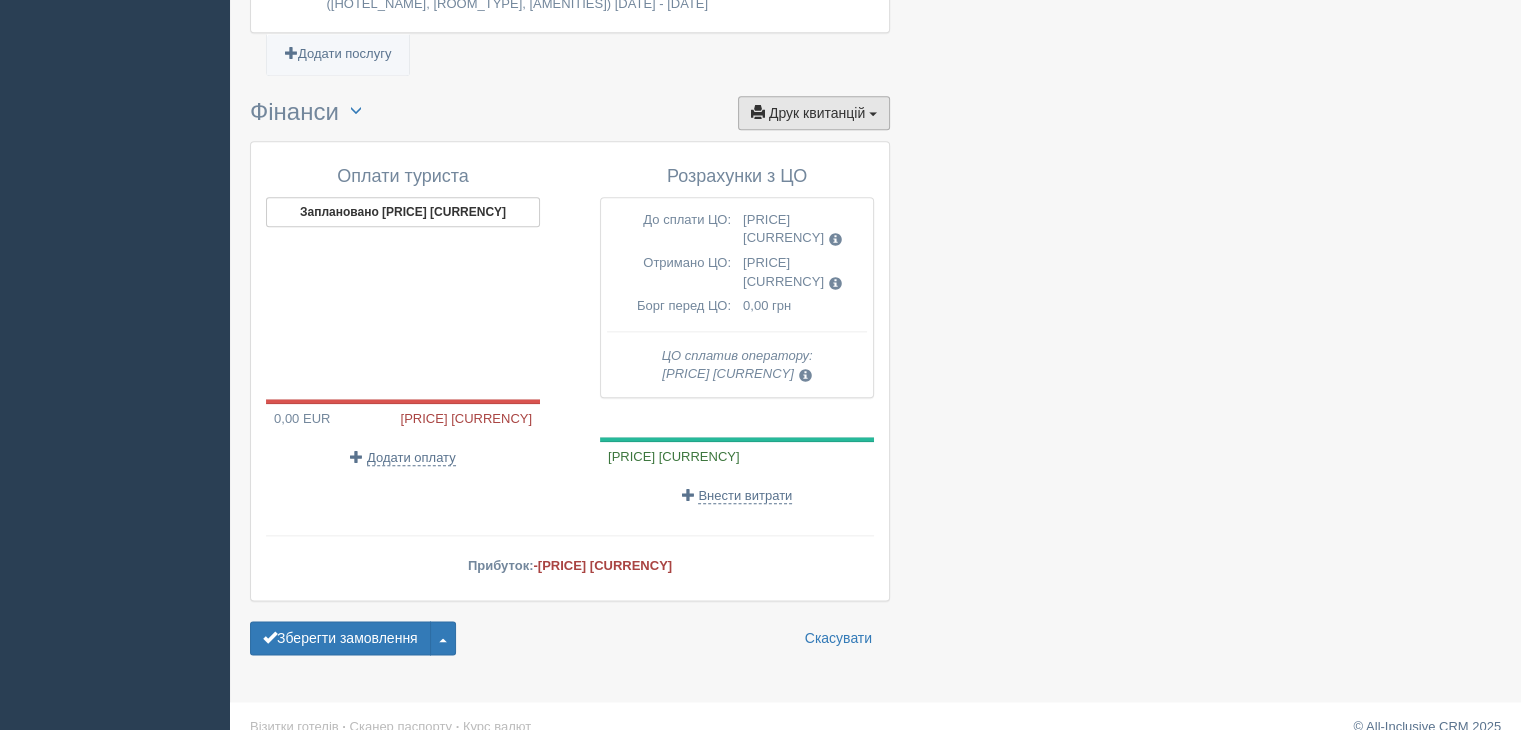 click on "Друк квитанцій" at bounding box center [817, 113] 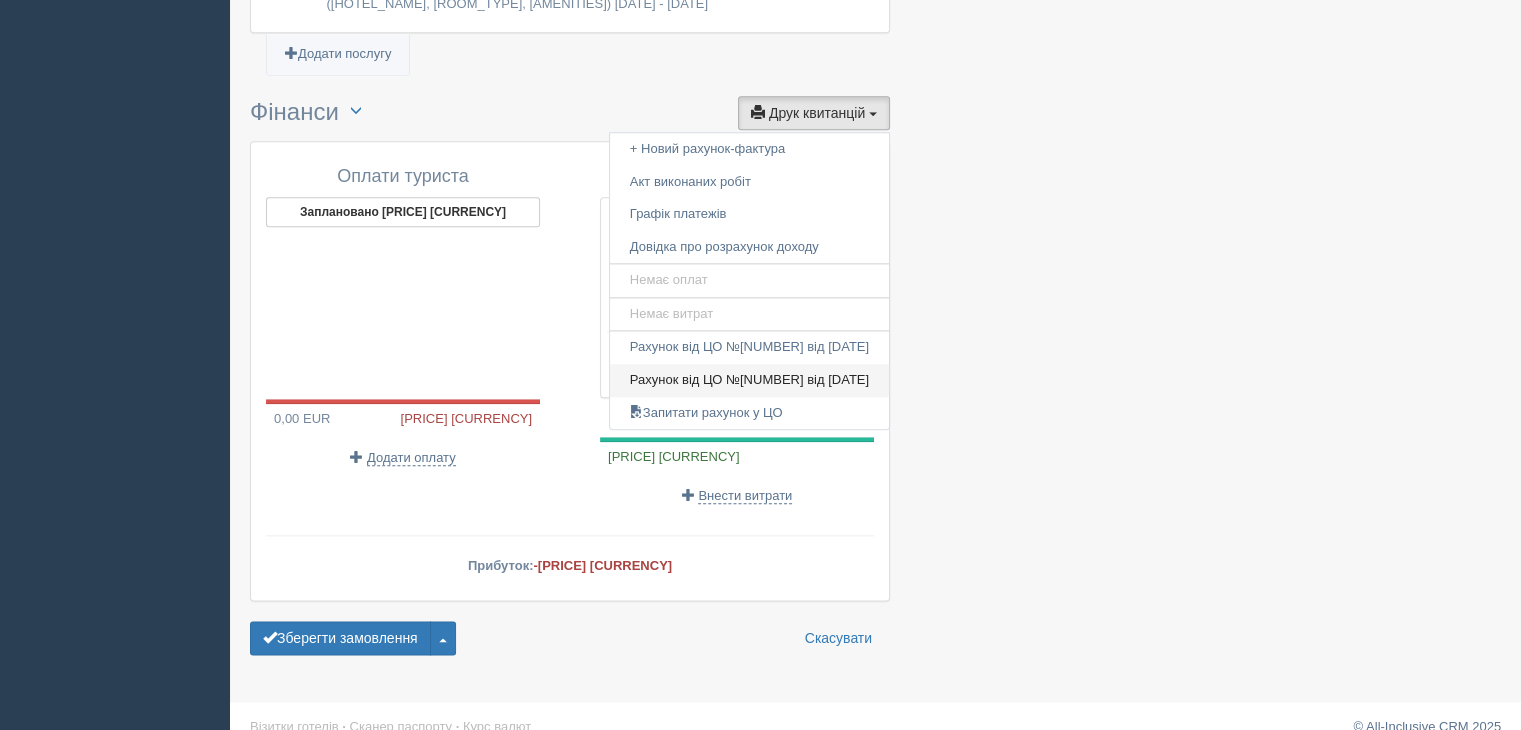 click on "Рахунок від ЦО №2 від 30.04.2025" at bounding box center (749, 380) 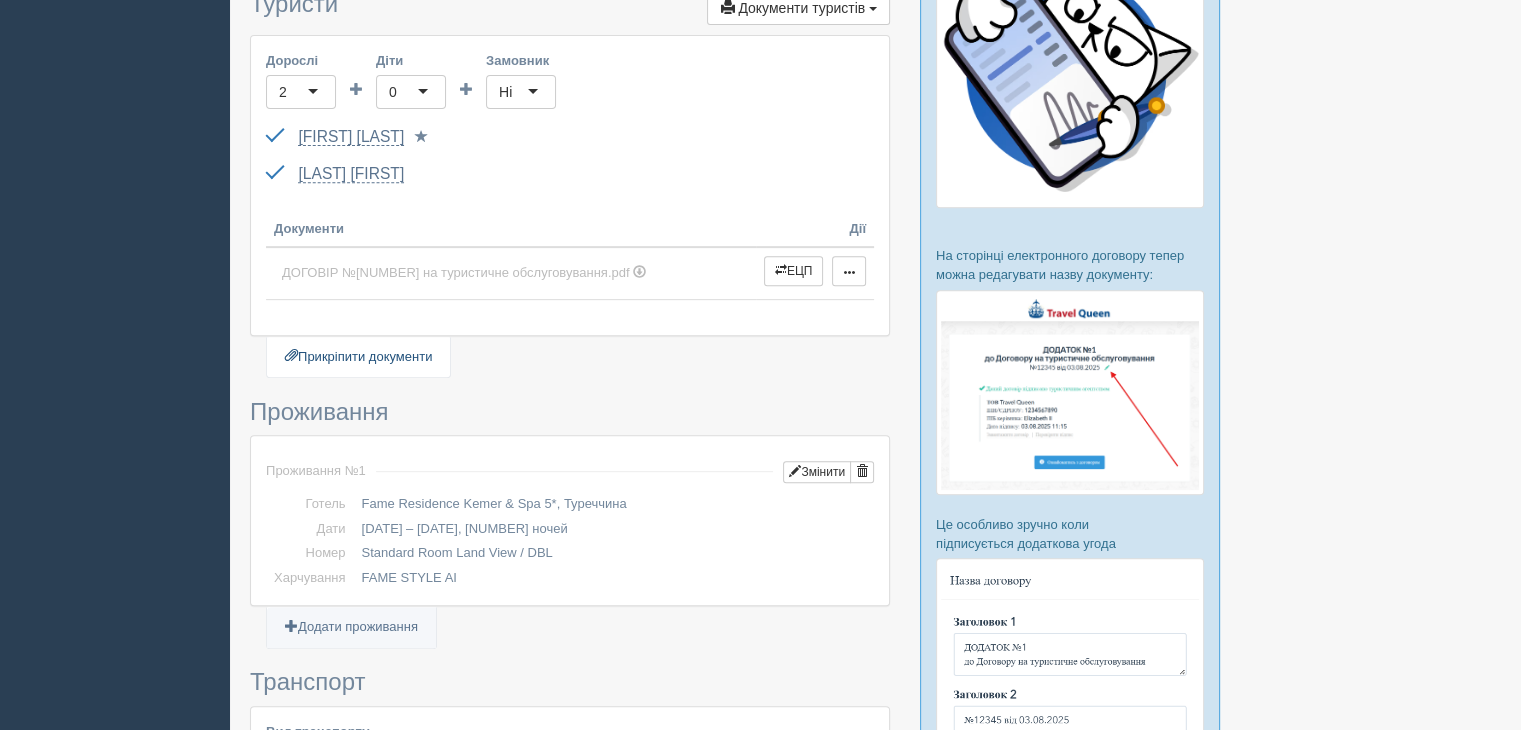 scroll, scrollTop: 503, scrollLeft: 0, axis: vertical 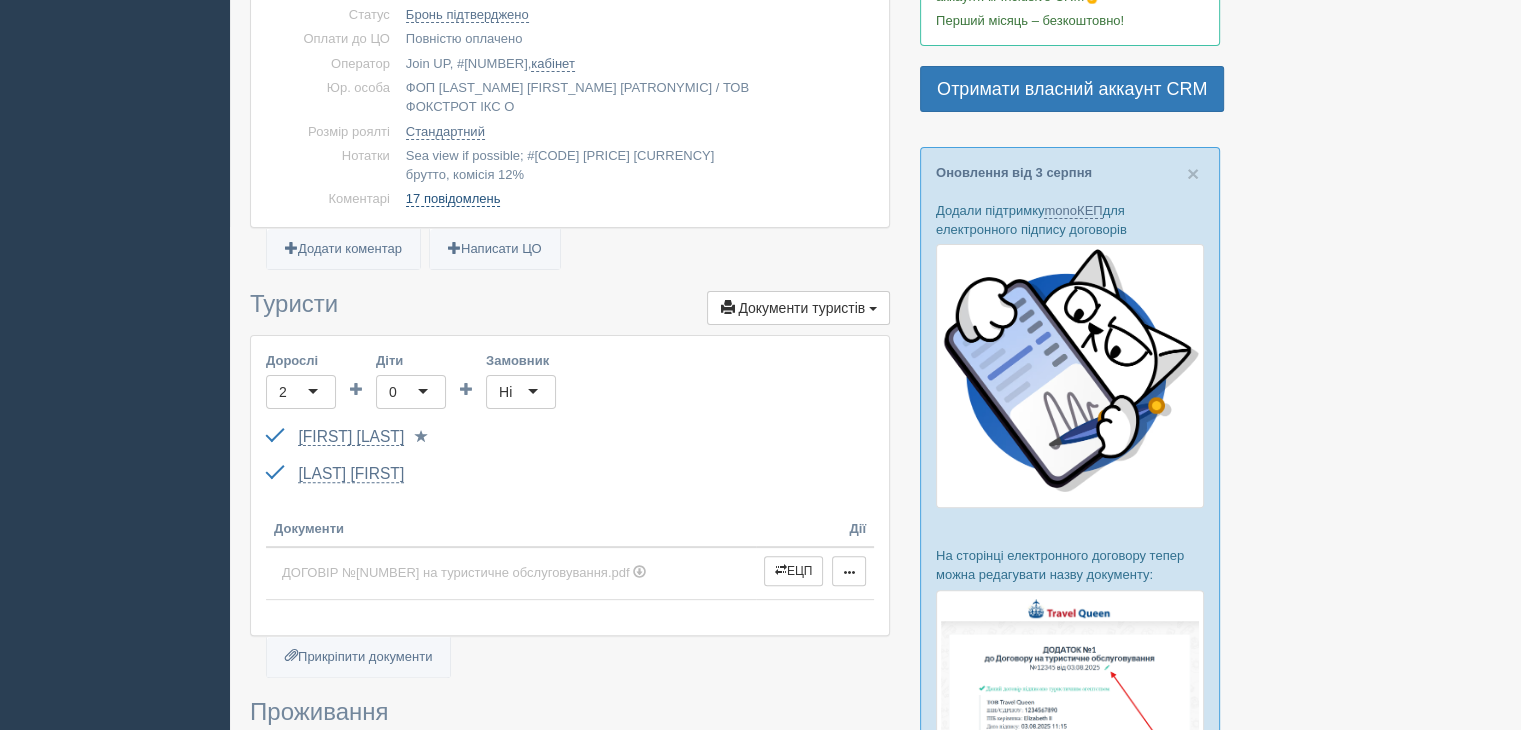 click on "17 повідомлень" at bounding box center [453, 199] 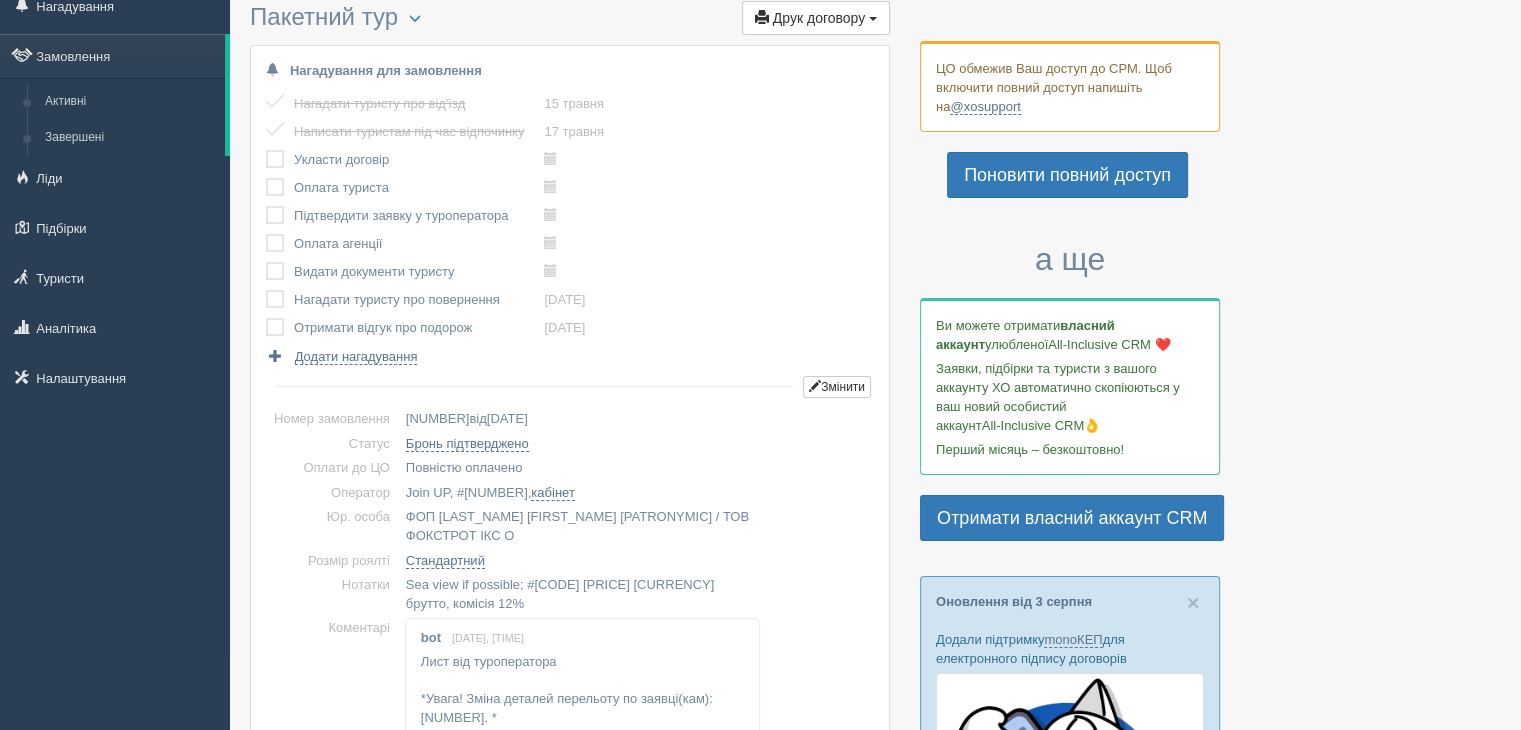 scroll, scrollTop: 0, scrollLeft: 0, axis: both 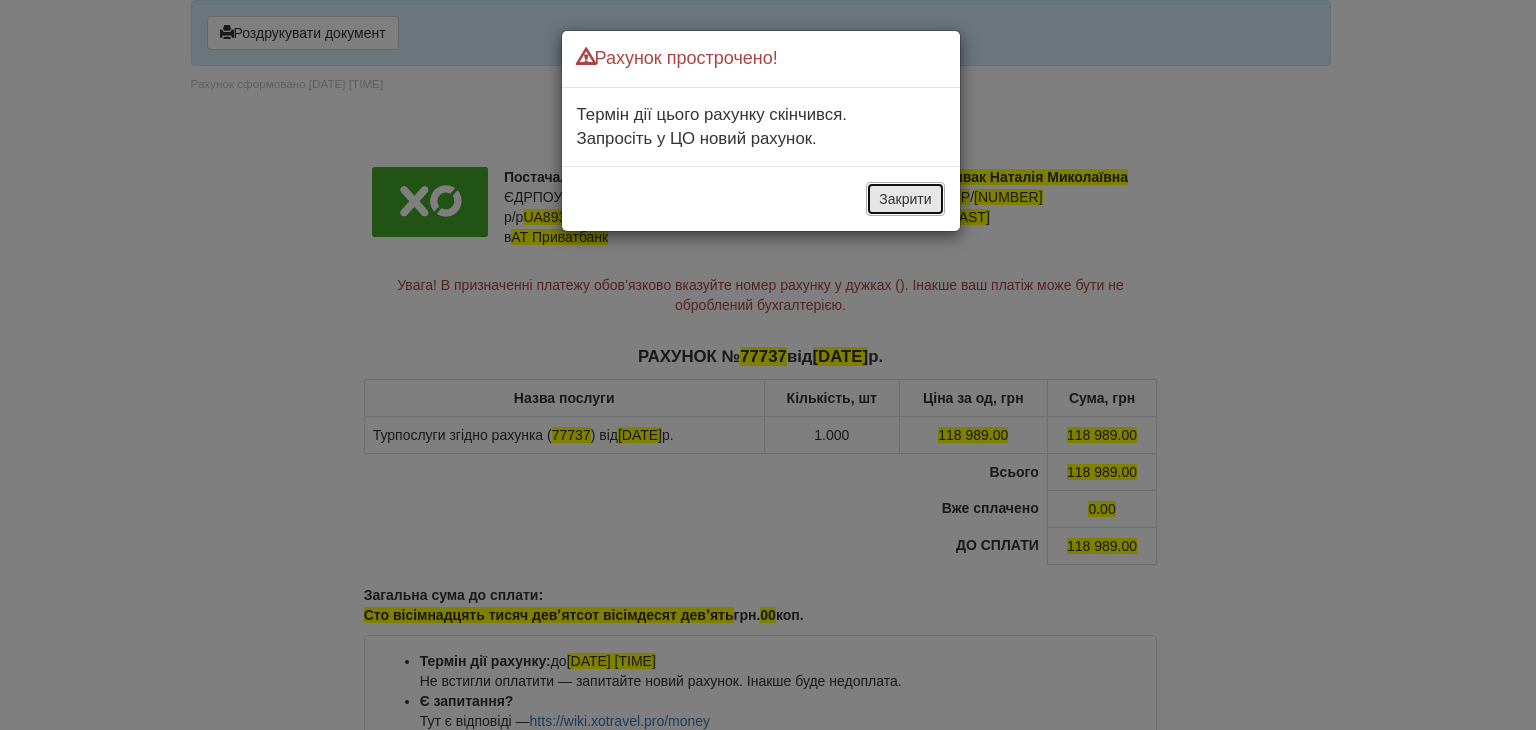 click on "Закрити" at bounding box center (905, 199) 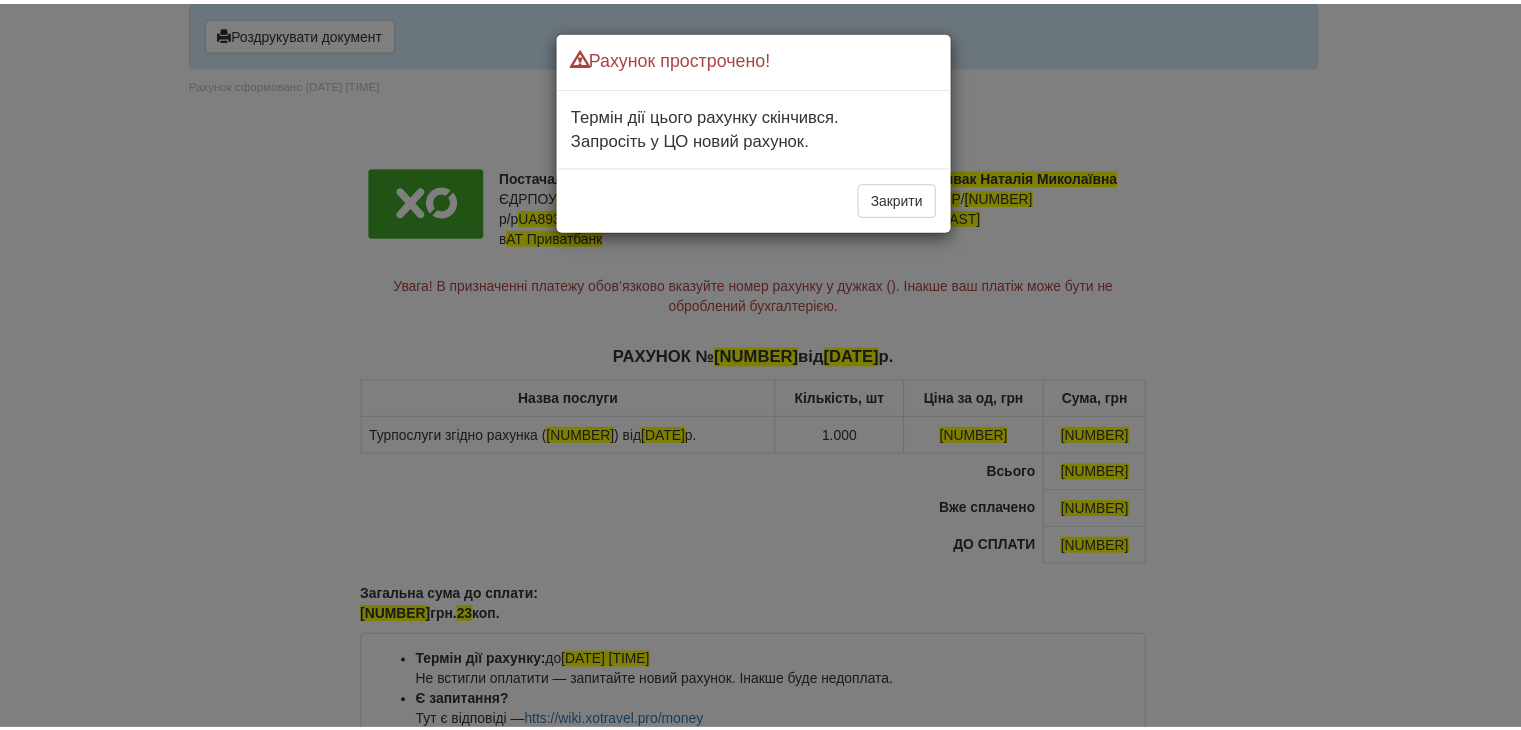 scroll, scrollTop: 0, scrollLeft: 0, axis: both 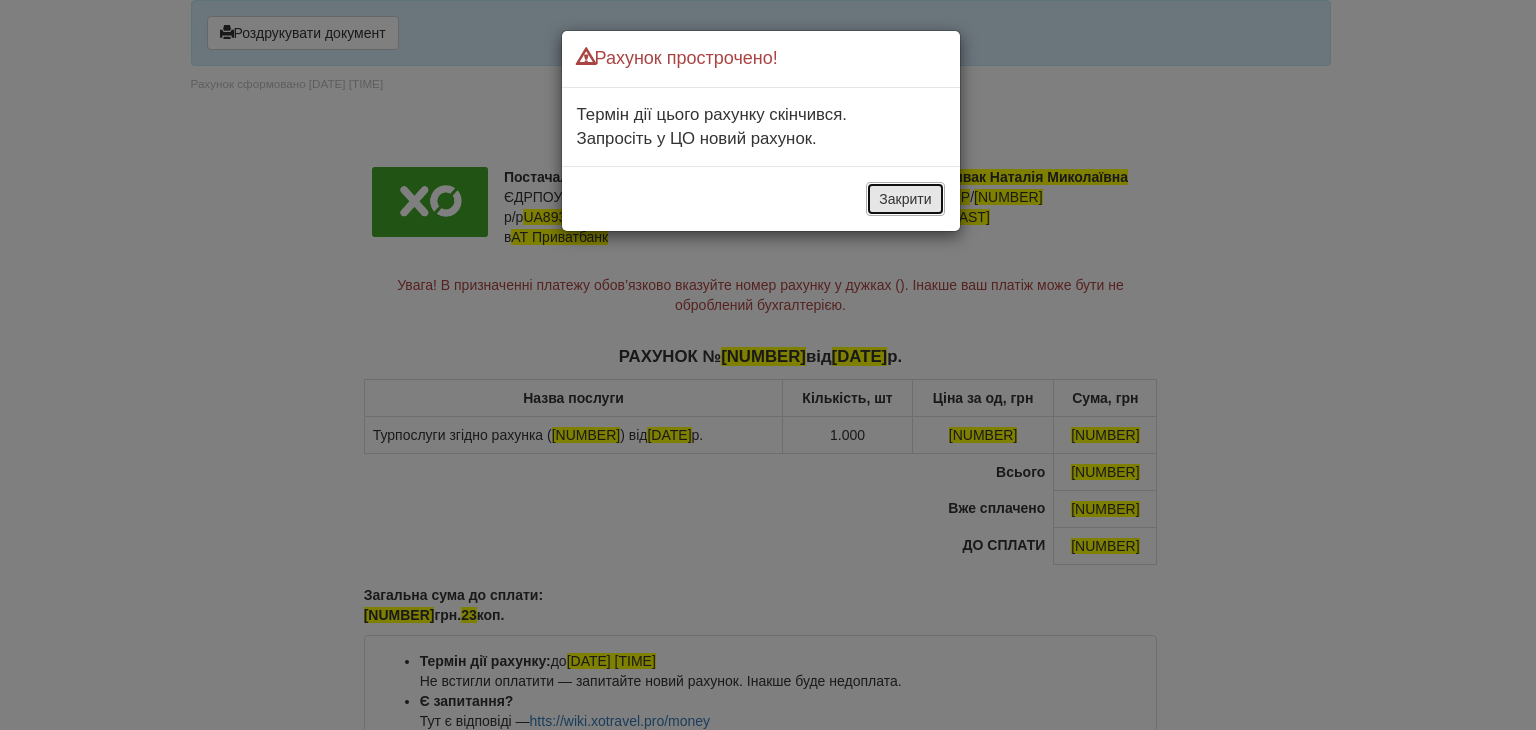 click on "Закрити" at bounding box center (905, 199) 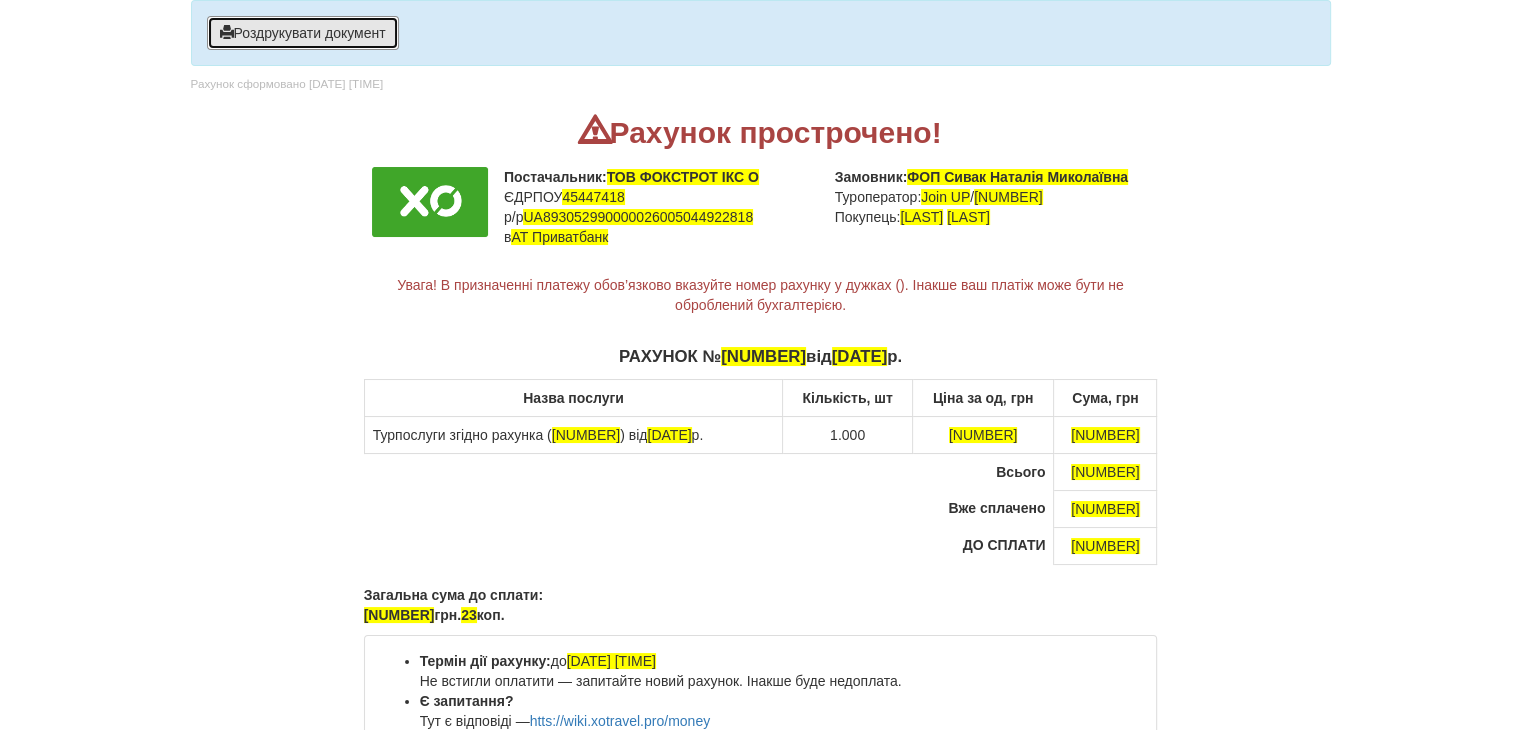 click on "Роздрукувати документ" at bounding box center [303, 33] 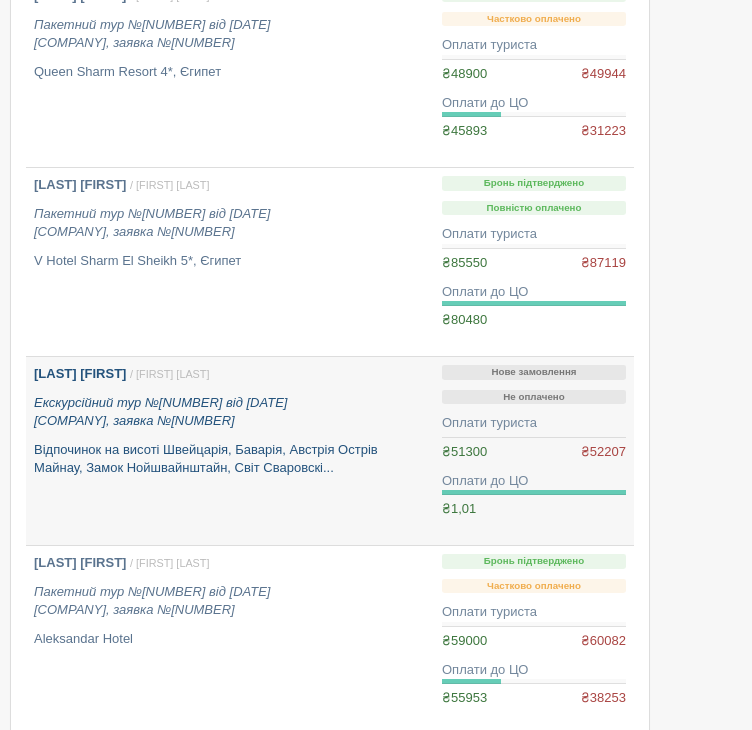 scroll, scrollTop: 228, scrollLeft: 0, axis: vertical 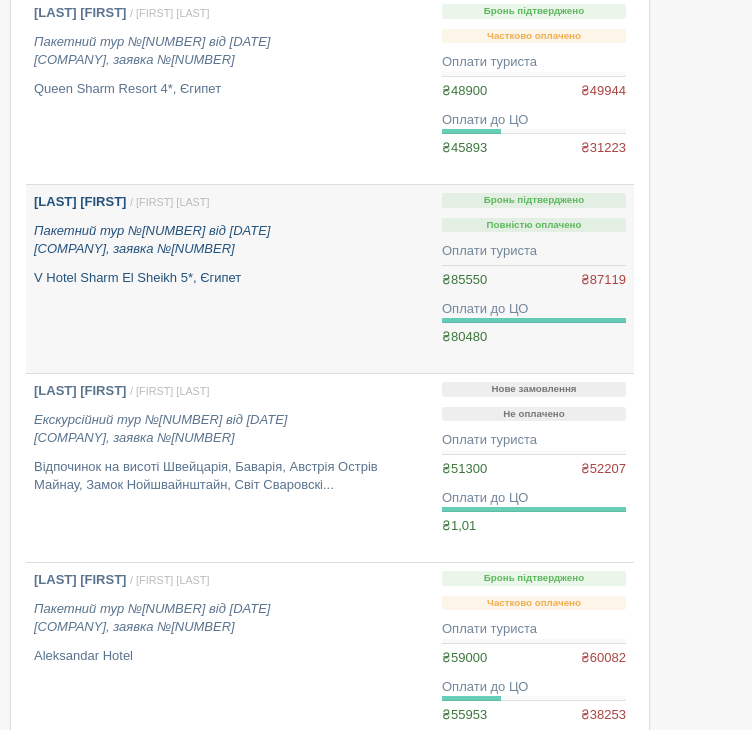 click on "[LAST] [FIRST]
/ [FIRST] [LAST]
Пакетний тур №[NUMBER] від [DATE]
[COMPANY], заявка №[NUMBER]
V Hotel Sharm El Sheikh 5*, Єгипет" at bounding box center [230, 240] 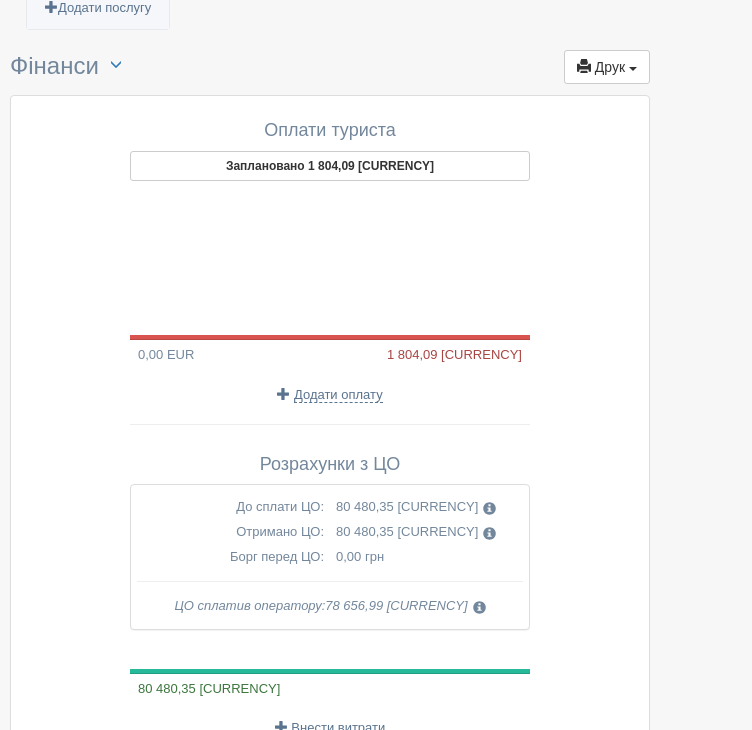 scroll, scrollTop: 2400, scrollLeft: 0, axis: vertical 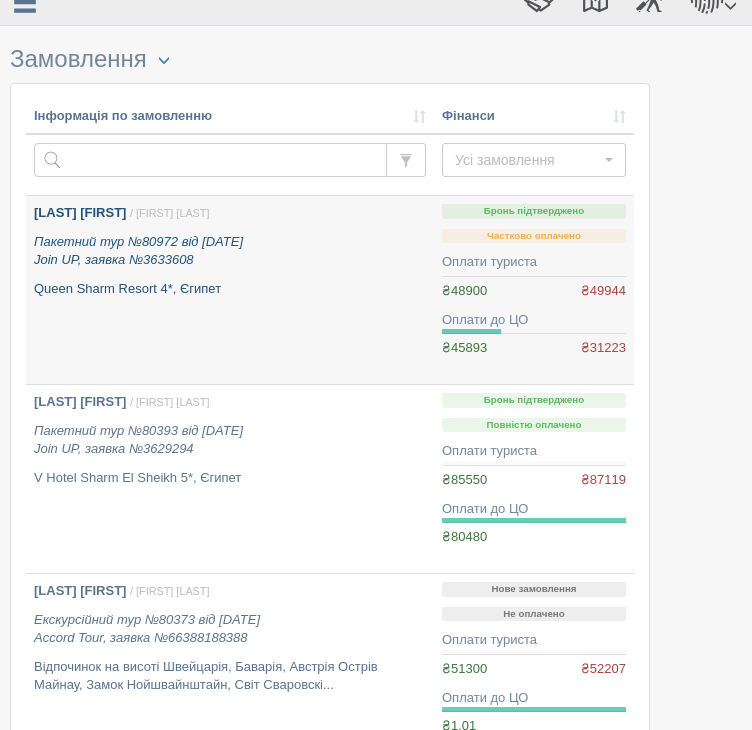 click on "[LAST] [FIRST]
/ [FIRST] [LAST]
Пакетний тур №80972 від [DATE]
Join UP, заявка №3633608
Queen Sharm Resort 4*, Єгипет" at bounding box center [230, 251] 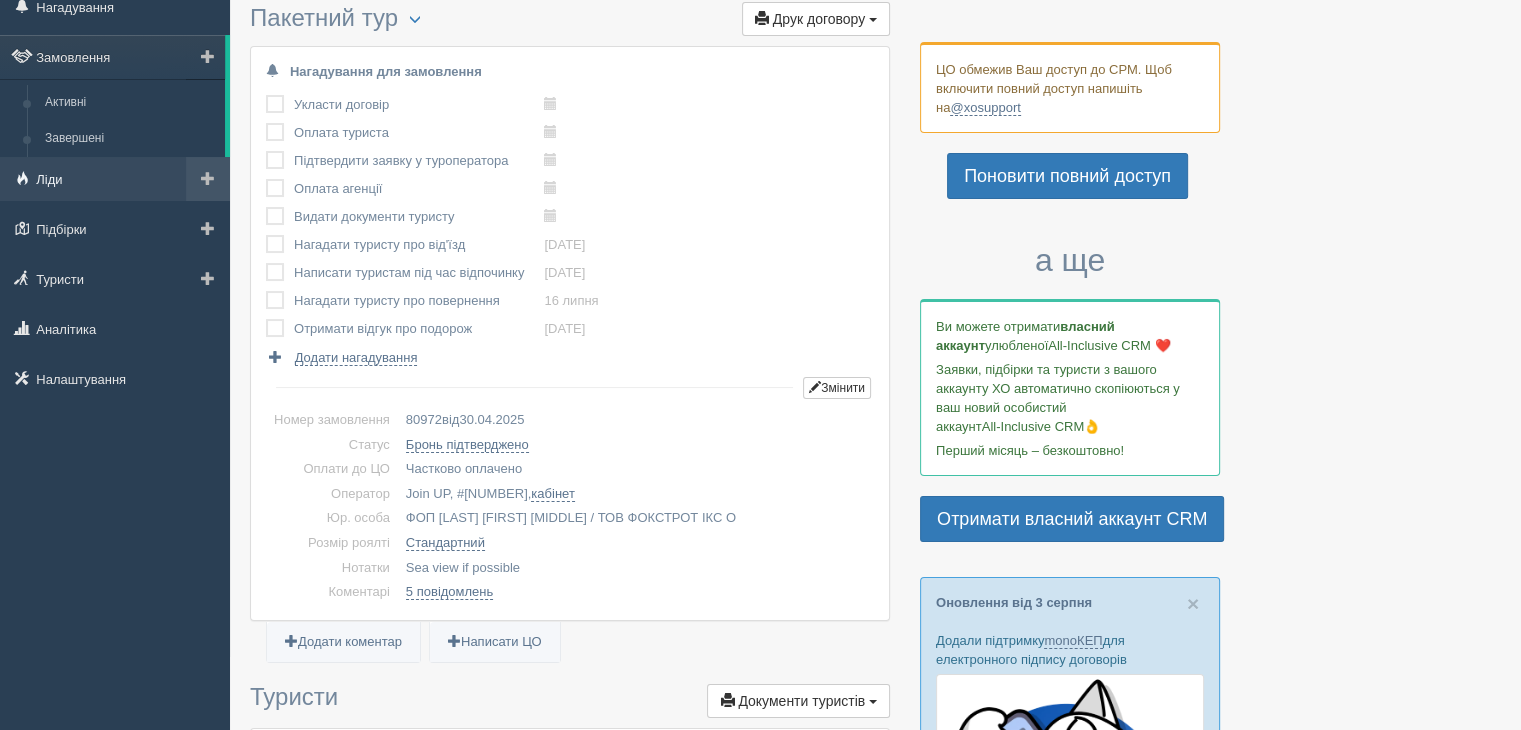 scroll, scrollTop: 0, scrollLeft: 0, axis: both 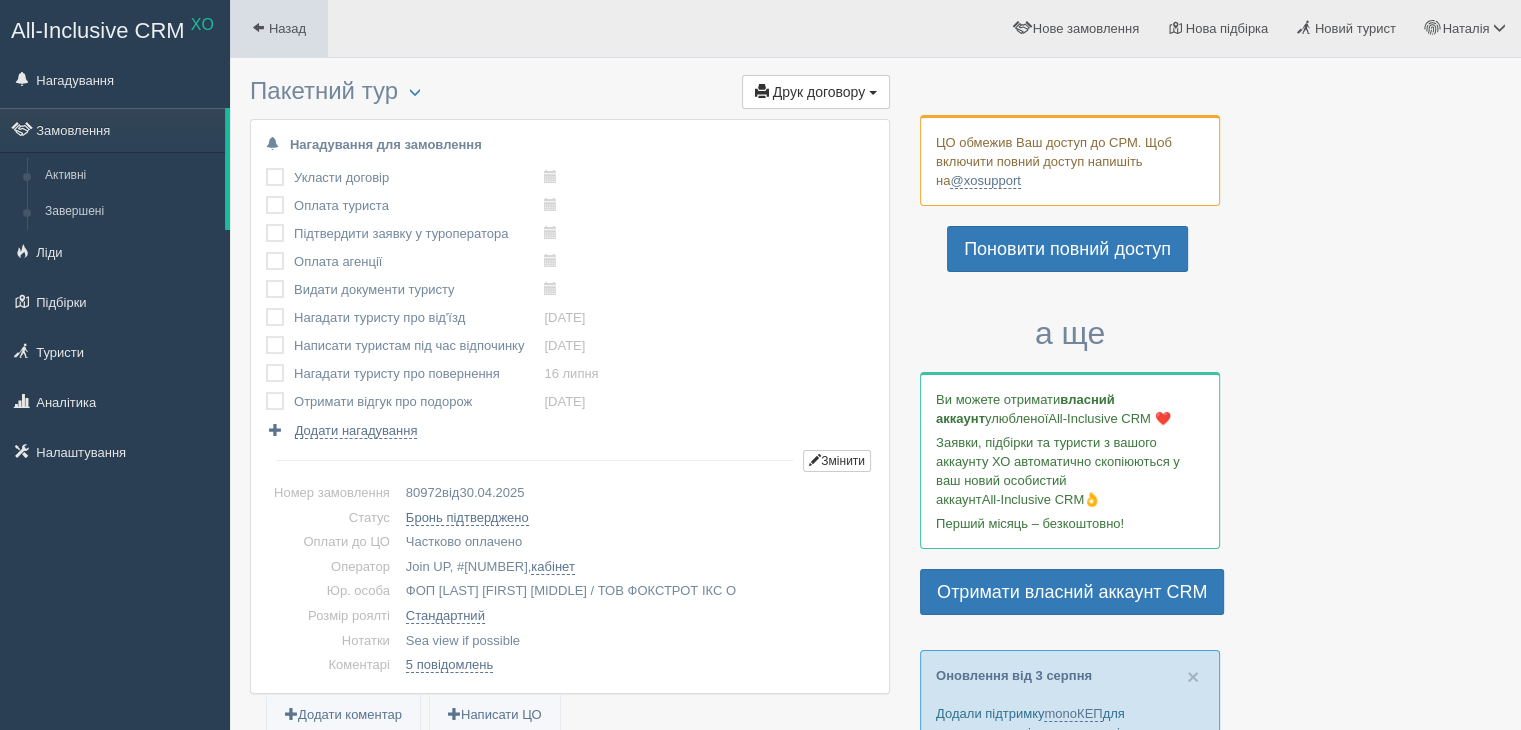 click at bounding box center [258, 27] 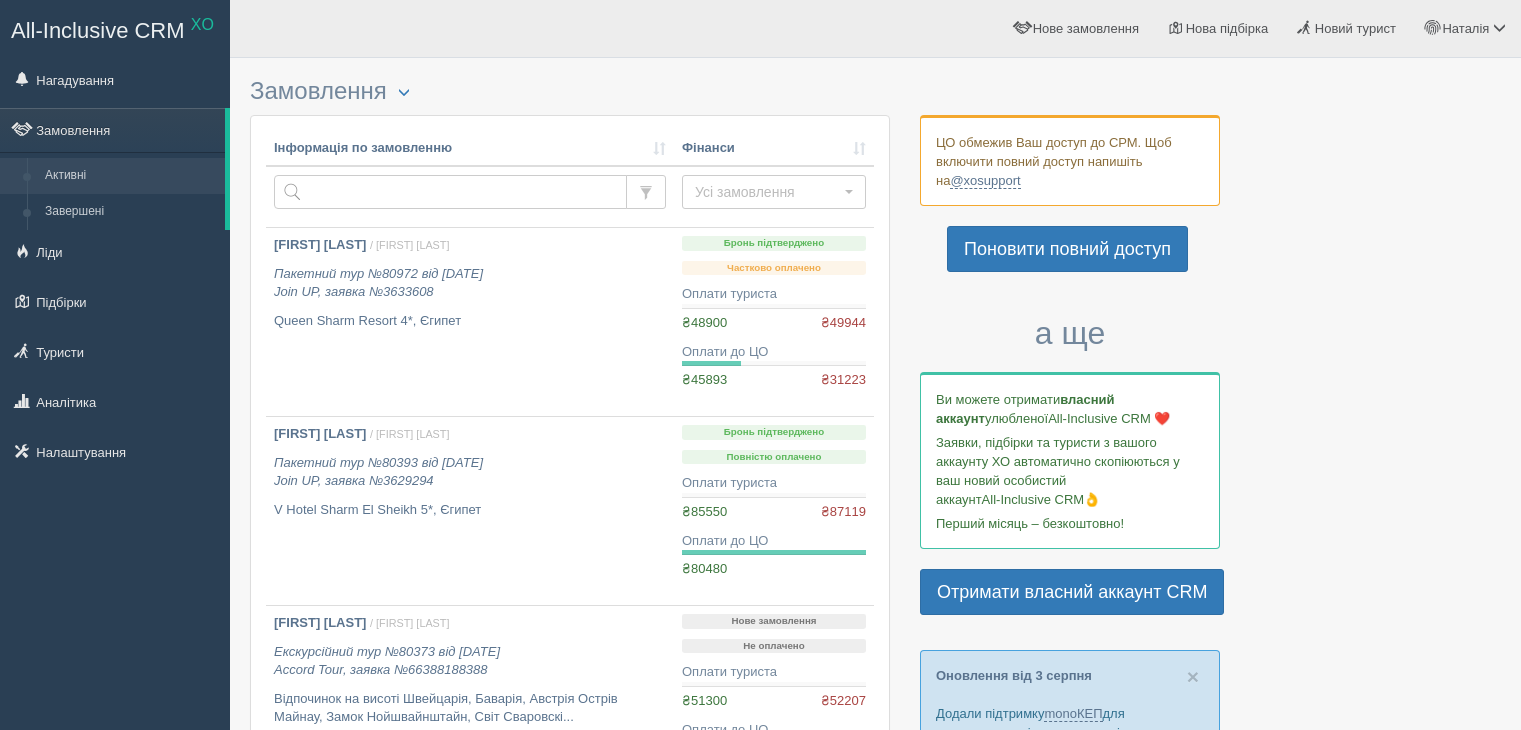 scroll, scrollTop: 0, scrollLeft: 0, axis: both 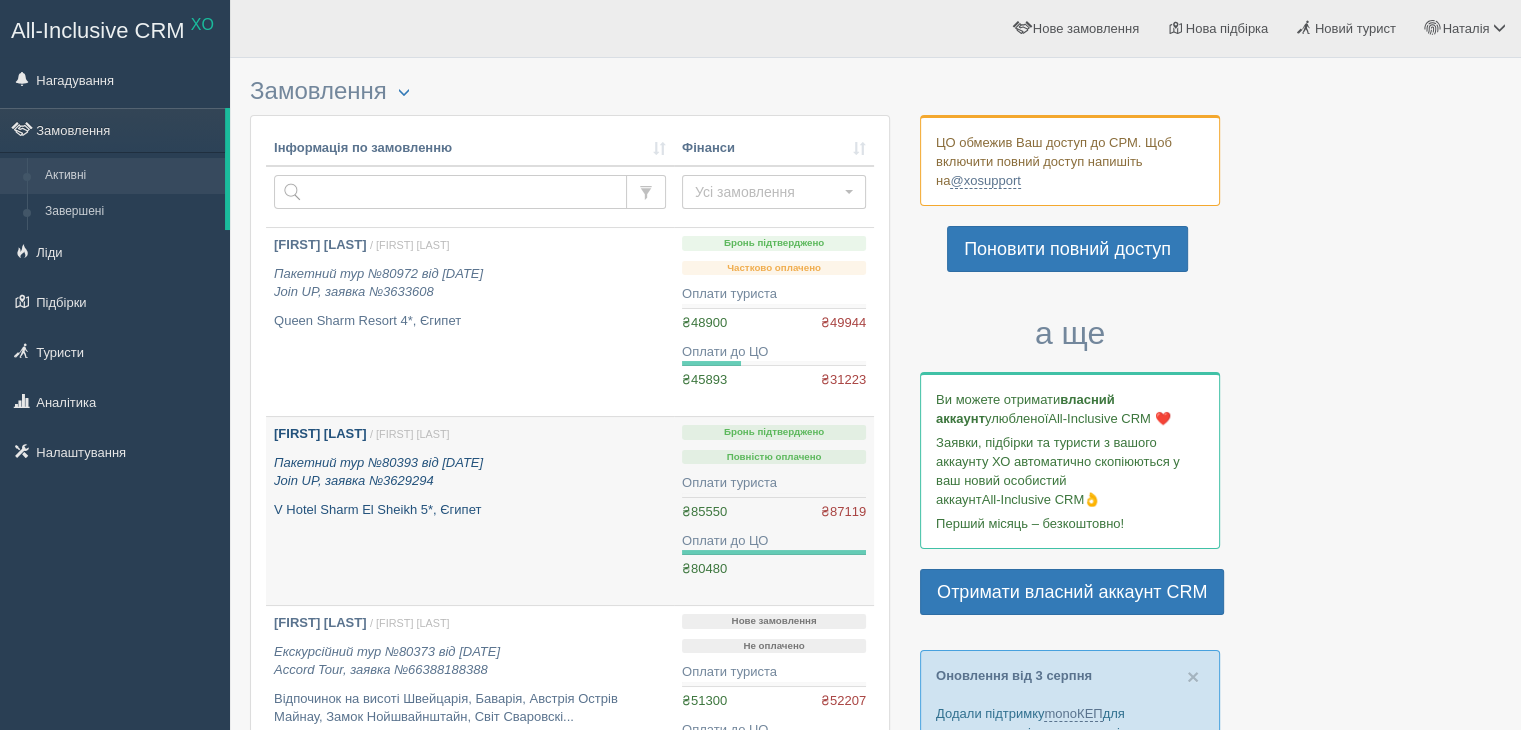 click on "V Hotel Sharm El Sheikh 5*, Єгипет" at bounding box center [470, 510] 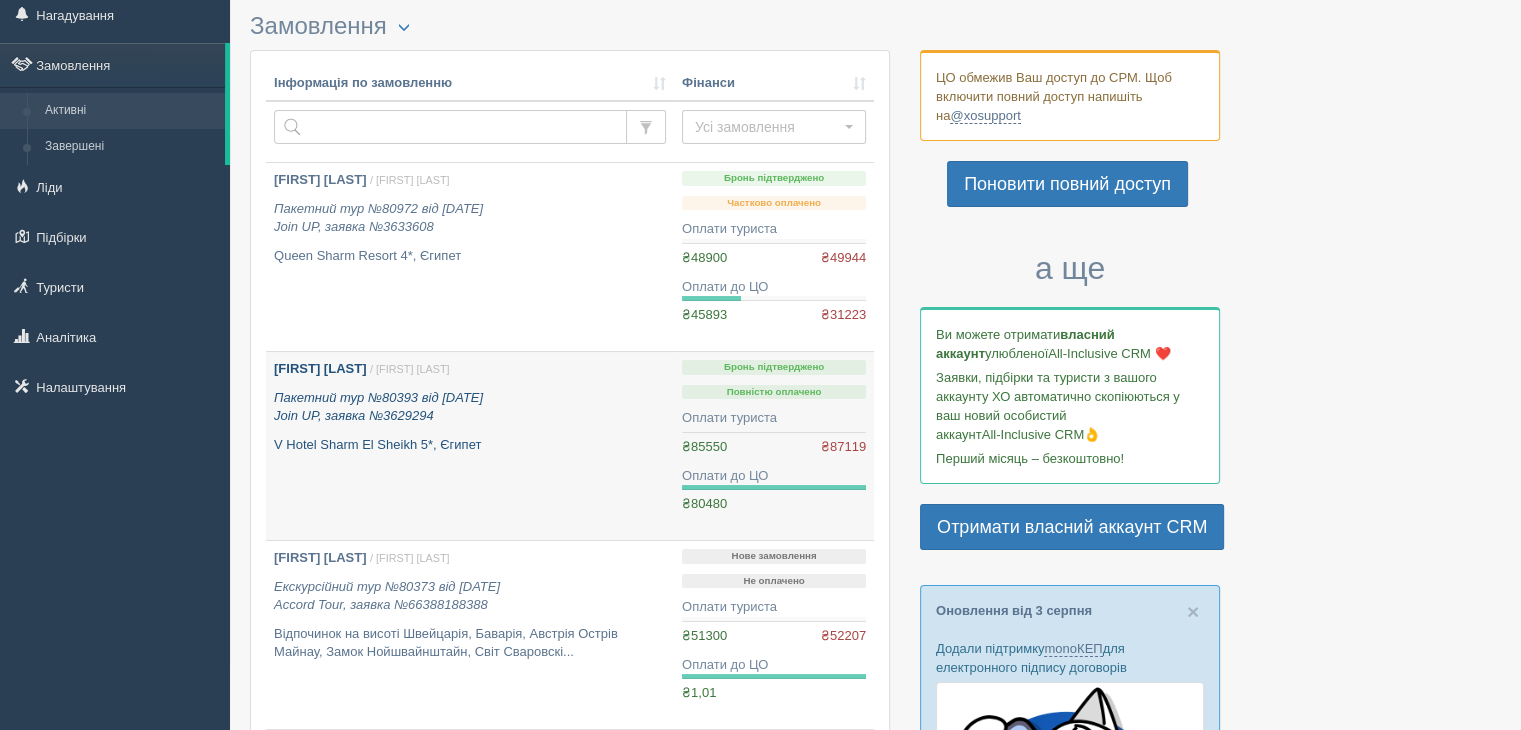 scroll, scrollTop: 100, scrollLeft: 0, axis: vertical 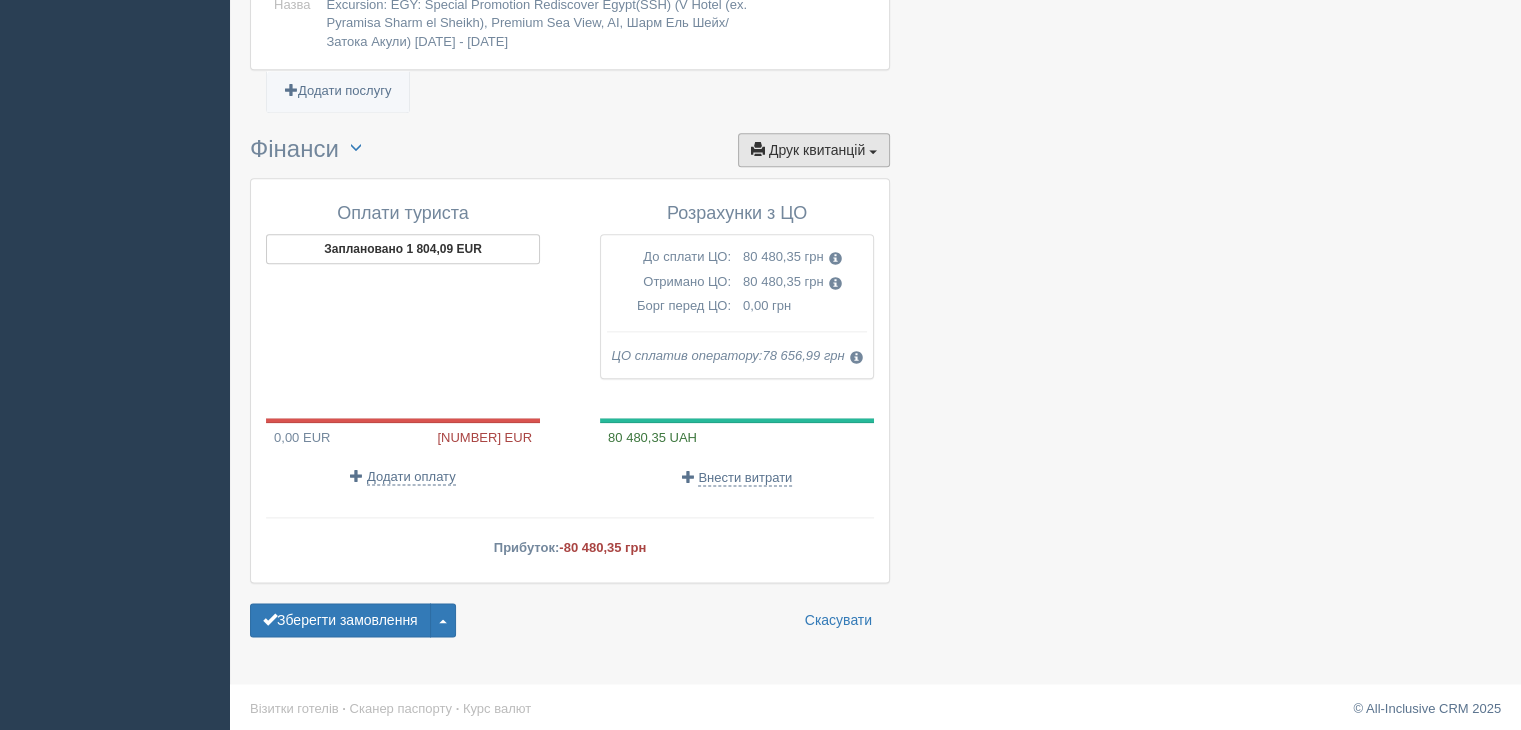 click on "Друк квитанцій" at bounding box center [817, 150] 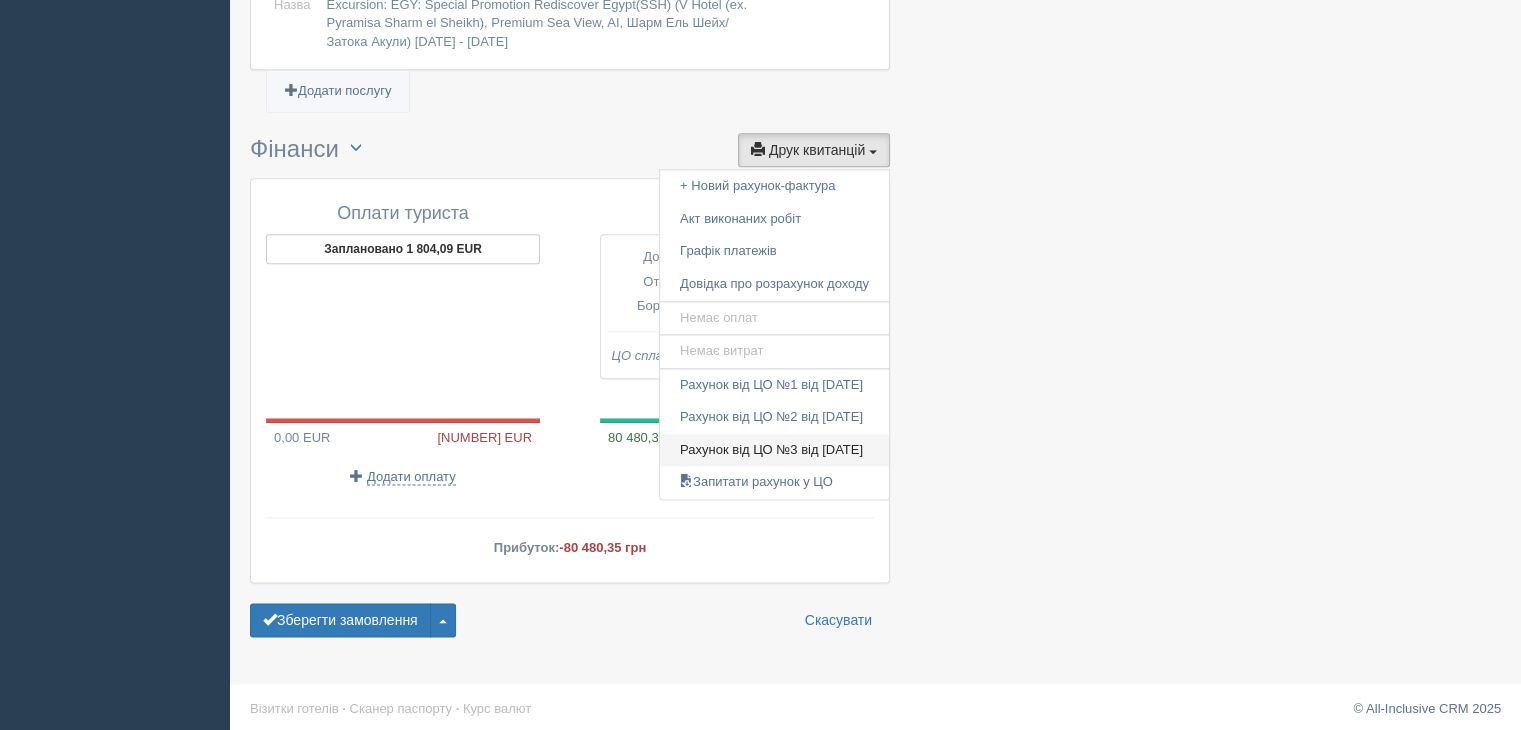 click on "Рахунок від ЦО №3 від 14.05.2025" at bounding box center (774, 450) 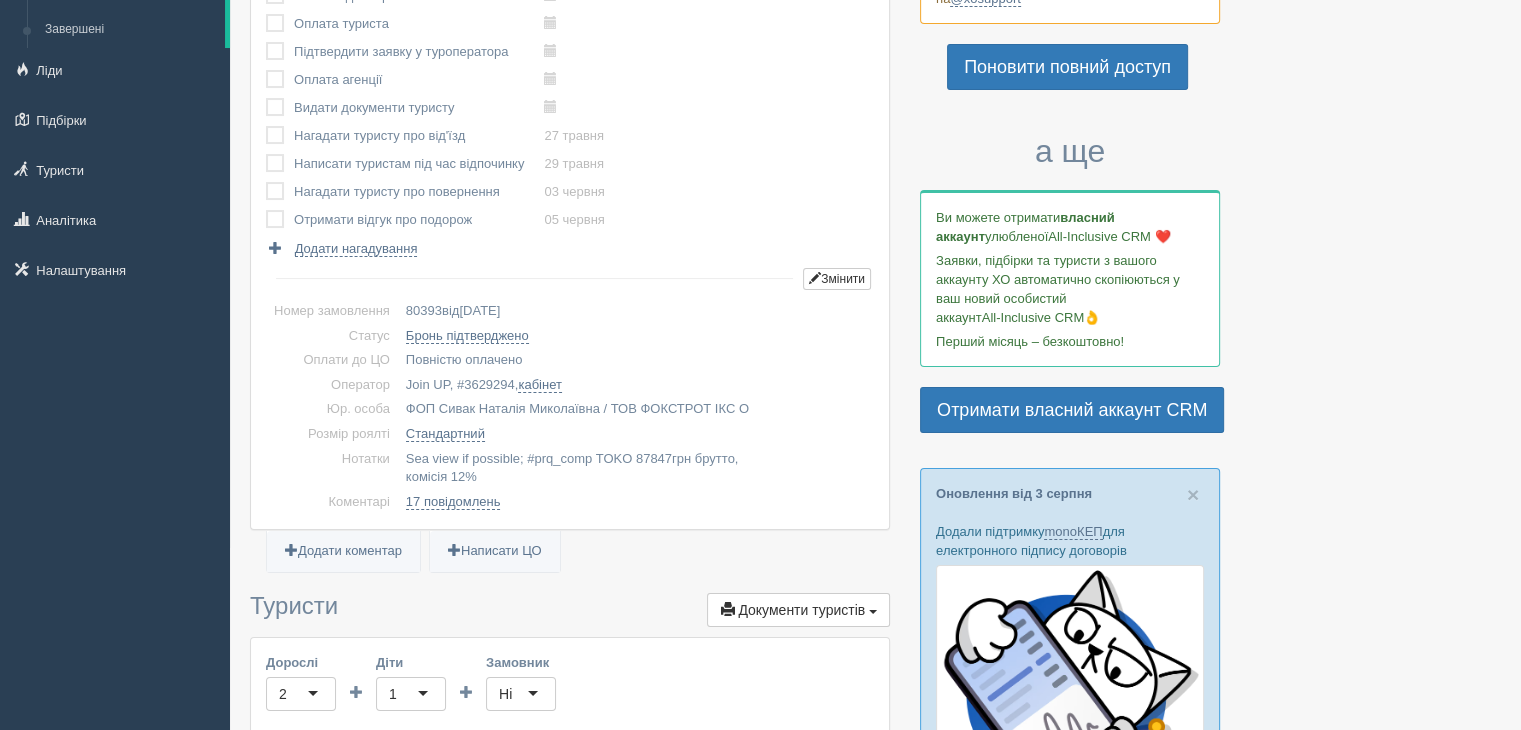 scroll, scrollTop: 0, scrollLeft: 0, axis: both 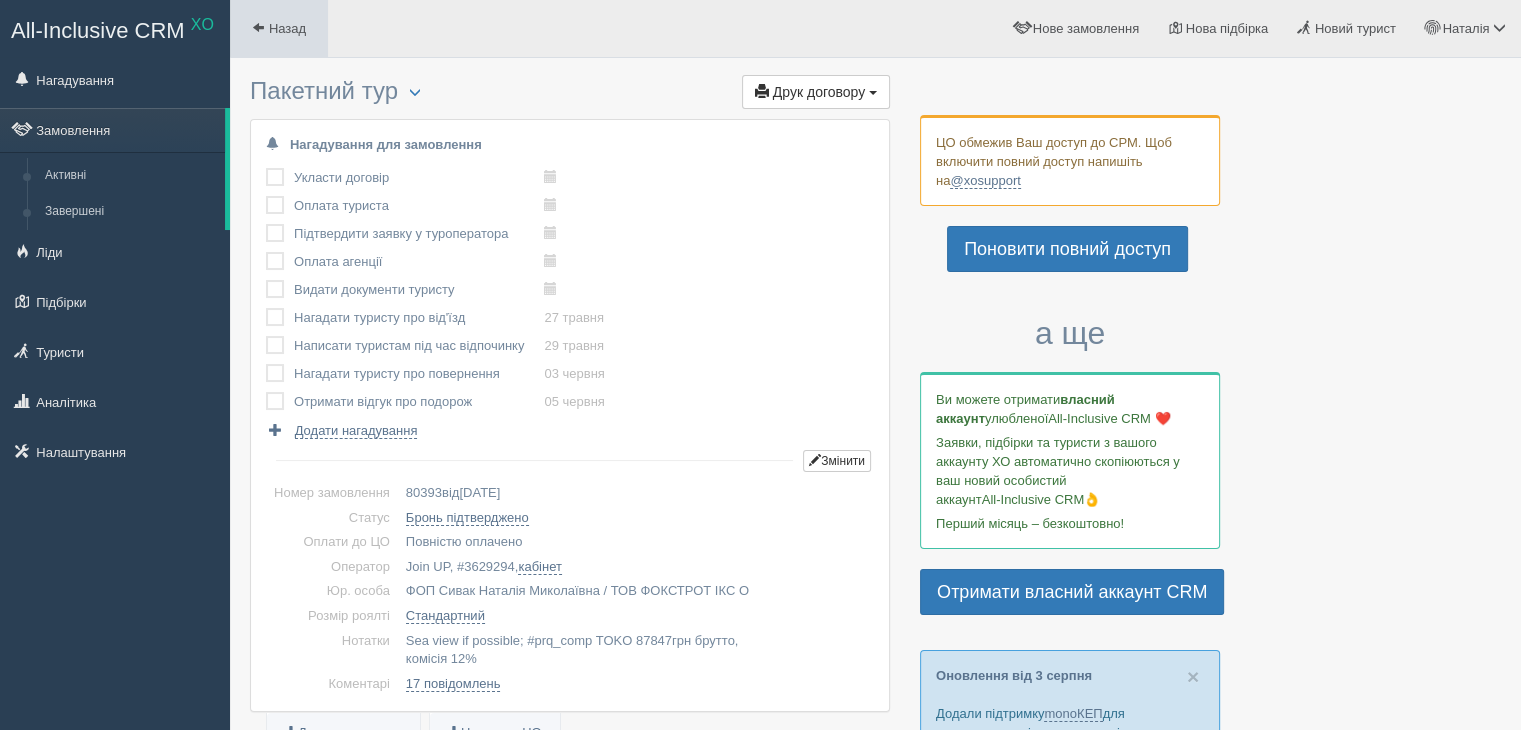click on "Назад" at bounding box center (287, 28) 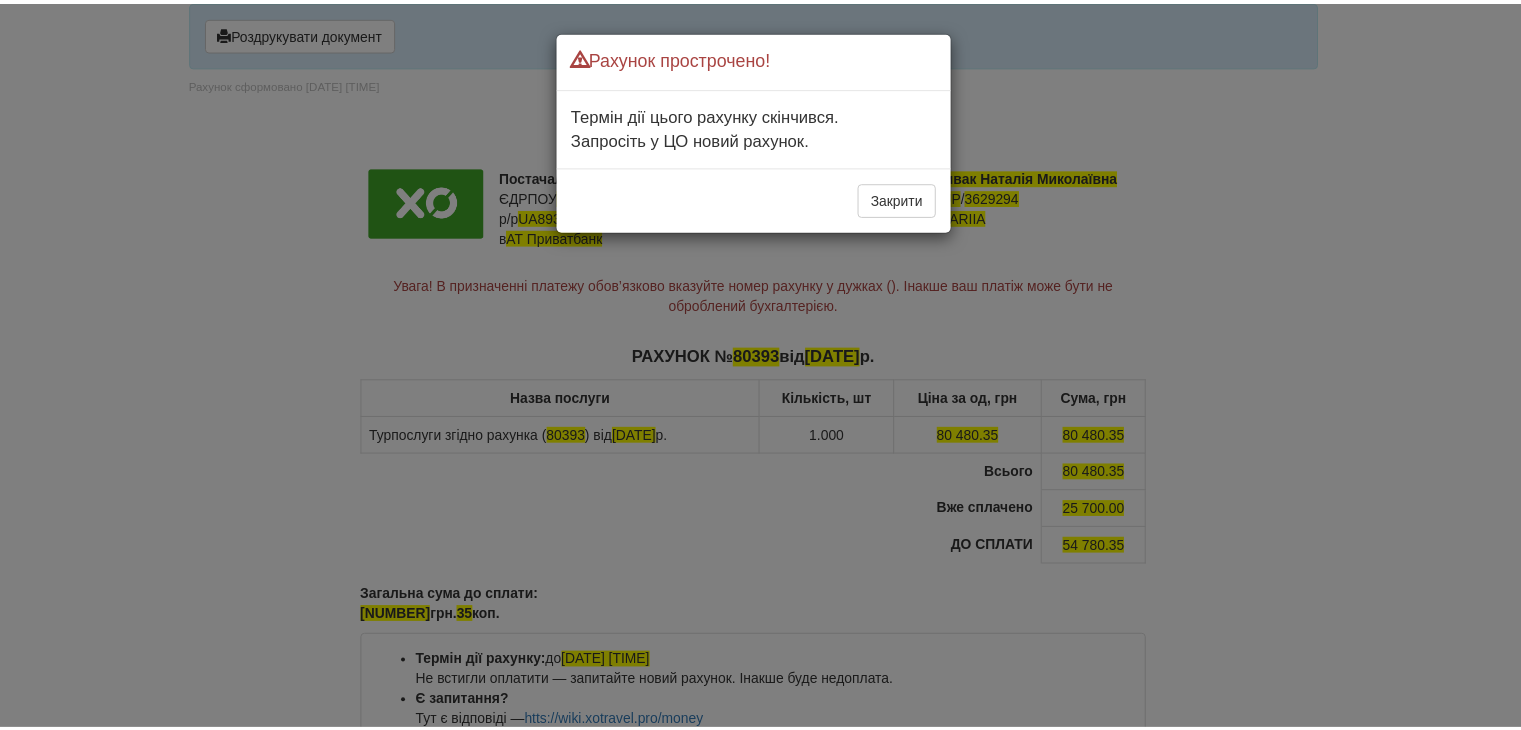 scroll, scrollTop: 0, scrollLeft: 0, axis: both 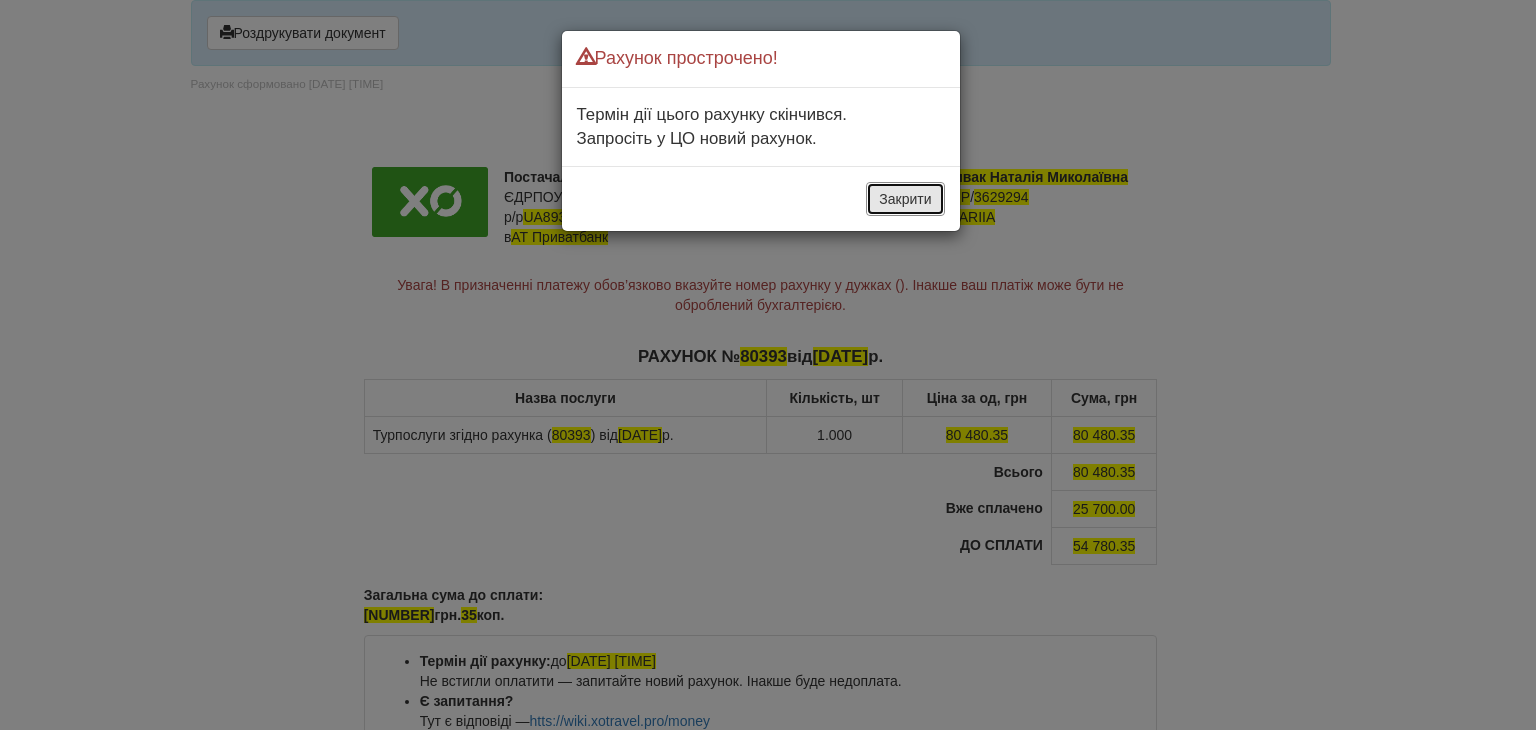 drag, startPoint x: 905, startPoint y: 208, endPoint x: 932, endPoint y: 190, distance: 32.449963 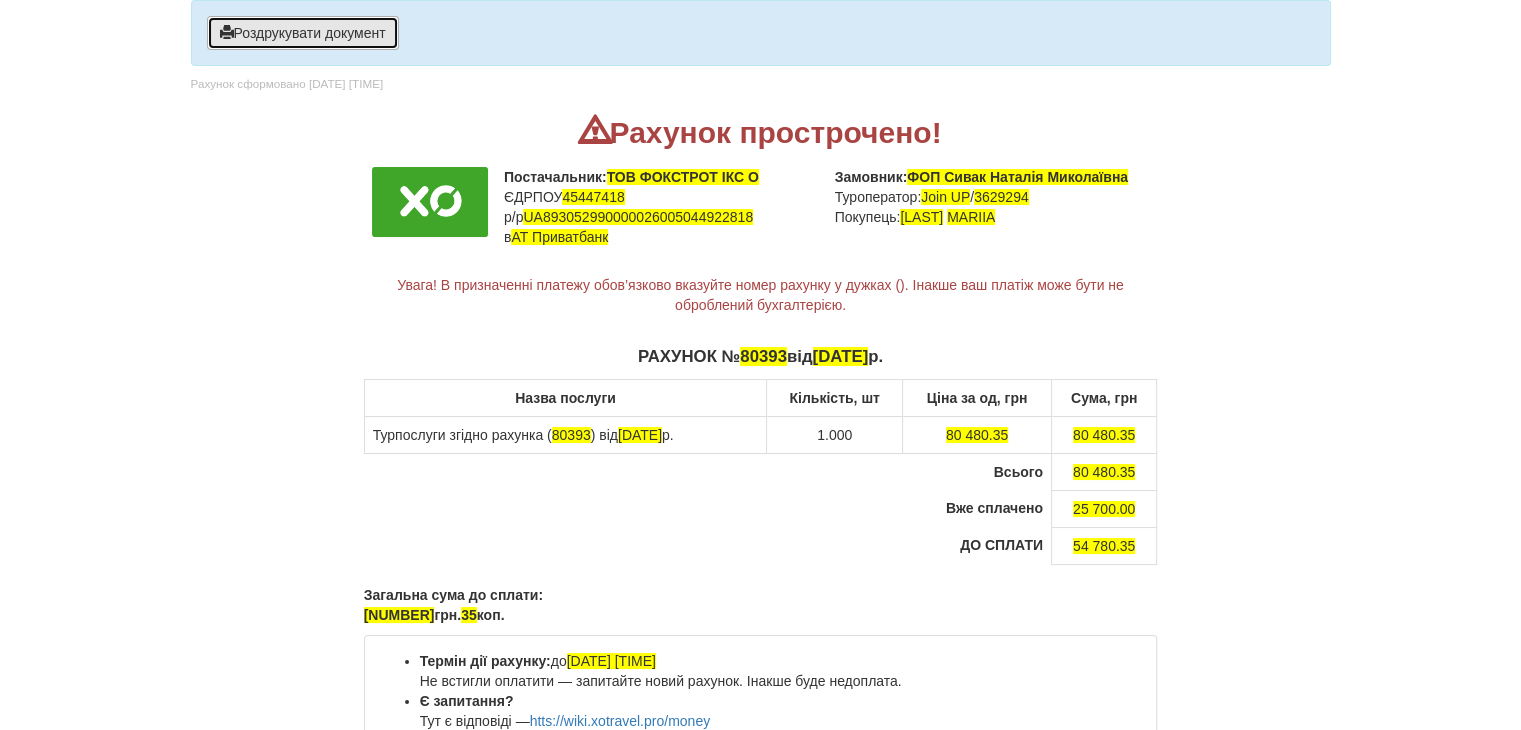 click on "Роздрукувати документ" at bounding box center [303, 33] 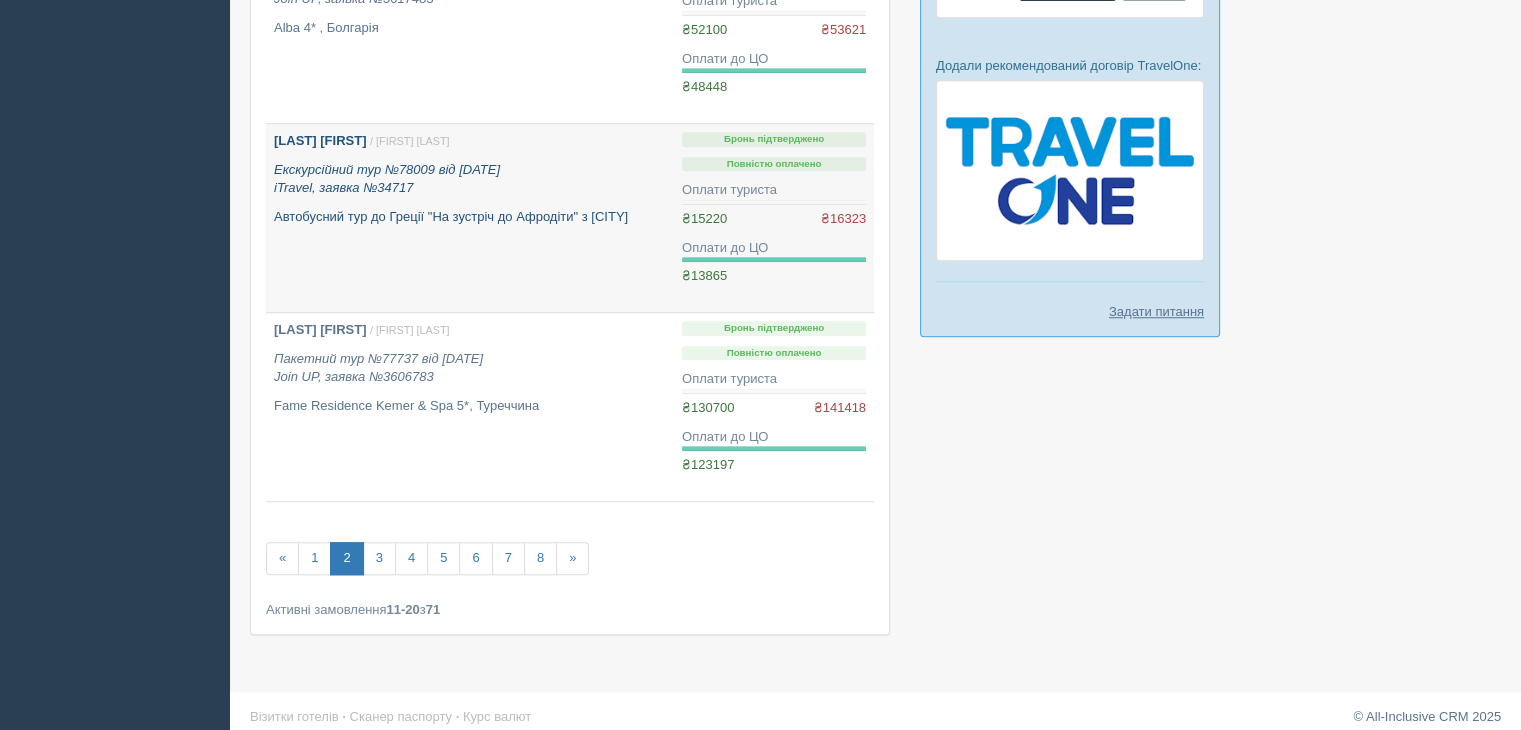 scroll, scrollTop: 1628, scrollLeft: 0, axis: vertical 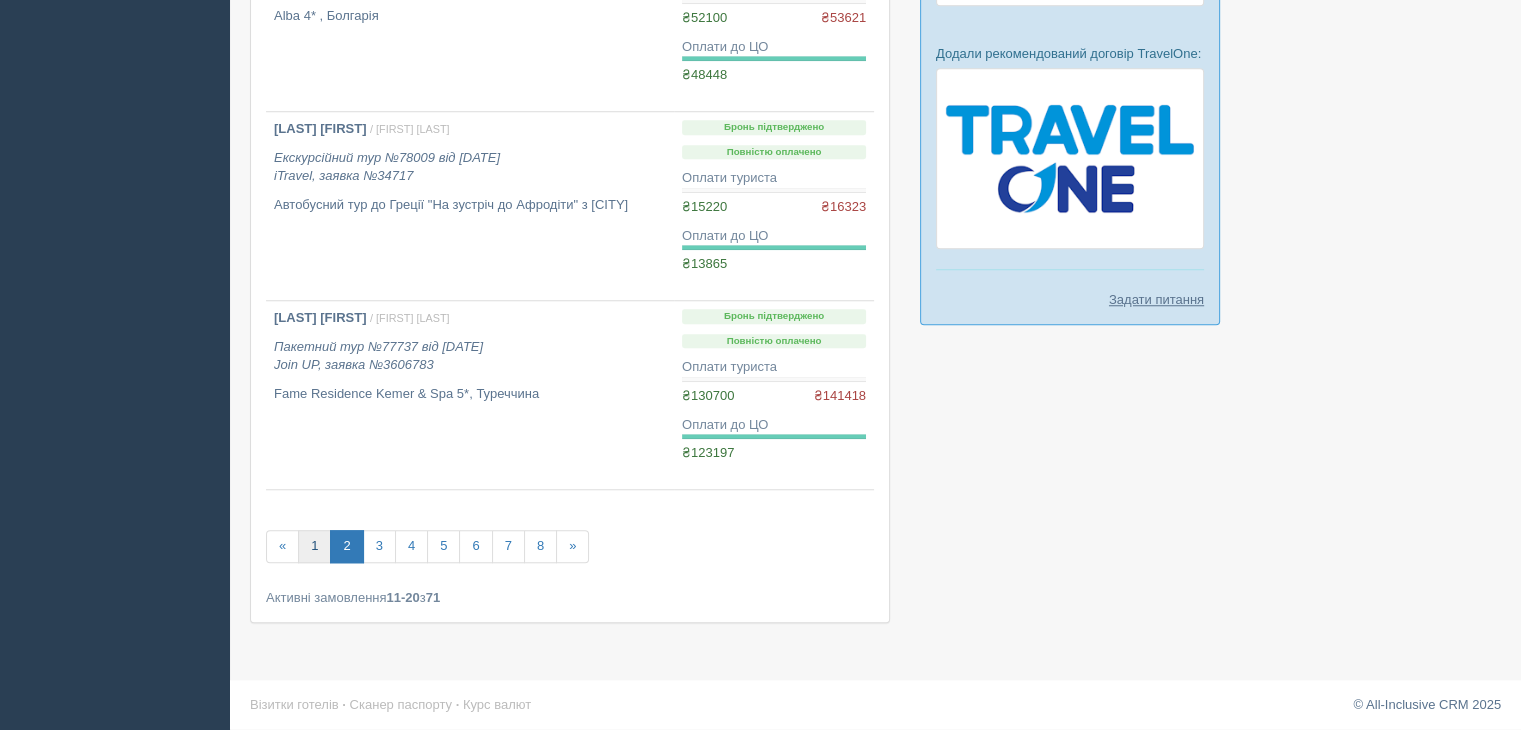 click on "1" at bounding box center [314, 546] 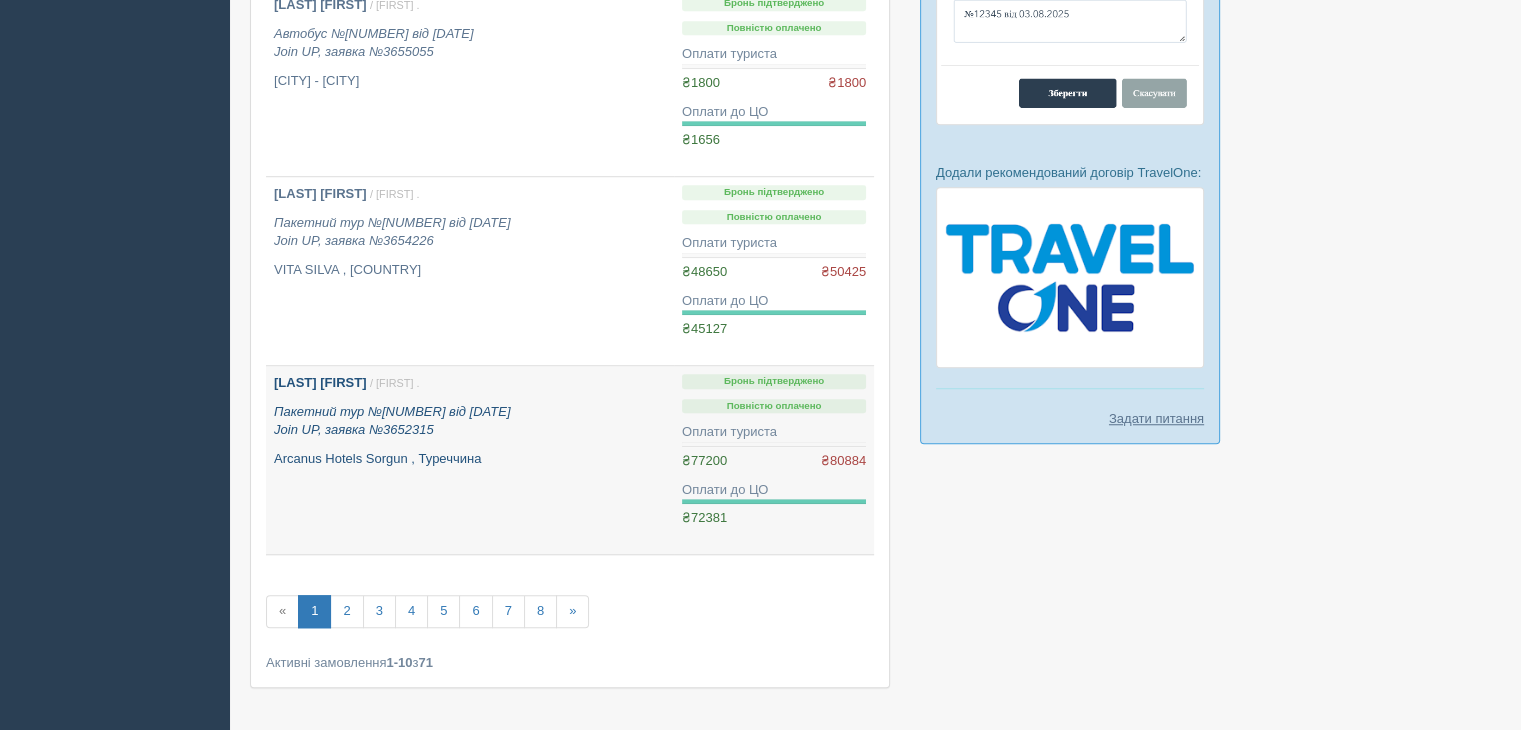 scroll, scrollTop: 1475, scrollLeft: 0, axis: vertical 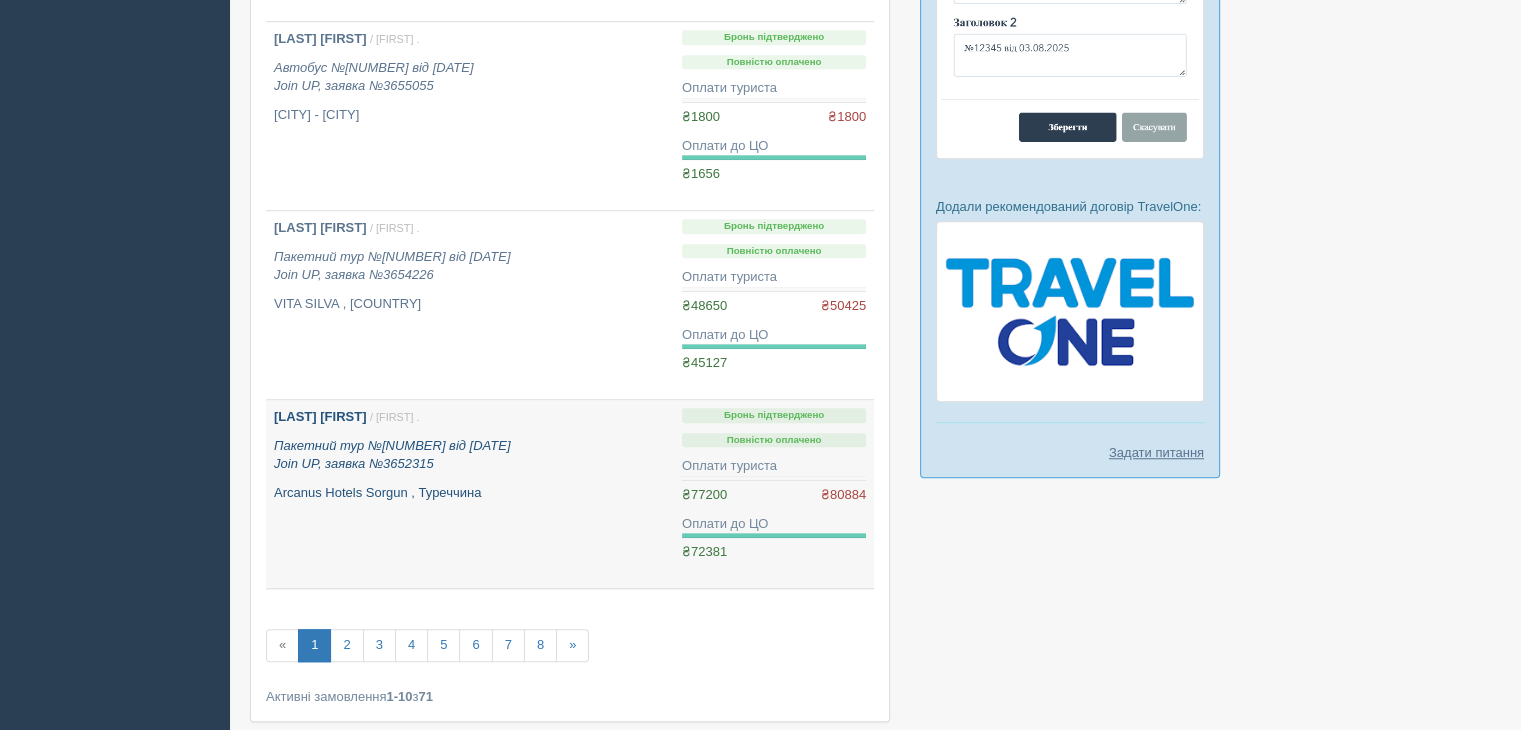 click on "Arcanus Hotels Sorgun , Туреччина" at bounding box center [470, 493] 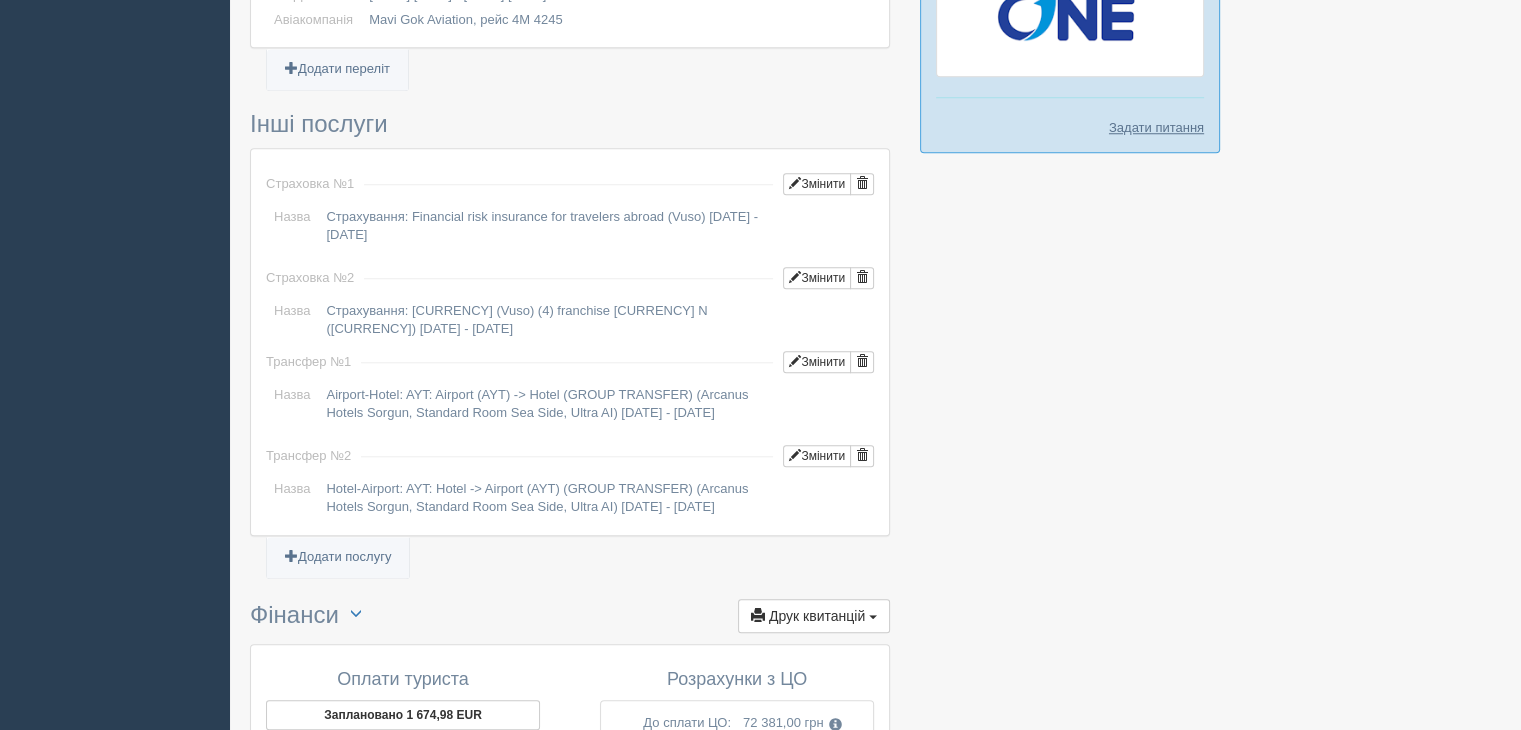 scroll, scrollTop: 2303, scrollLeft: 0, axis: vertical 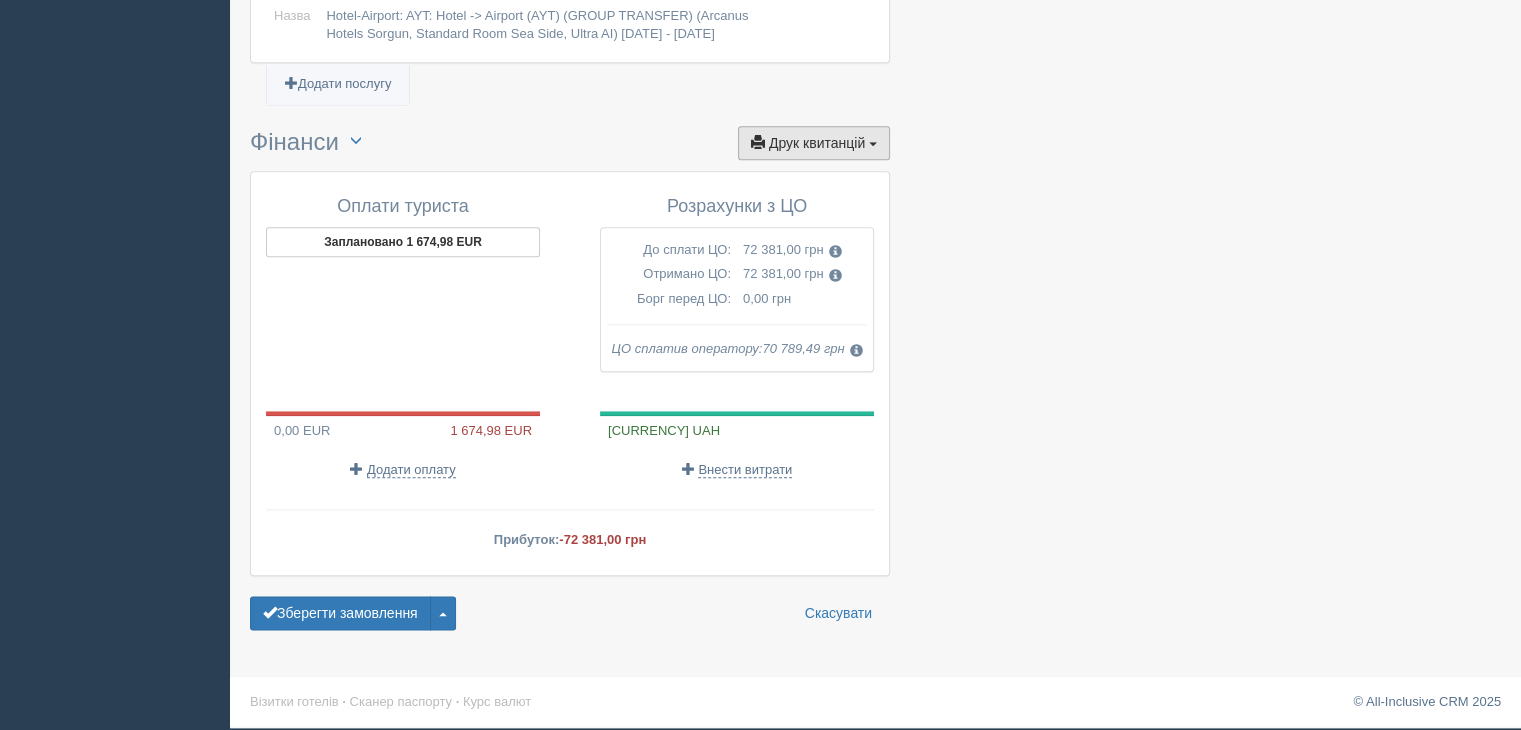 click on "Друк квитанцій" at bounding box center (817, 143) 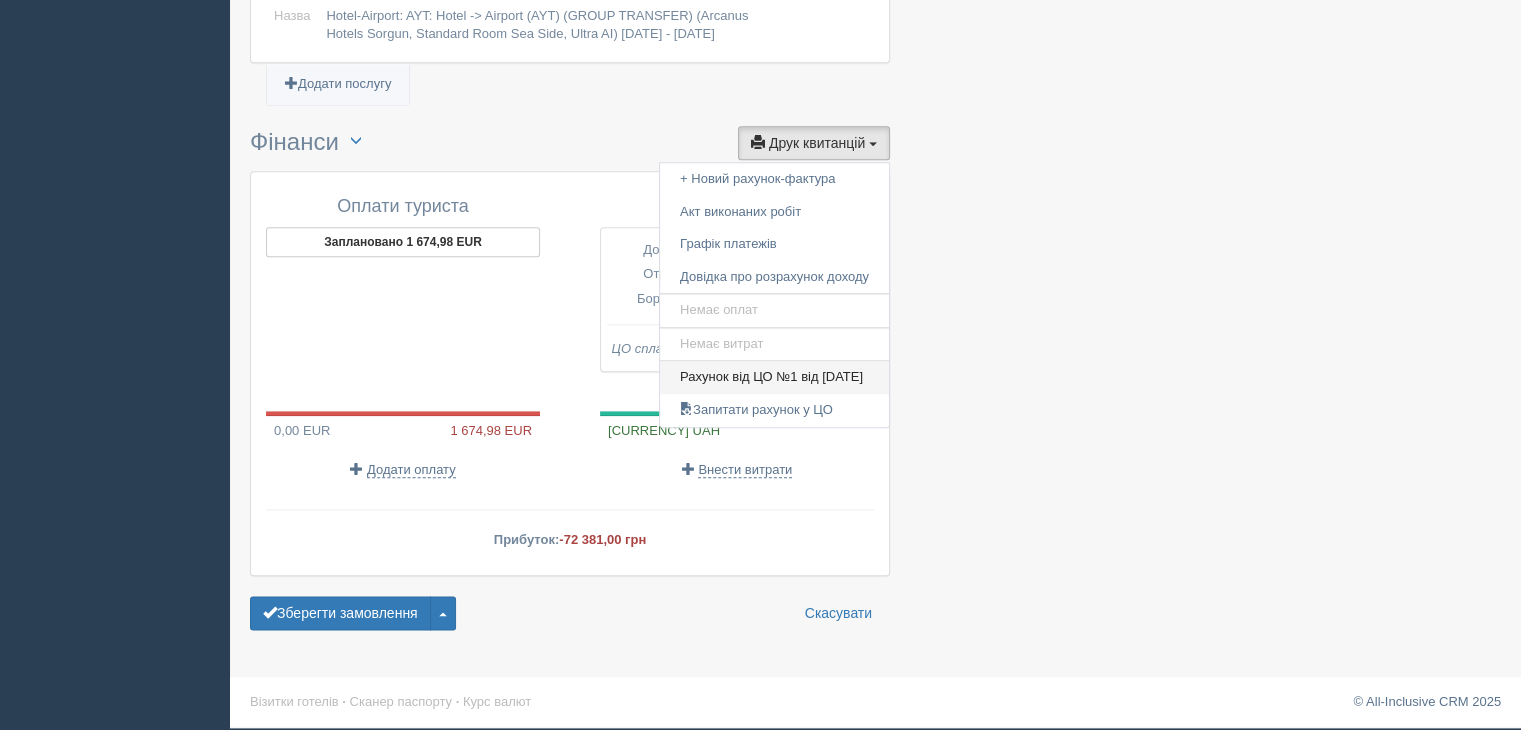 click on "Рахунок від ЦО №1 від 15.05.2025" at bounding box center [774, 377] 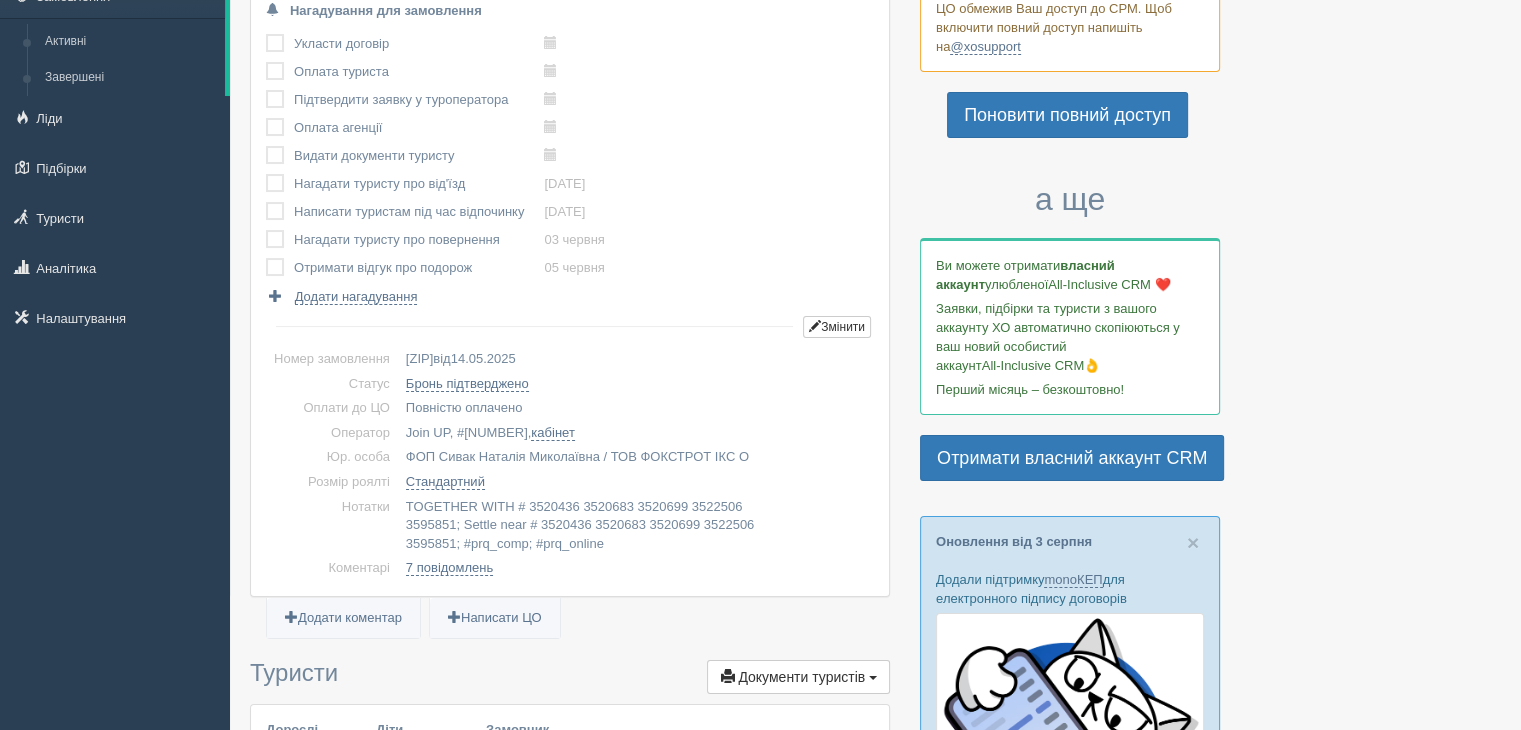 scroll, scrollTop: 0, scrollLeft: 0, axis: both 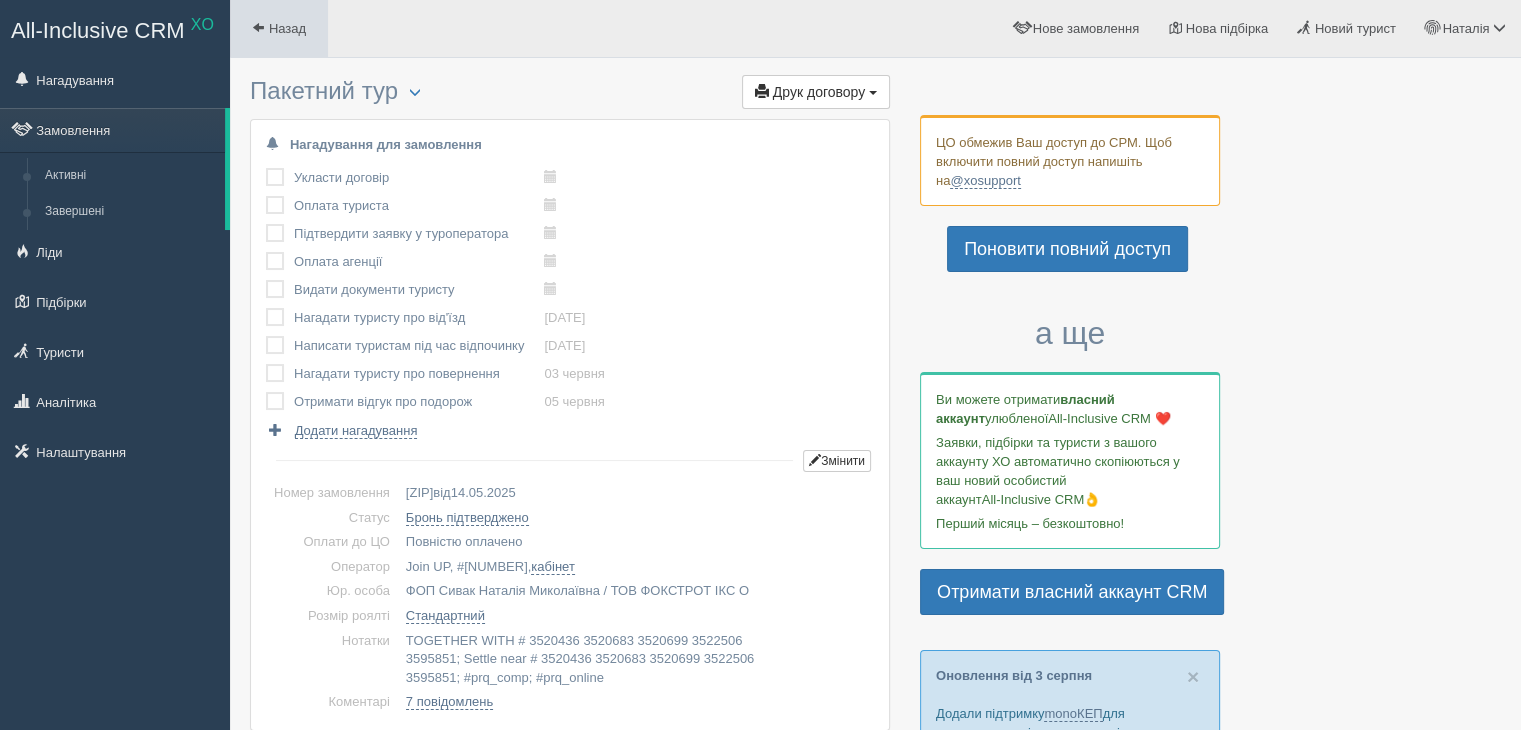 click on "Назад" at bounding box center (287, 28) 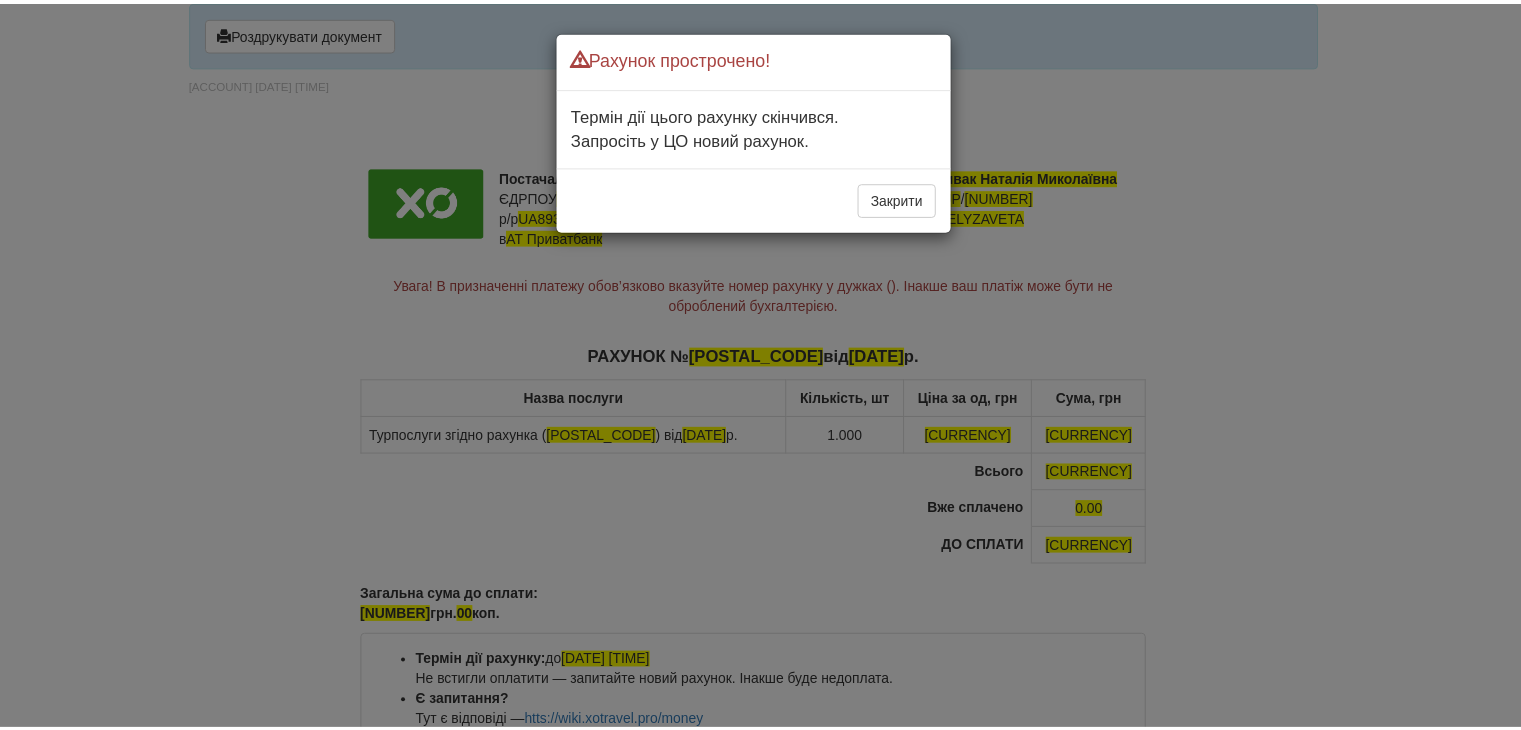 scroll, scrollTop: 0, scrollLeft: 0, axis: both 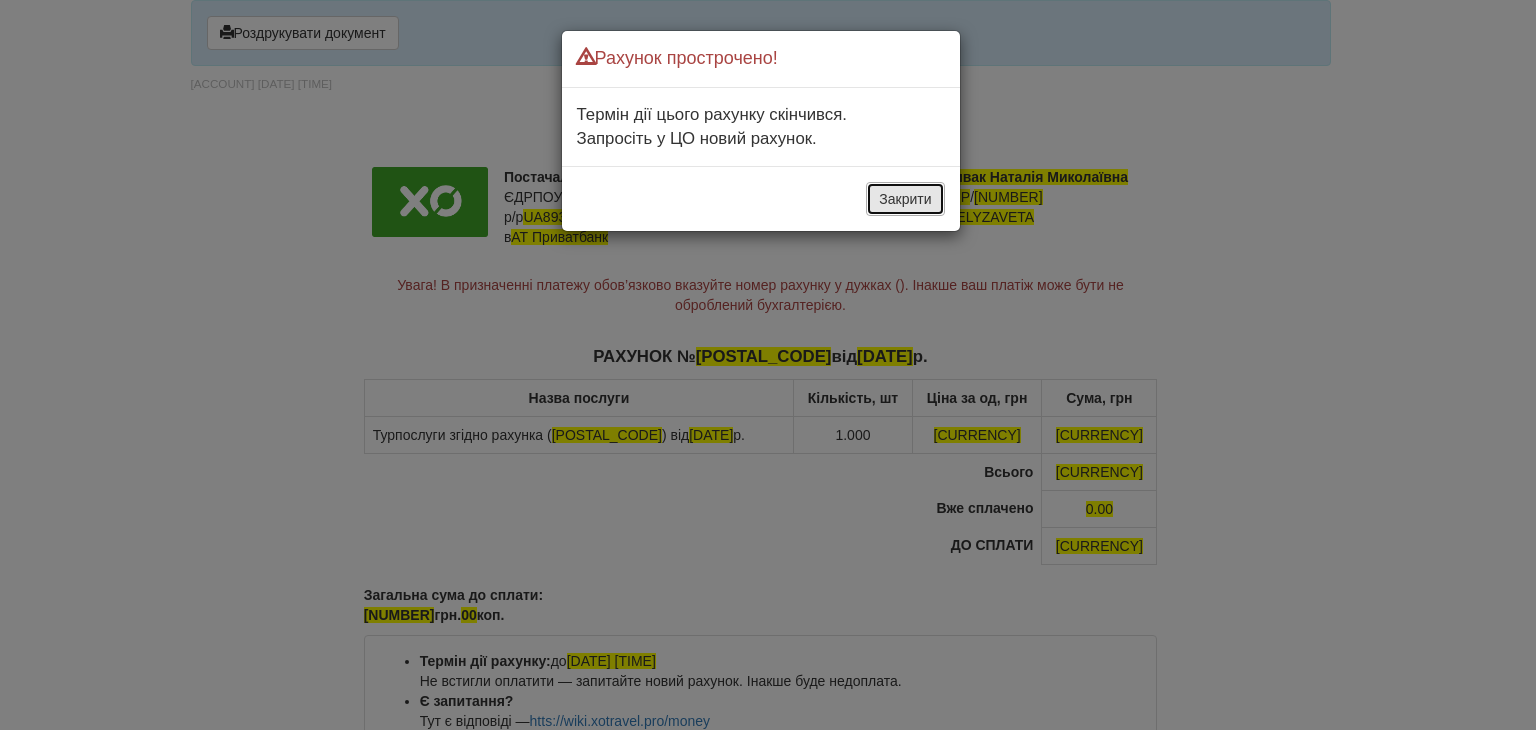 click on "Закрити" at bounding box center (905, 199) 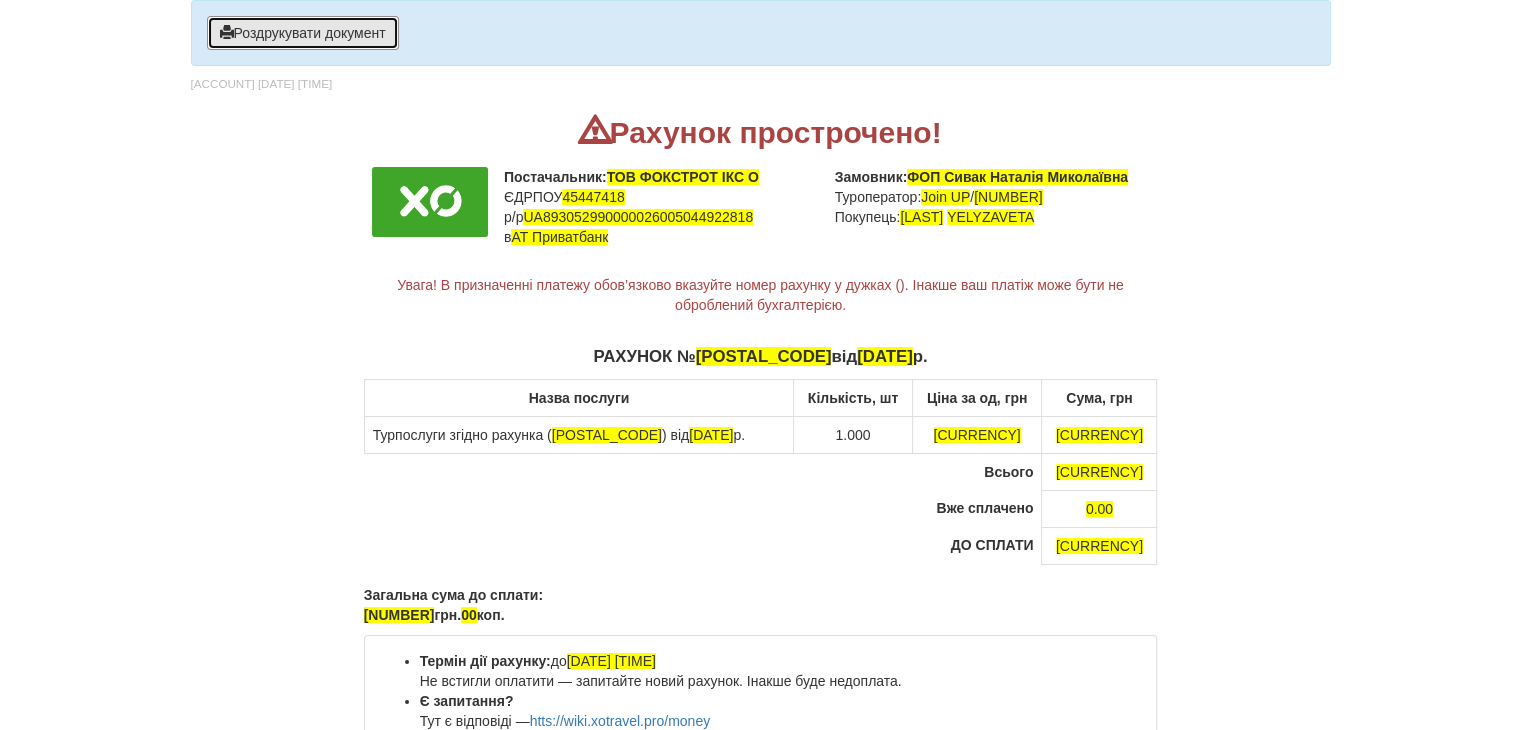 click on "Роздрукувати документ" at bounding box center [303, 33] 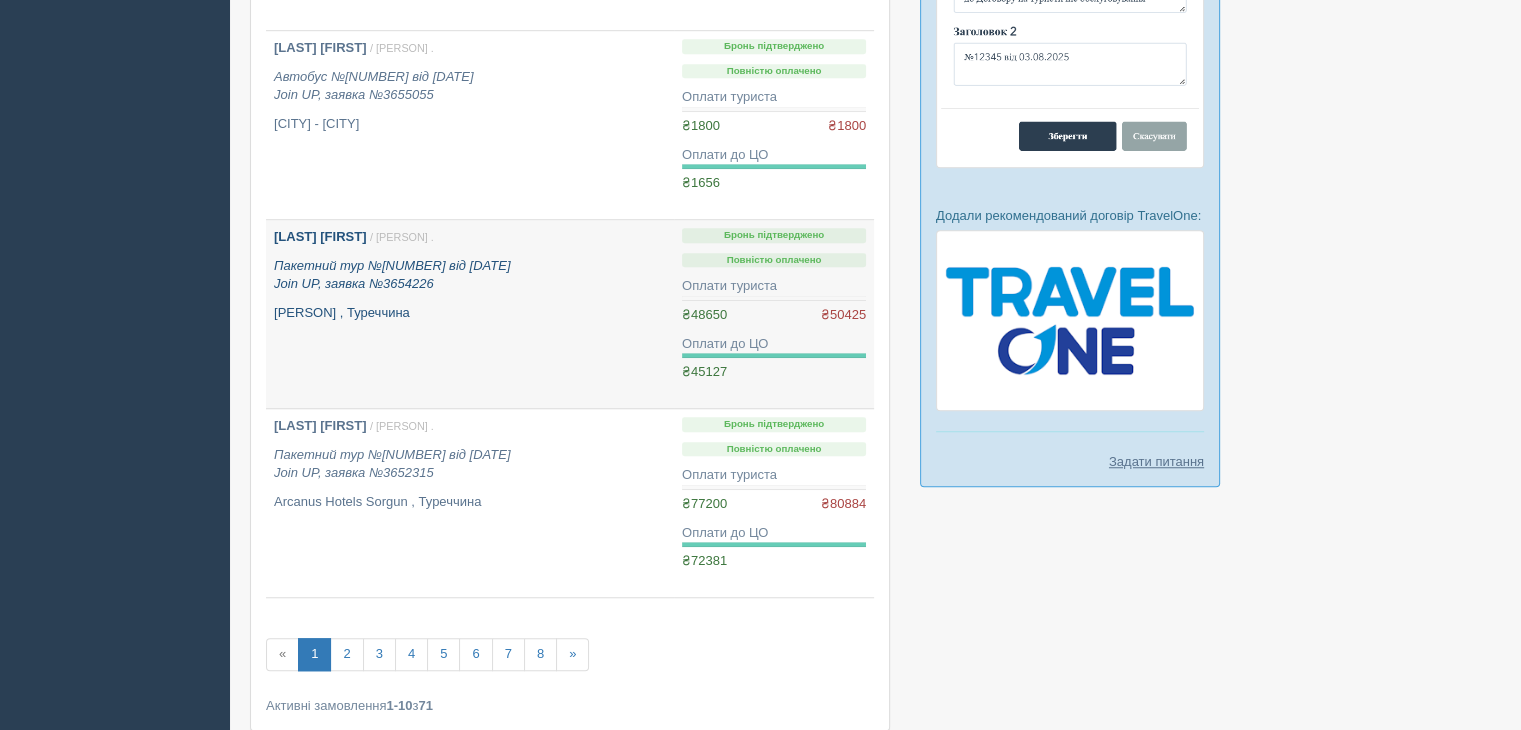 scroll, scrollTop: 1500, scrollLeft: 0, axis: vertical 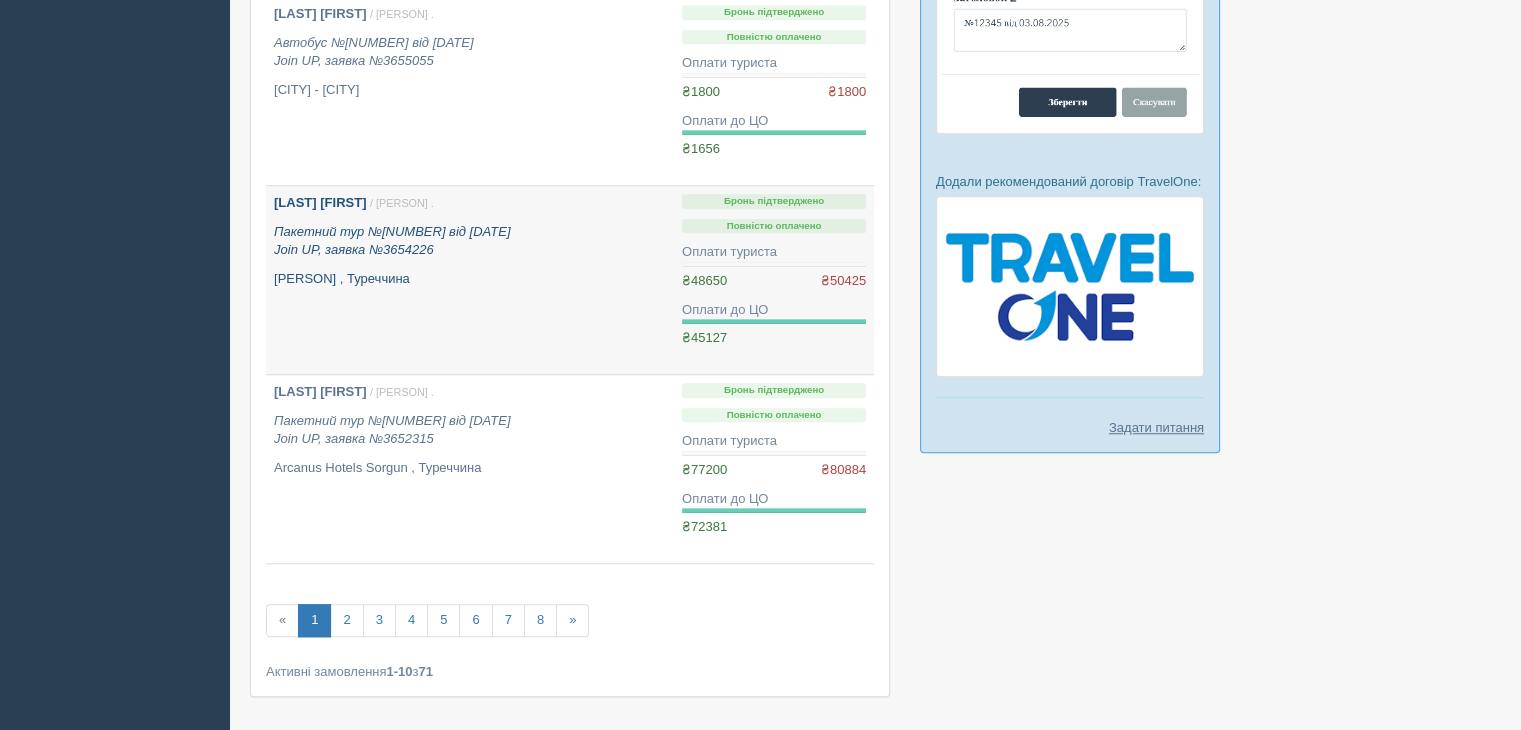 click on "[PERSON] , Туреччина" at bounding box center (470, 279) 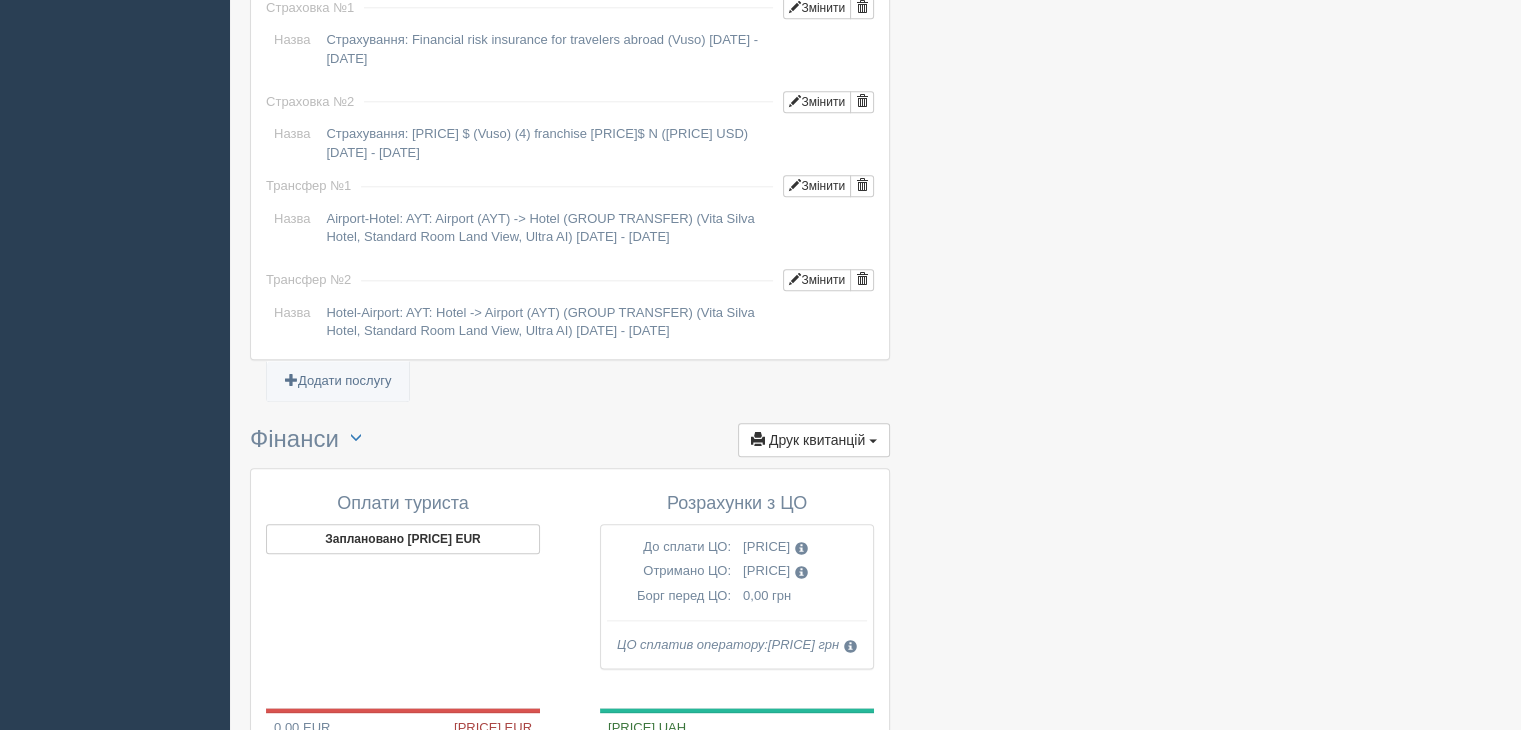 scroll, scrollTop: 2532, scrollLeft: 0, axis: vertical 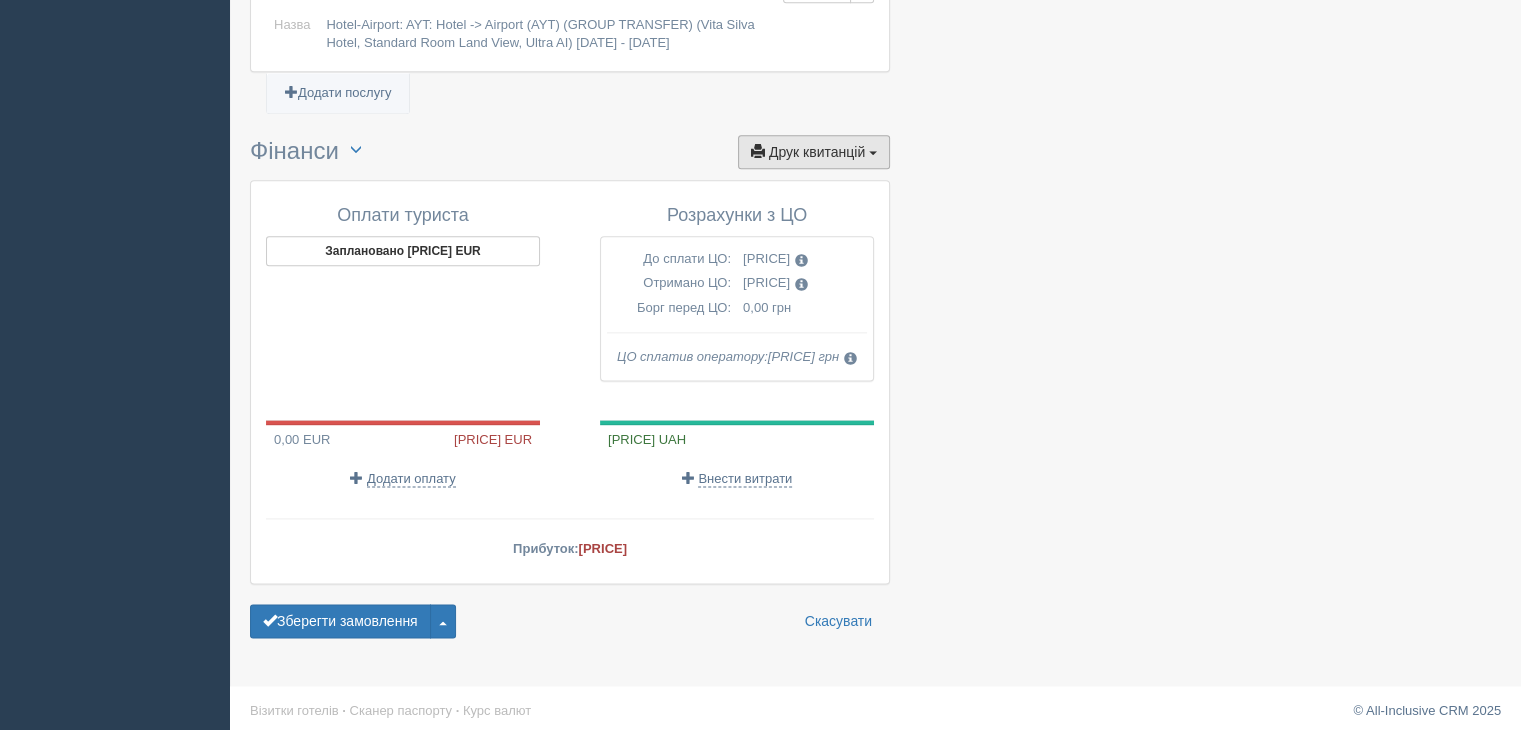 click on "Друк квитанцій" at bounding box center (817, 152) 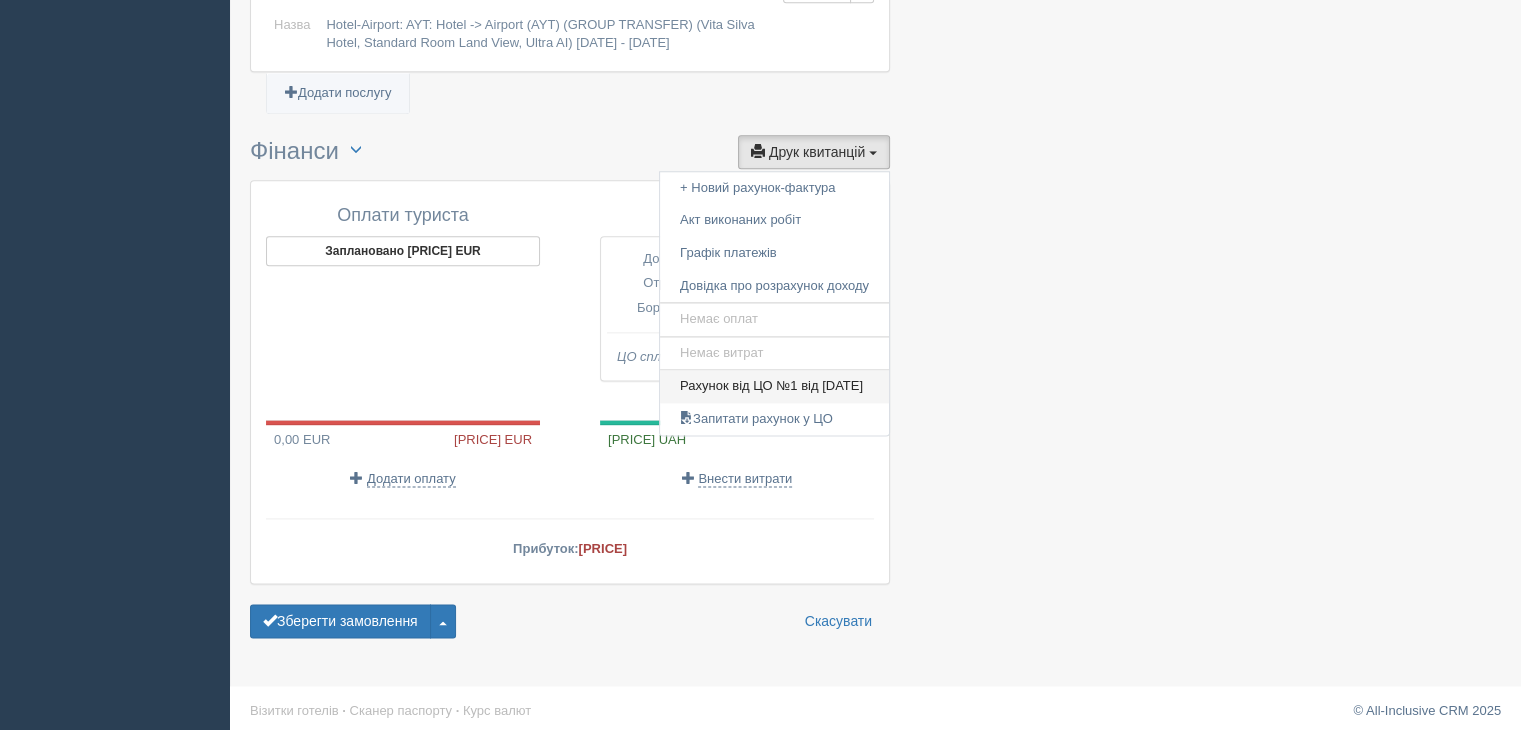 click on "Рахунок від ЦО №1 від 16.05.2025" at bounding box center (774, 386) 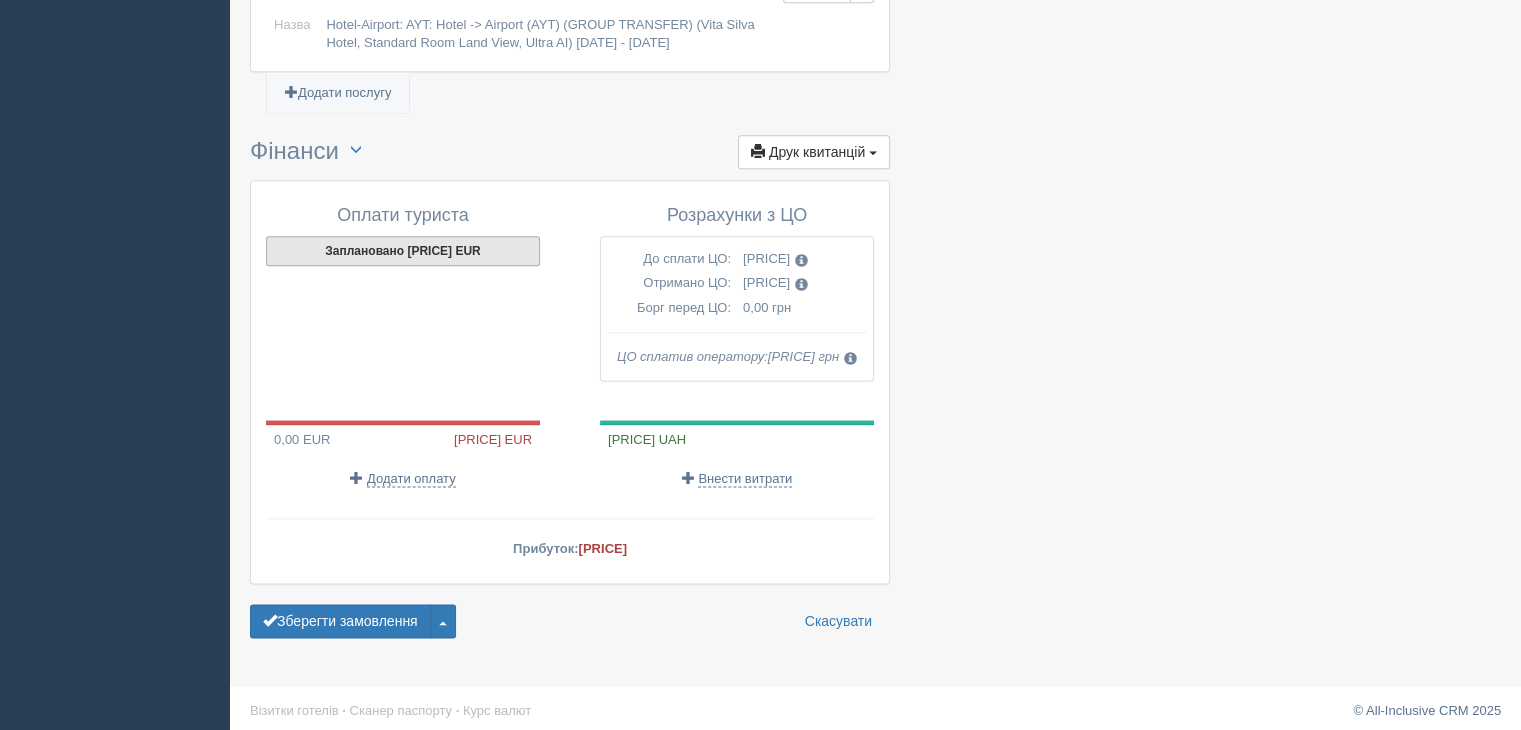 click on "Заплановано 1 044,22 EUR" at bounding box center [403, 251] 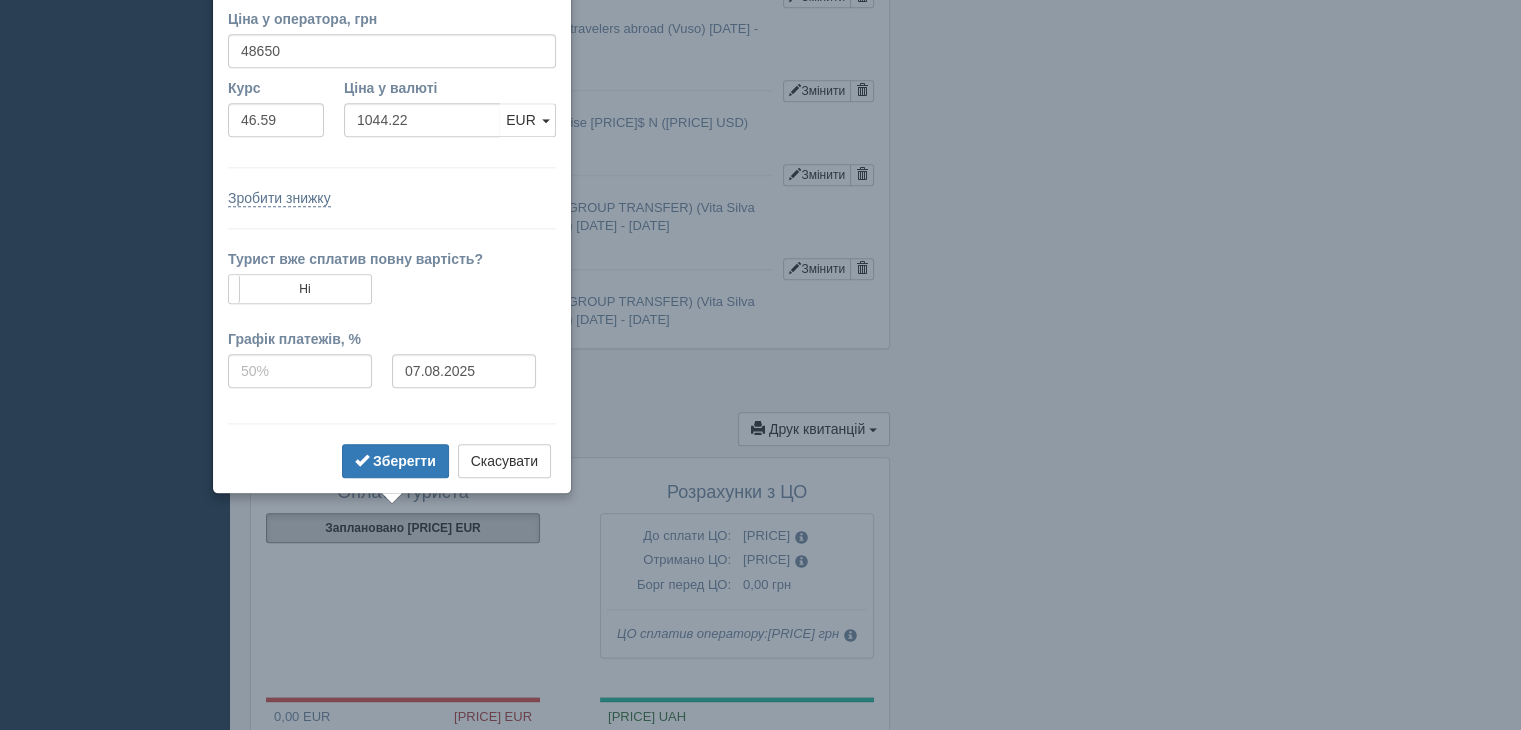 scroll, scrollTop: 2220, scrollLeft: 0, axis: vertical 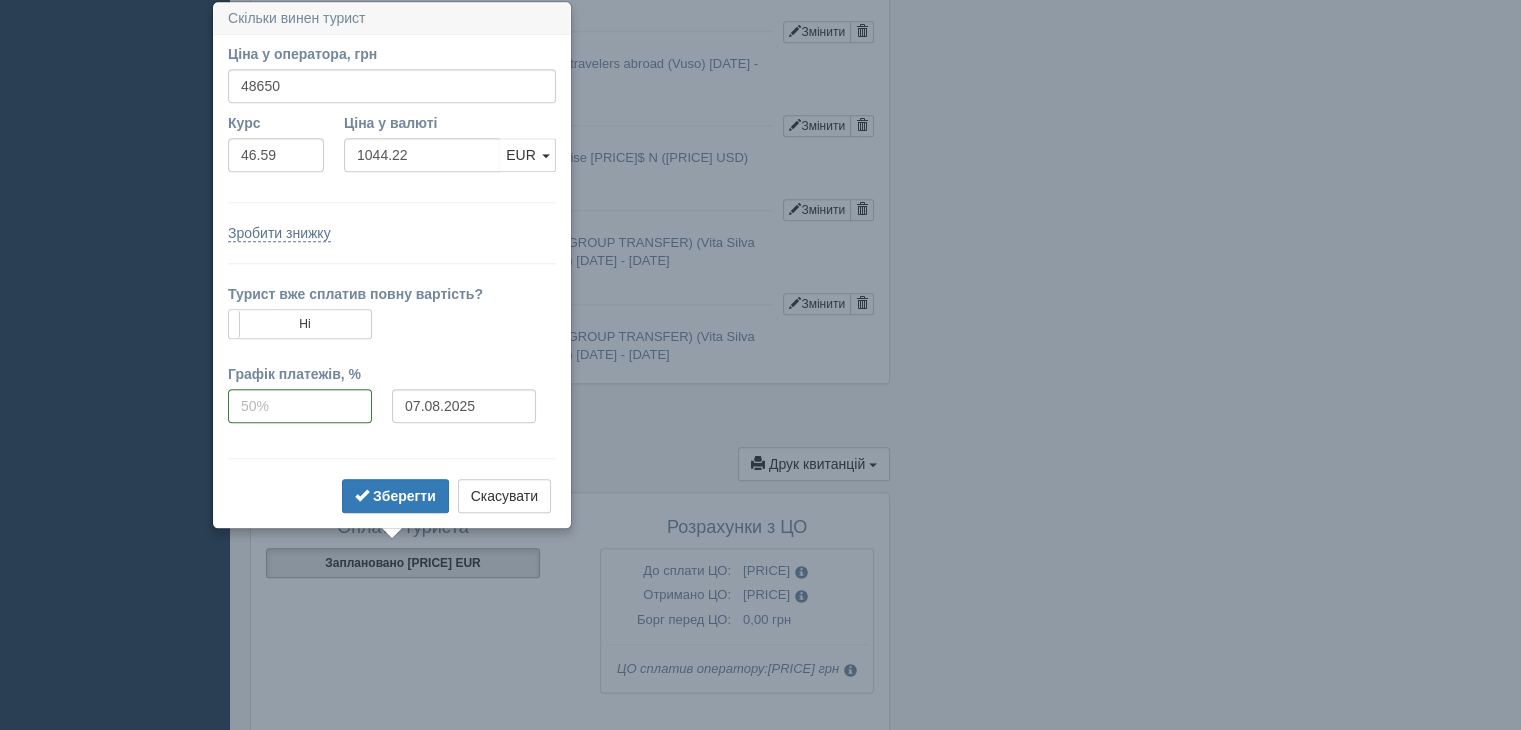 click at bounding box center (875, -596) 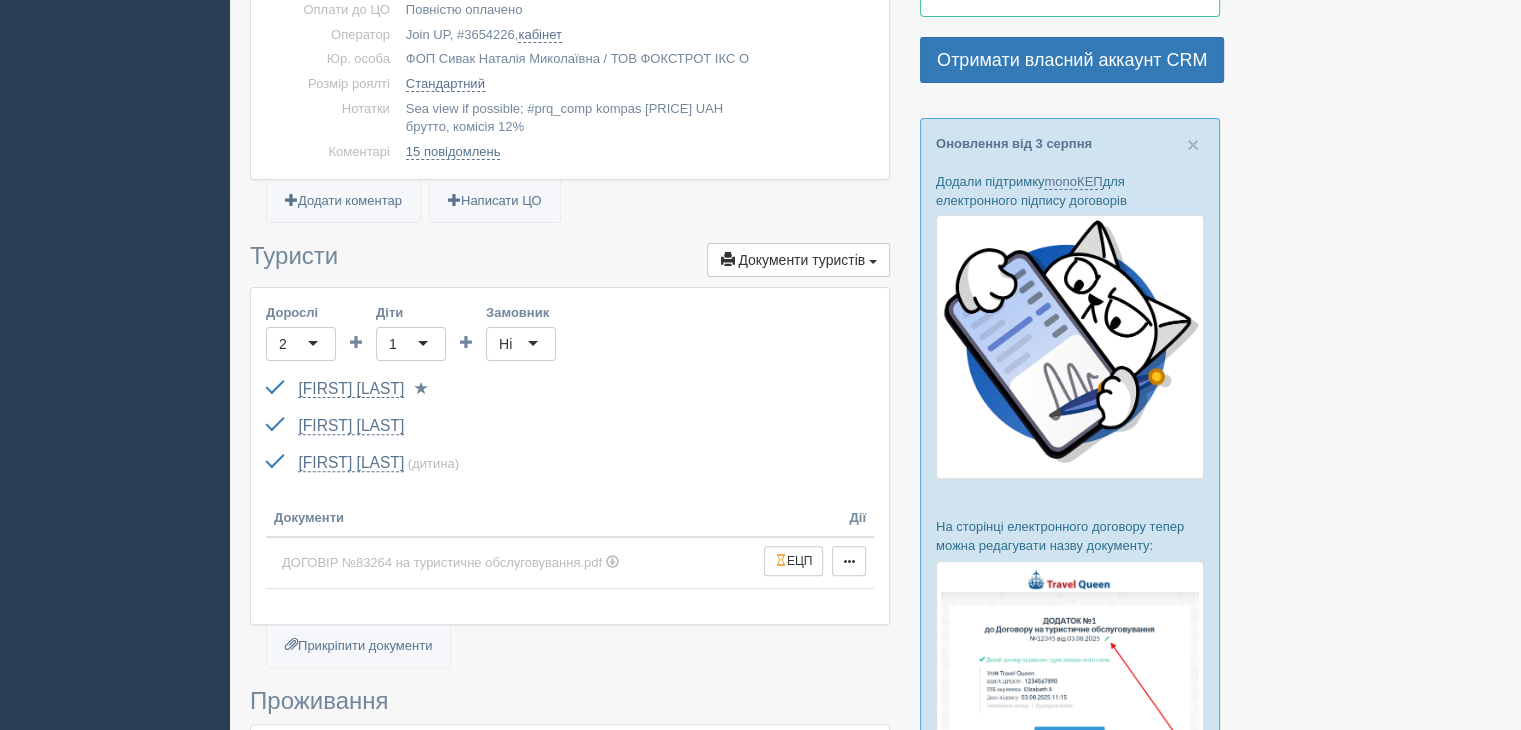 scroll, scrollTop: 0, scrollLeft: 0, axis: both 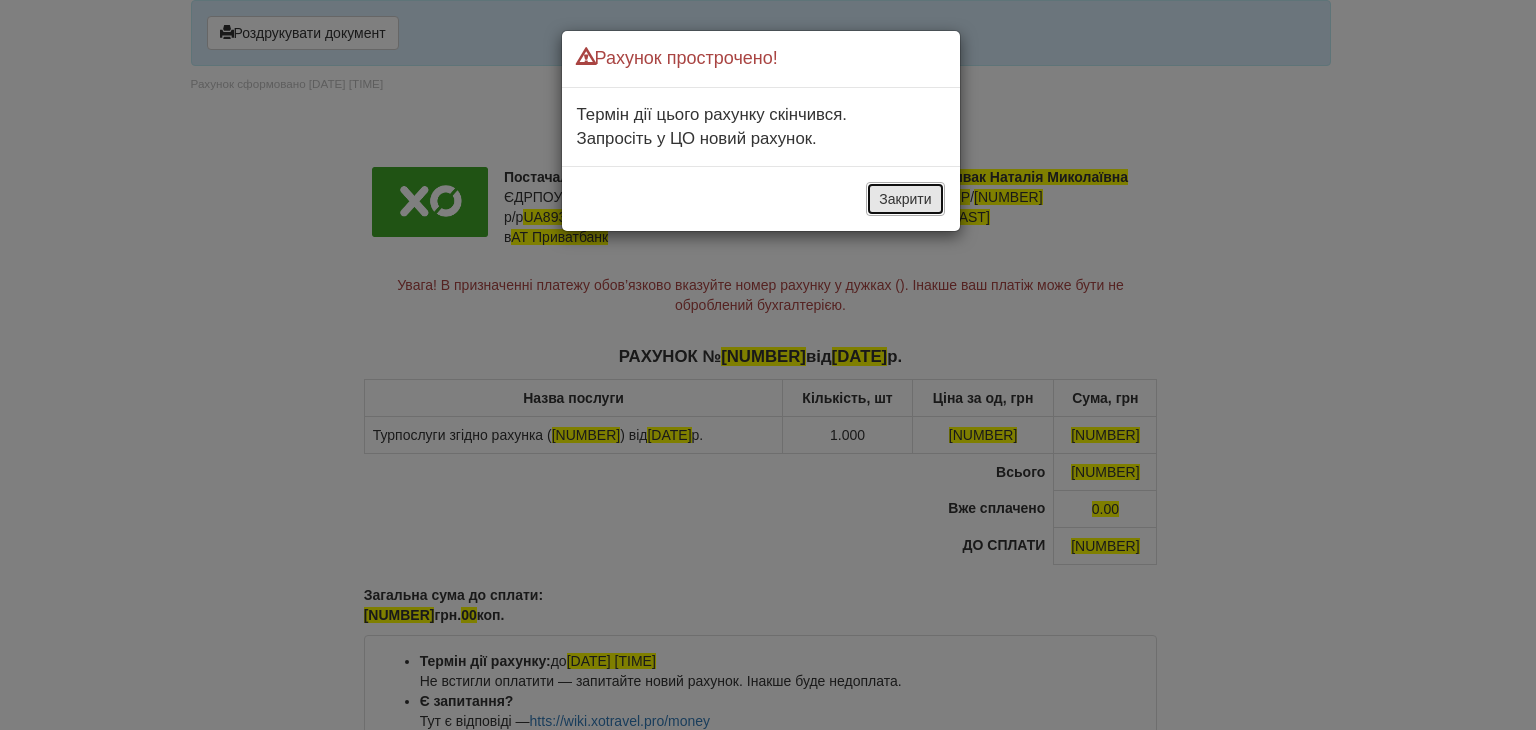 click on "Закрити" at bounding box center (905, 199) 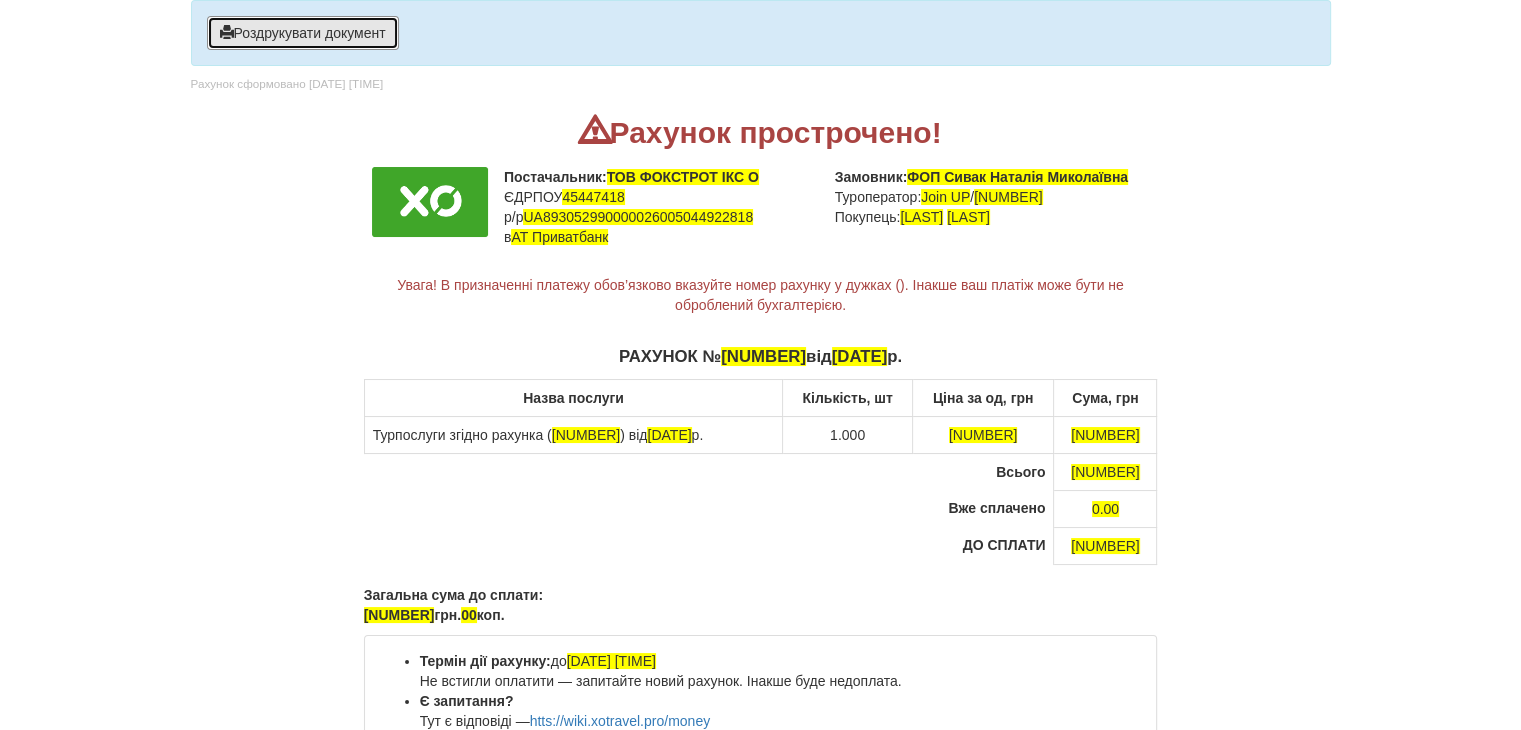 click on "Роздрукувати документ" at bounding box center [303, 33] 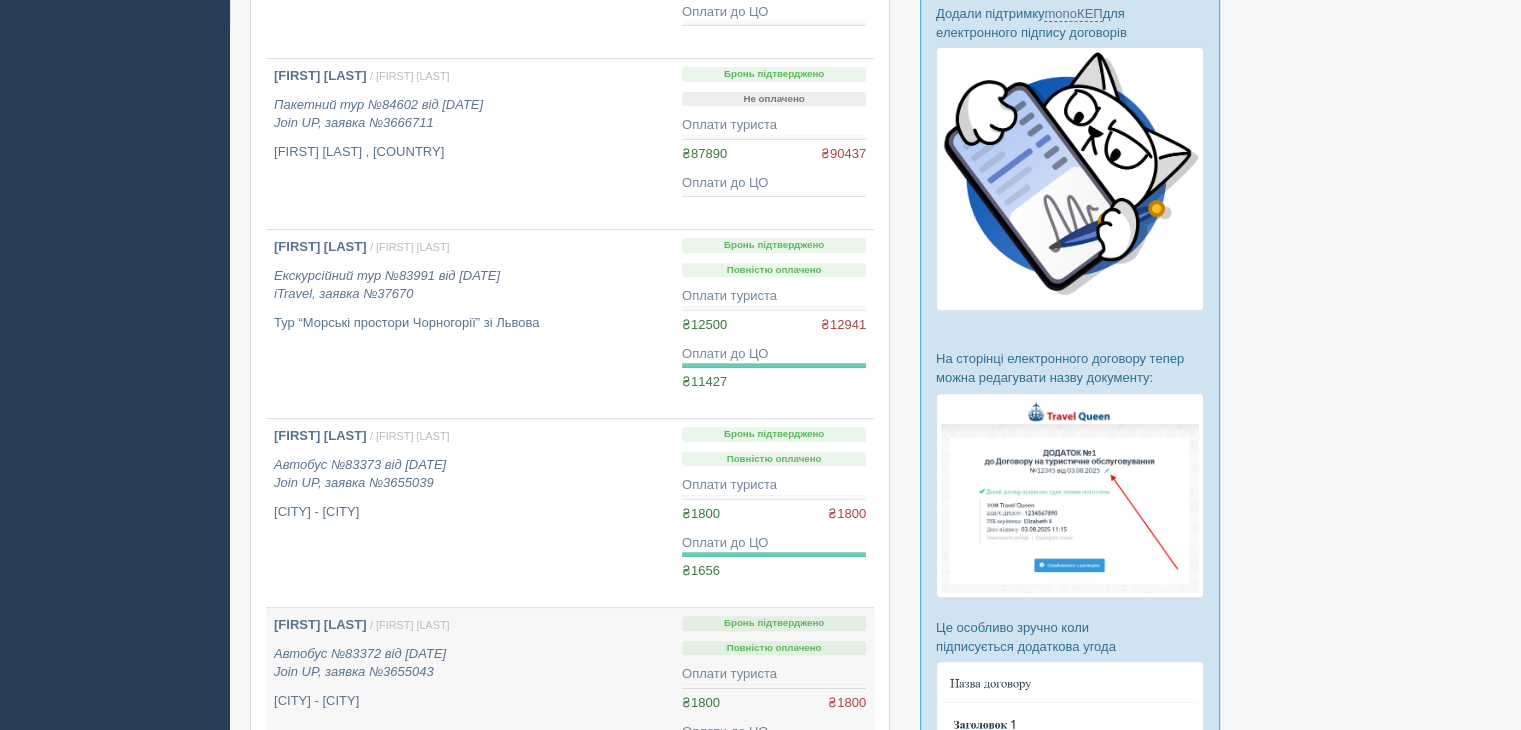 scroll, scrollTop: 600, scrollLeft: 0, axis: vertical 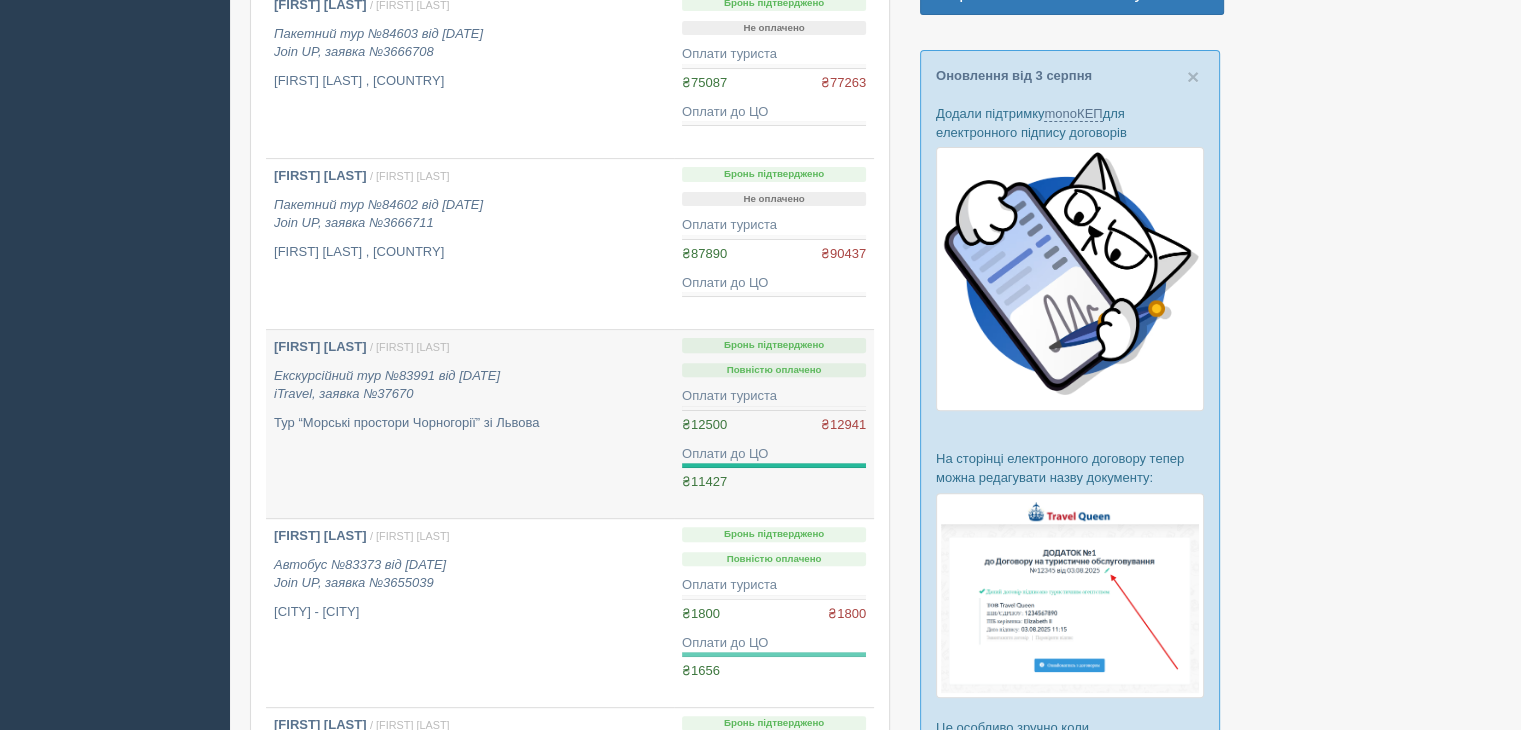 click on "₴12500
₴12941" at bounding box center (774, 425) 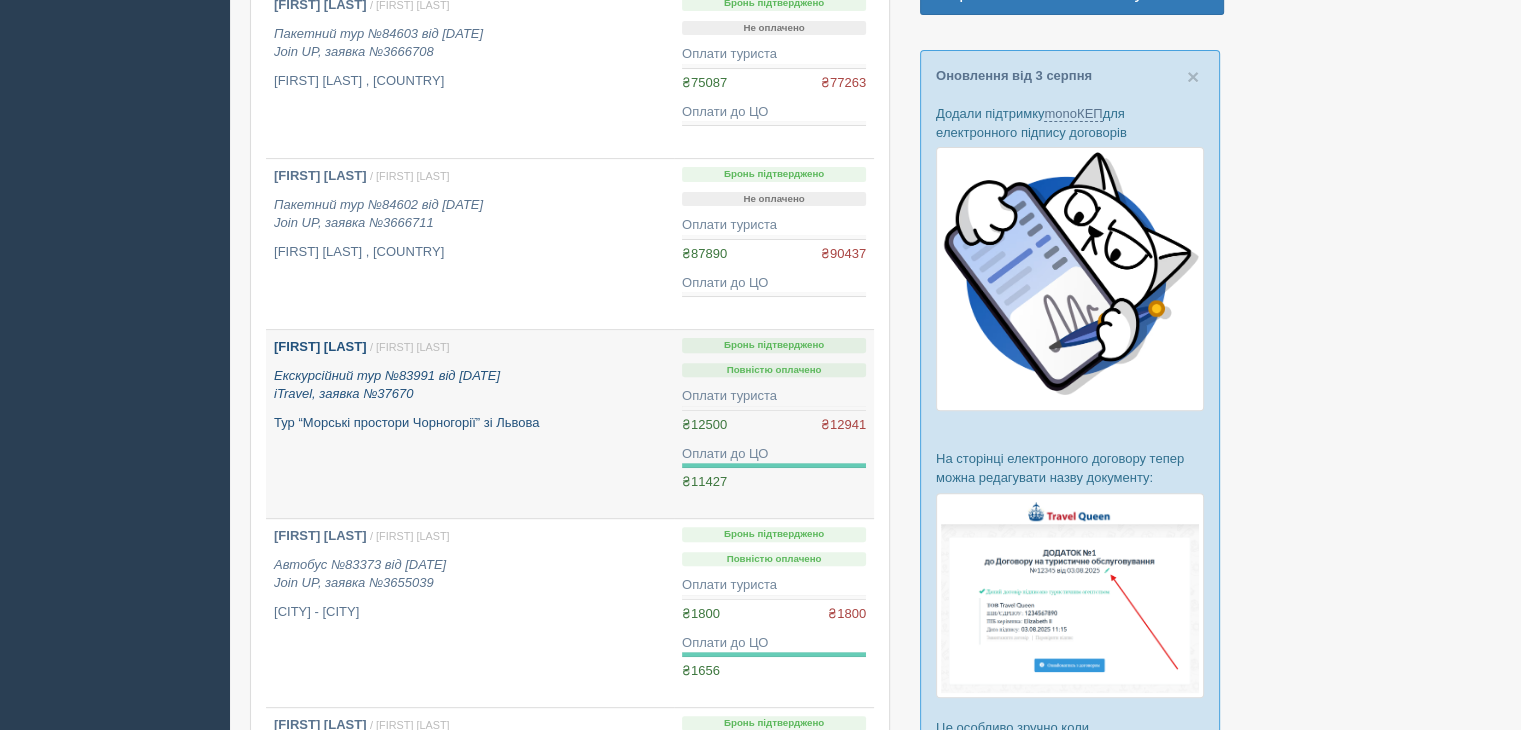 click on "[FIRST] [LAST]
/ [FIRST] [LAST]
Екскурсійний тур №83991 від [DATE]
iTravel, заявка №37670
Тур “Морські простори Чорногорії” зі [CITY]" at bounding box center [470, 424] 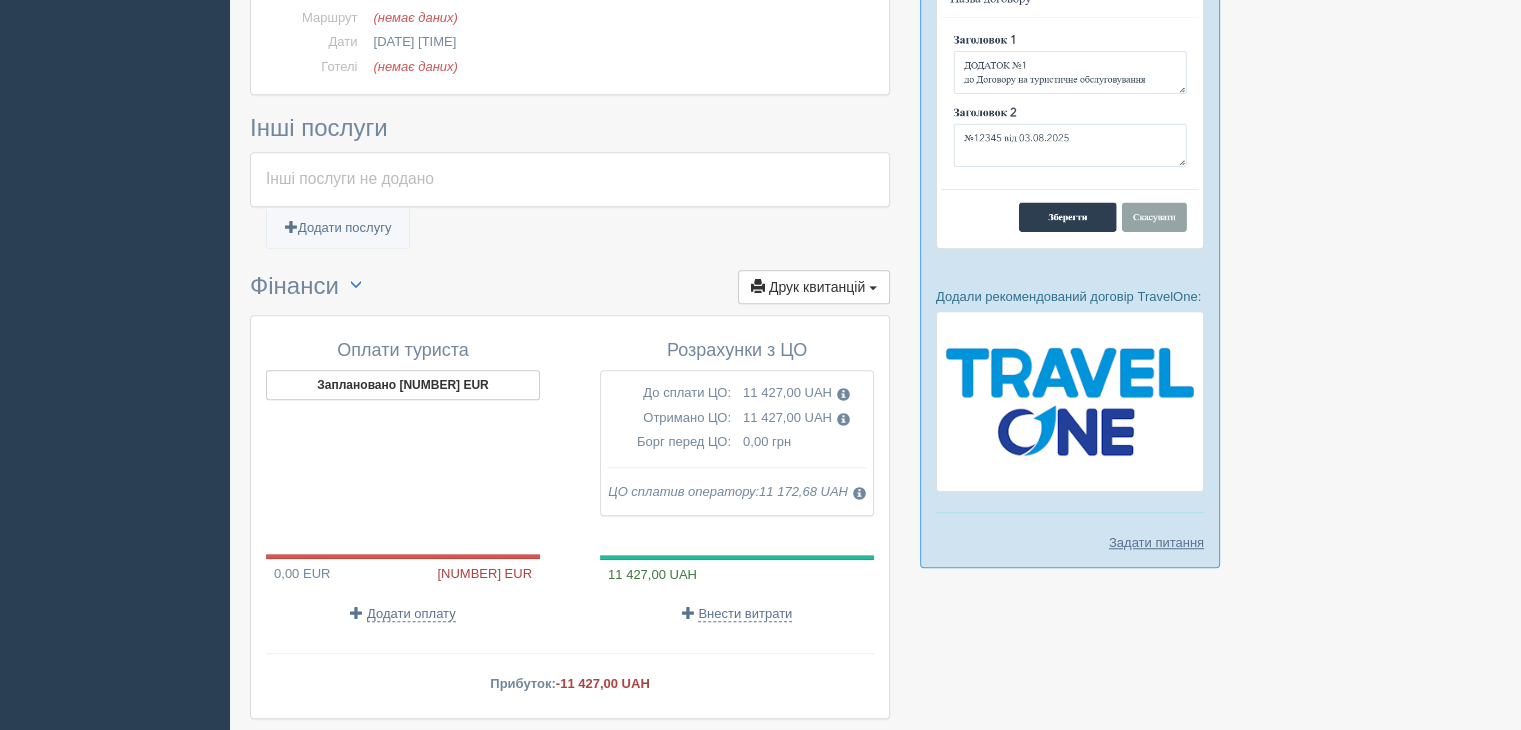 scroll, scrollTop: 1400, scrollLeft: 0, axis: vertical 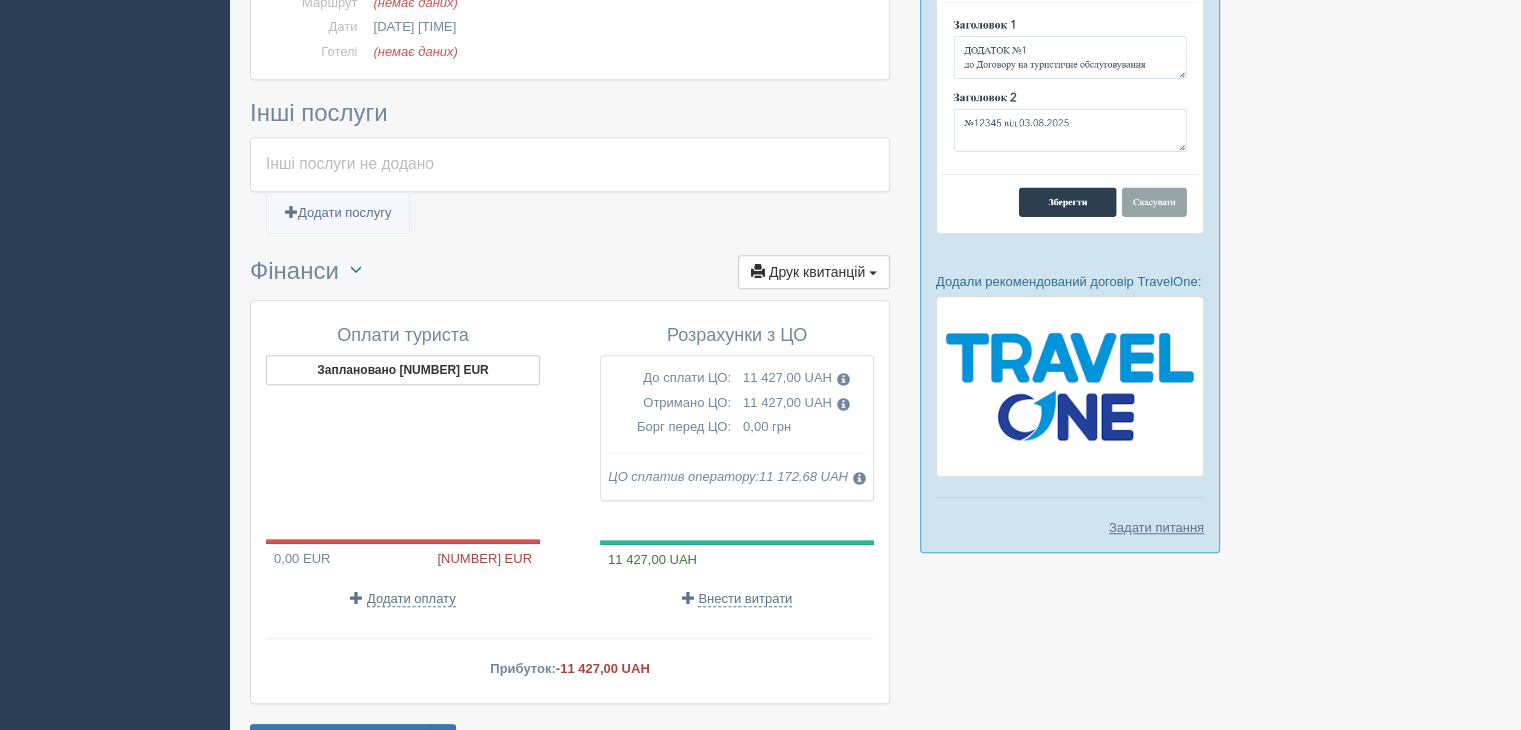 click on "Нагадування для замовлення
Укласти договір
виконано!
Оплата туриста
виконано!
Підтвердити заявку у туроператора
виконано!
Оплата агенції
виконано!" at bounding box center [570, -257] 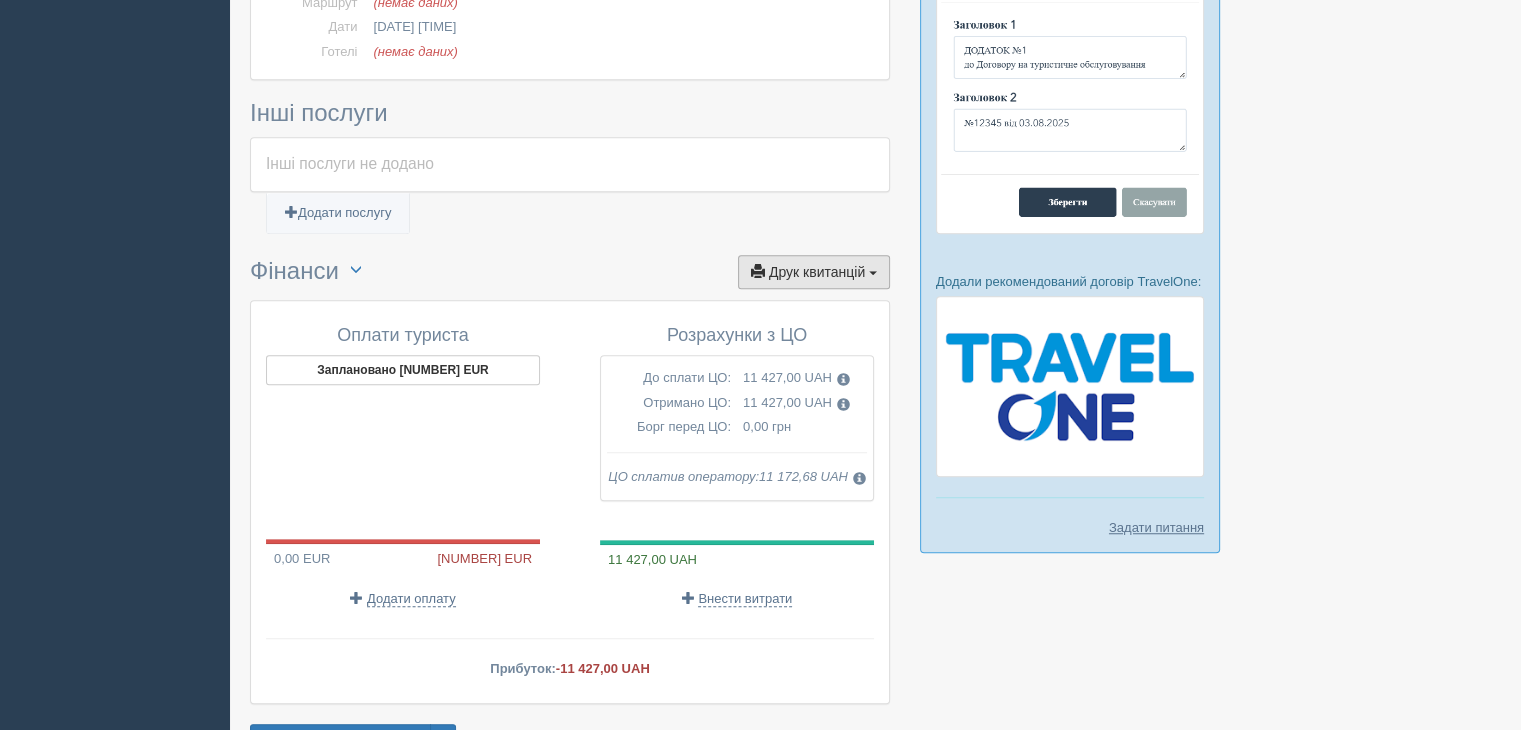 click on "Друк квитанцій" at bounding box center [817, 272] 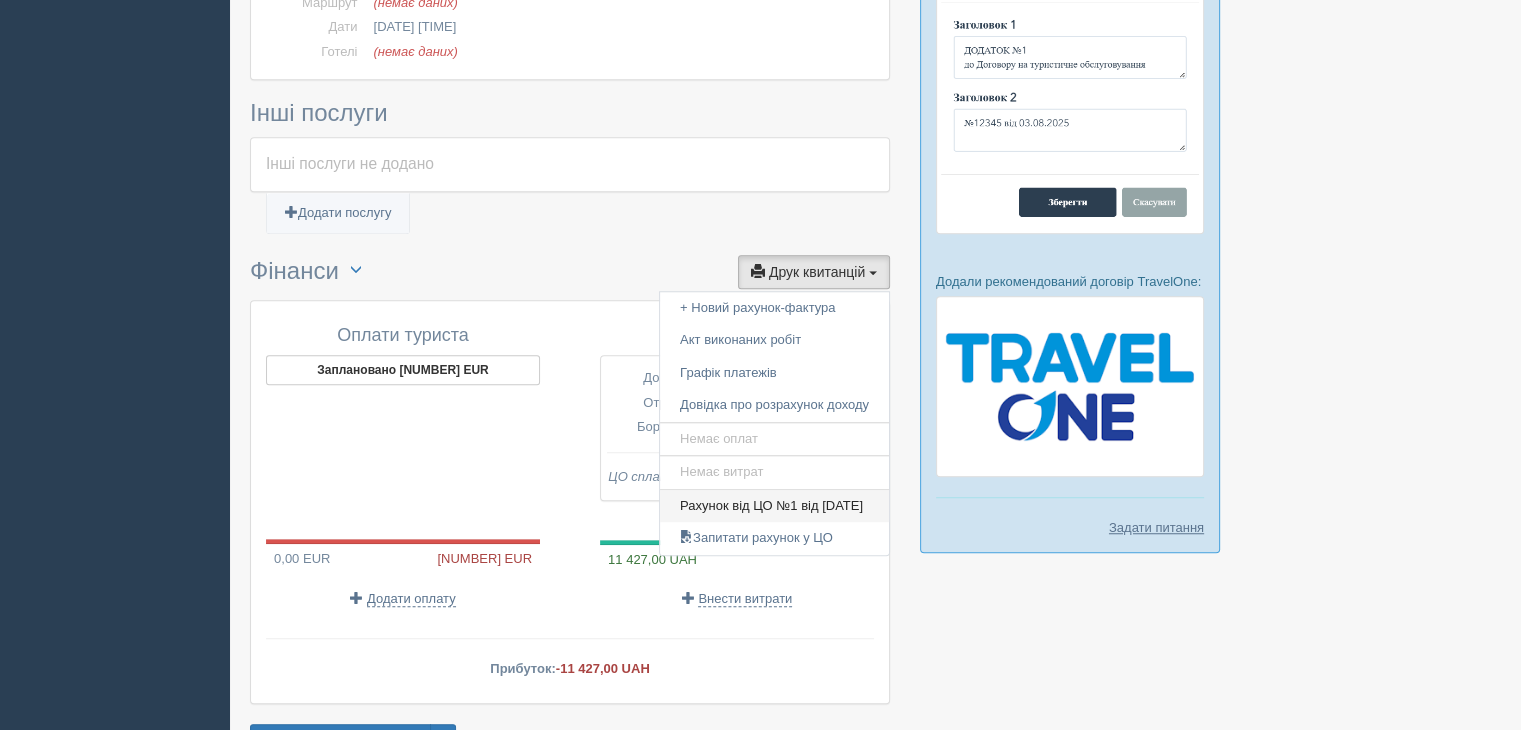 click on "Рахунок від ЦО №1 від 22.05.2025" at bounding box center (774, 506) 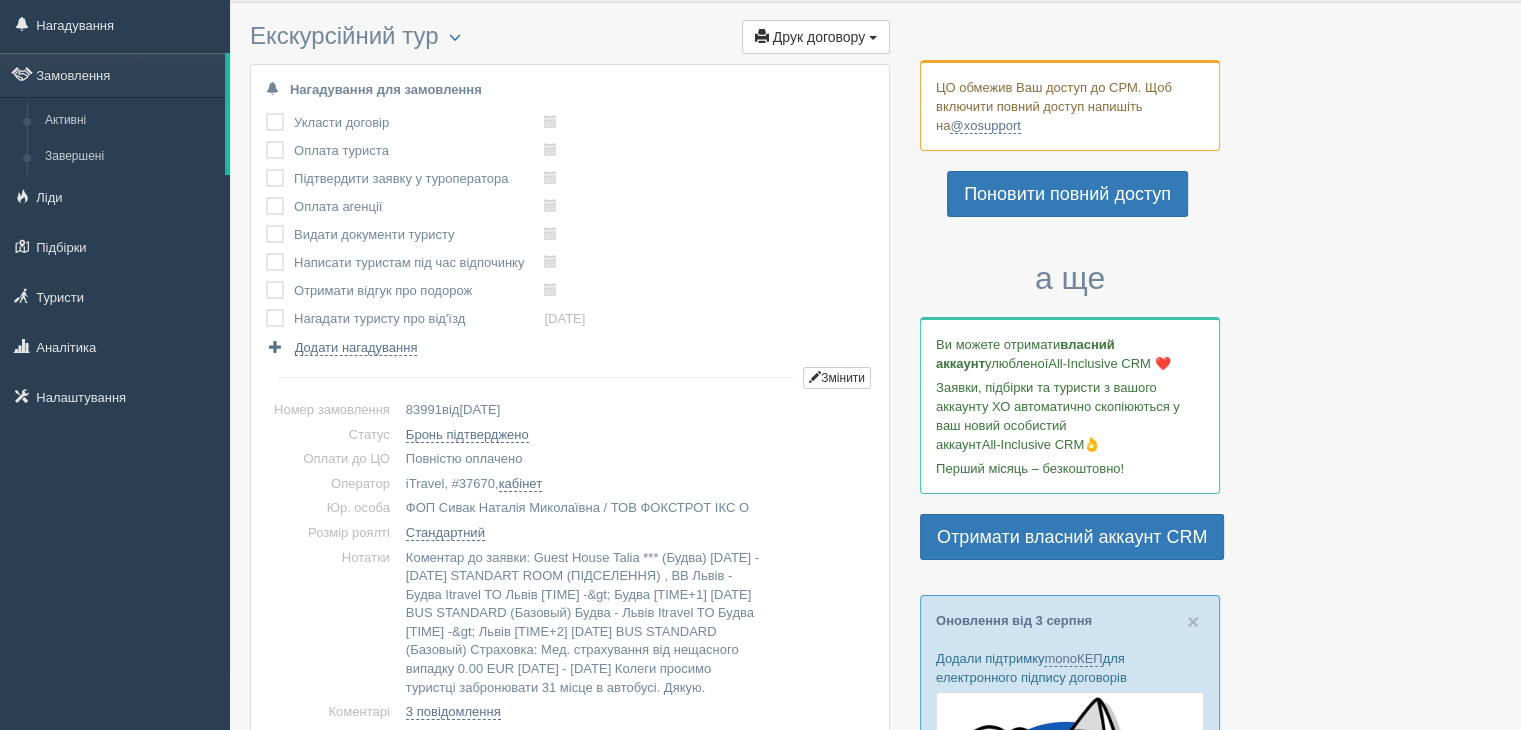 scroll, scrollTop: 0, scrollLeft: 0, axis: both 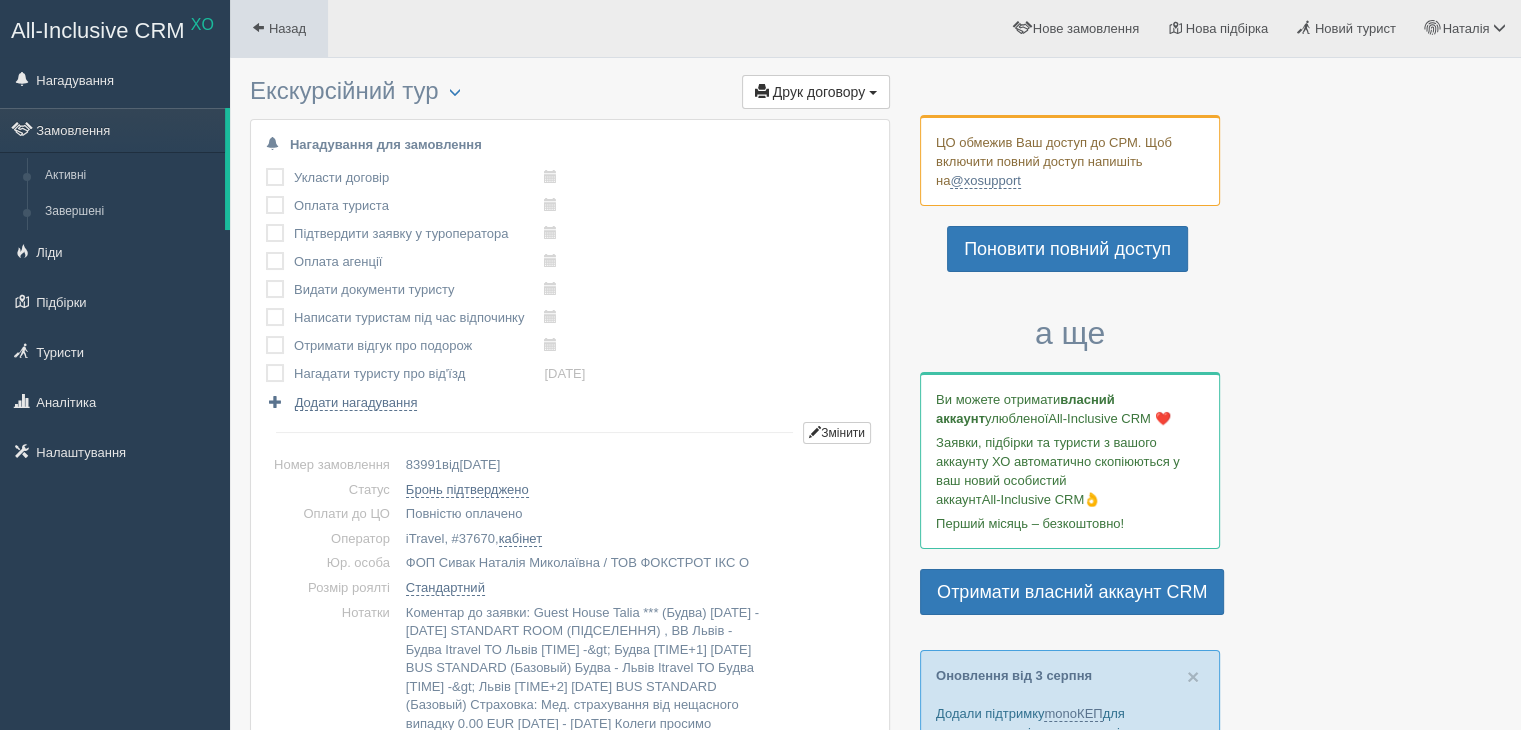 click at bounding box center [258, 27] 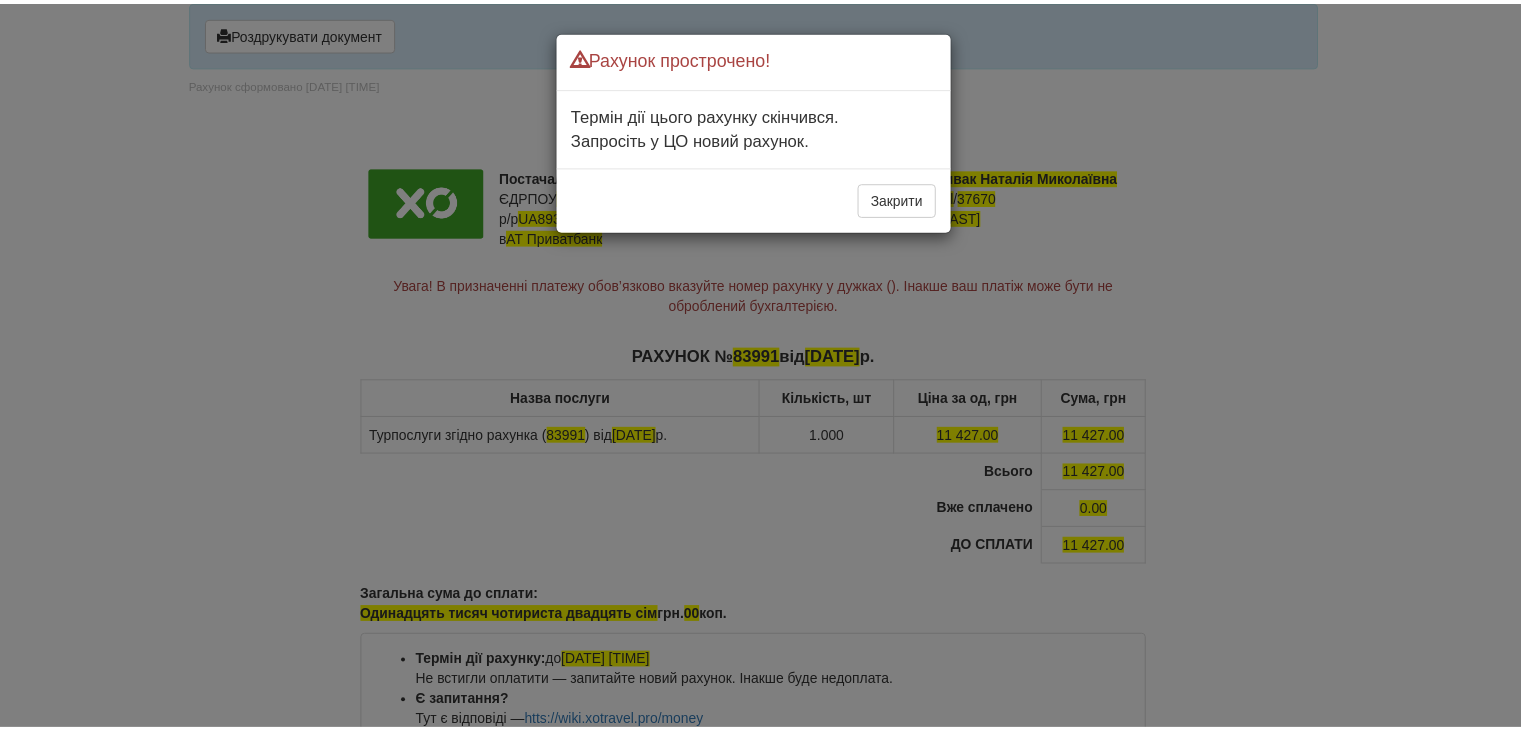 scroll, scrollTop: 0, scrollLeft: 0, axis: both 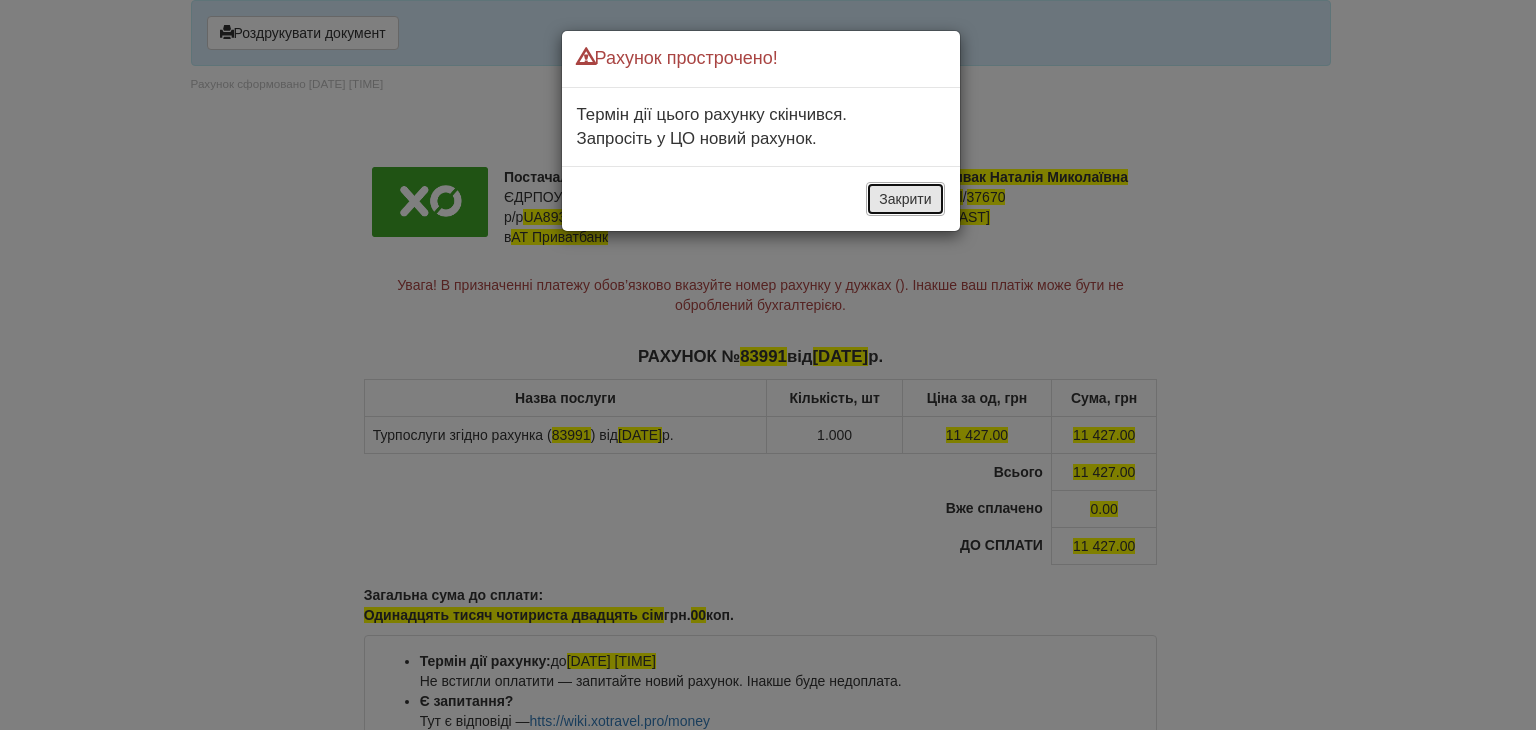 click on "Закрити" at bounding box center [905, 199] 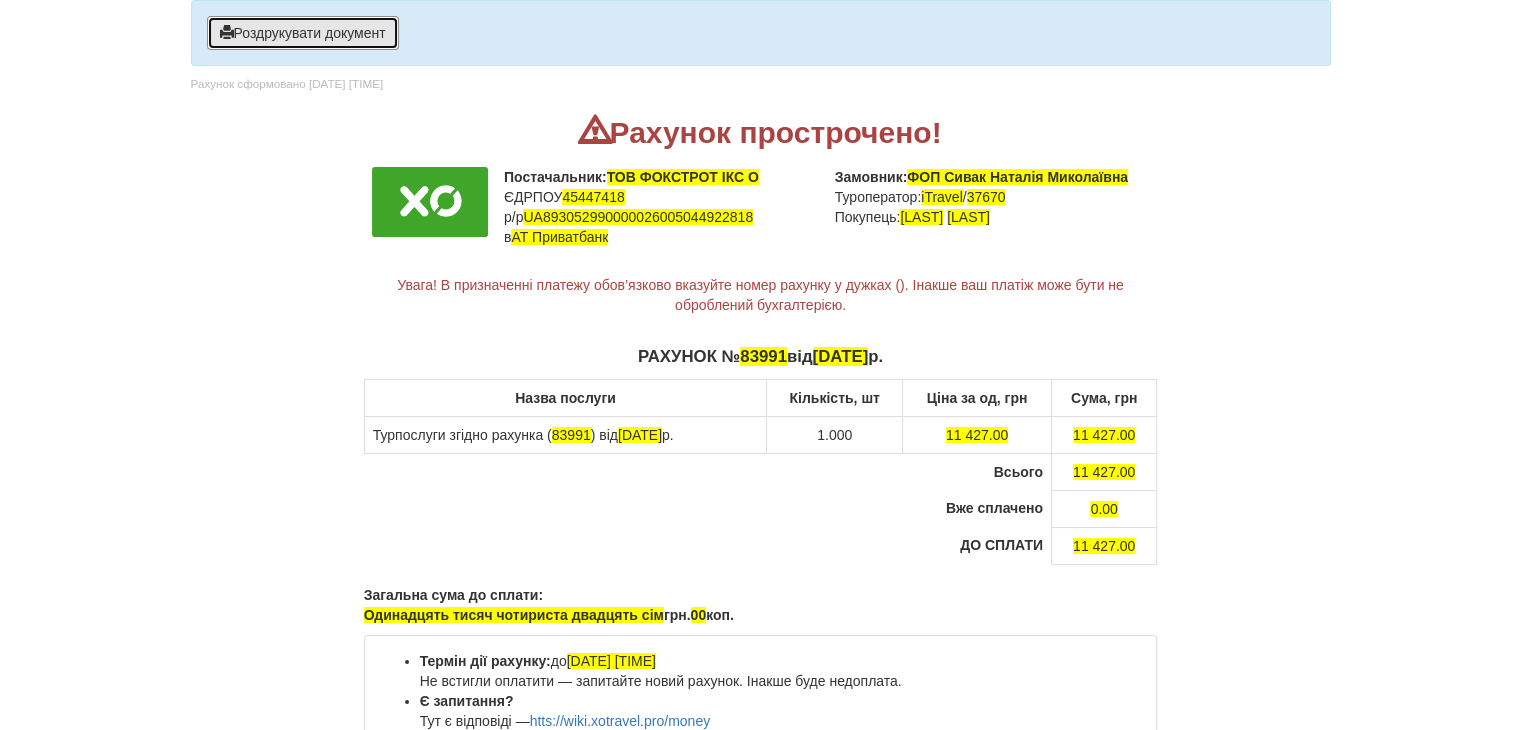 drag, startPoint x: 276, startPoint y: 38, endPoint x: 1117, endPoint y: 647, distance: 1038.3458 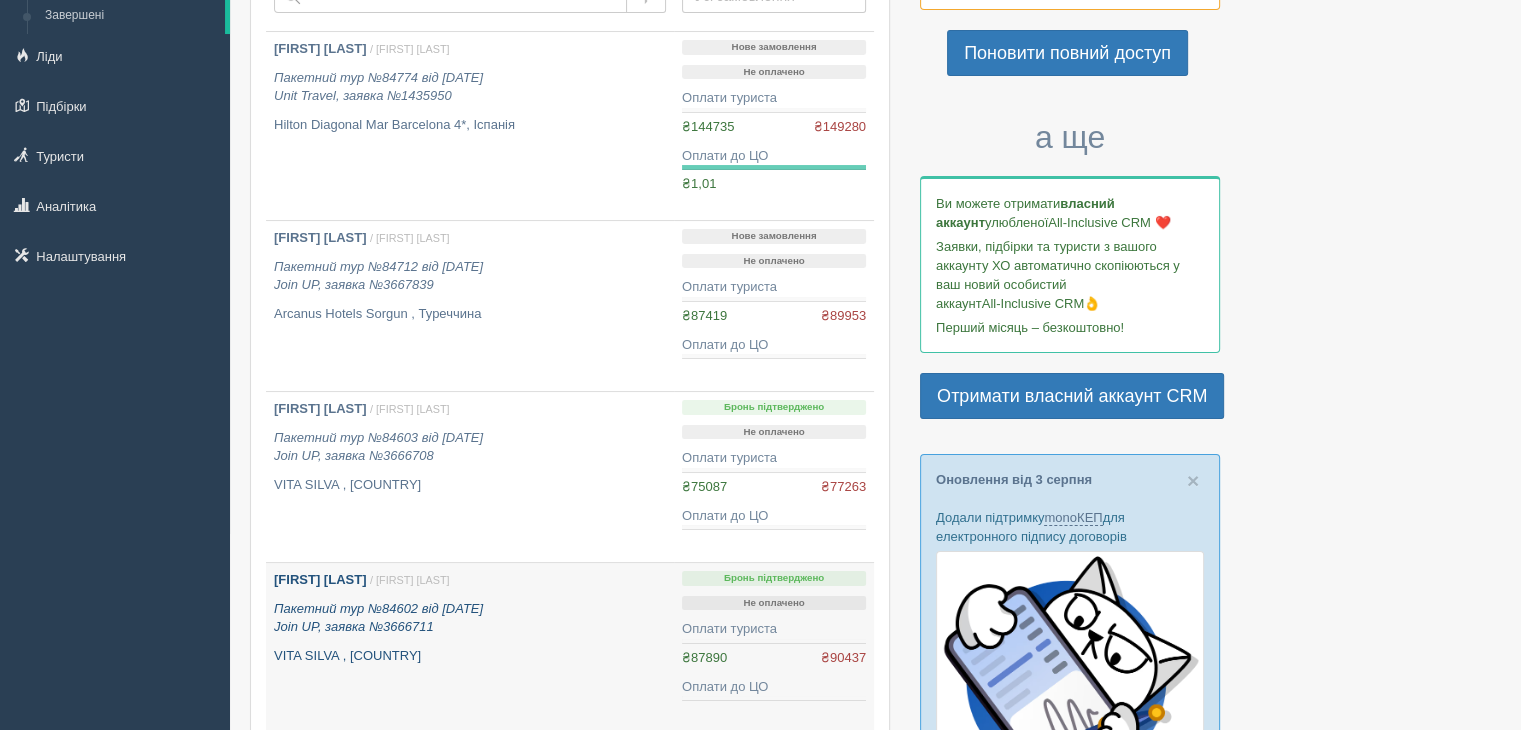 scroll, scrollTop: 300, scrollLeft: 0, axis: vertical 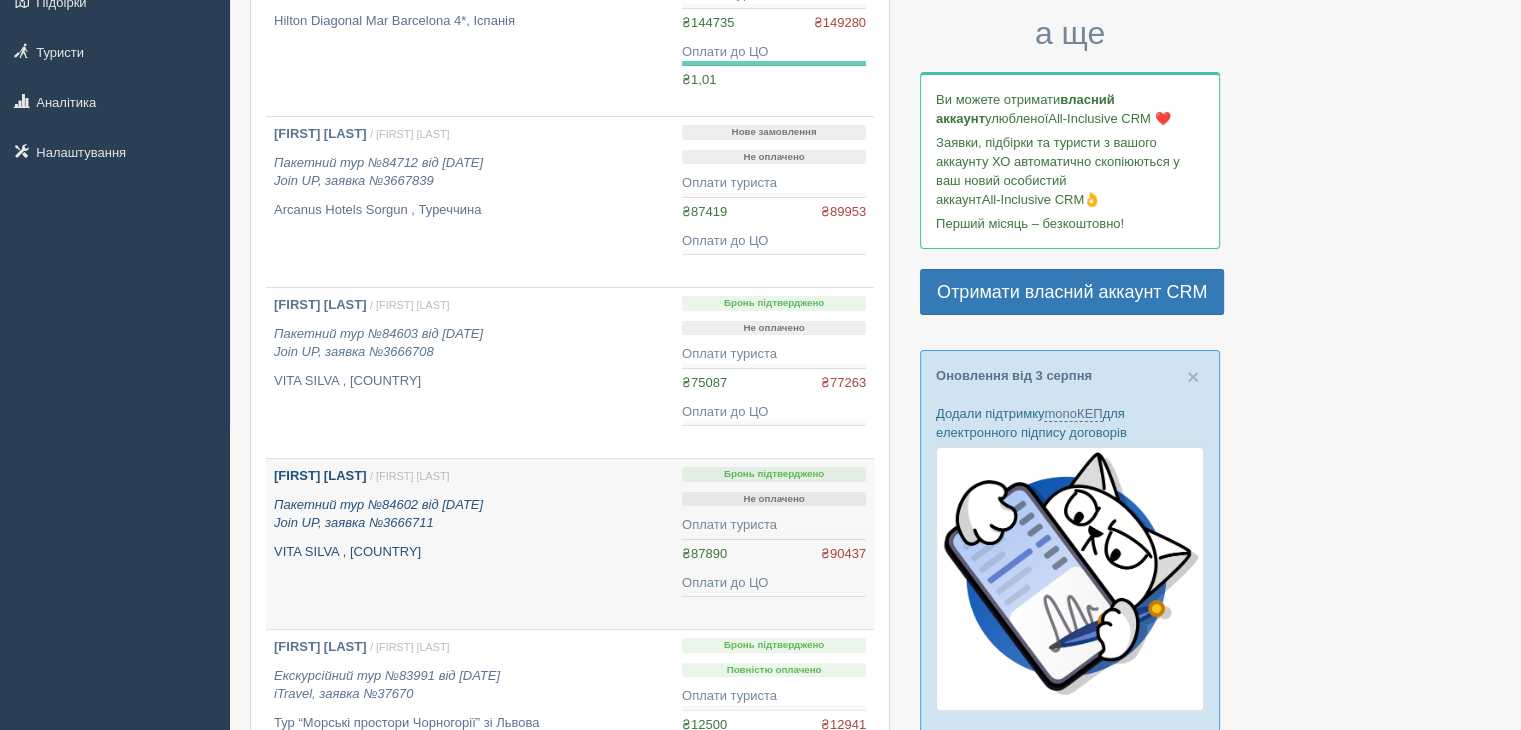 click on "Пакетний тур №84602 від [DATE]
Join UP, заявка №3666711" at bounding box center [470, 514] 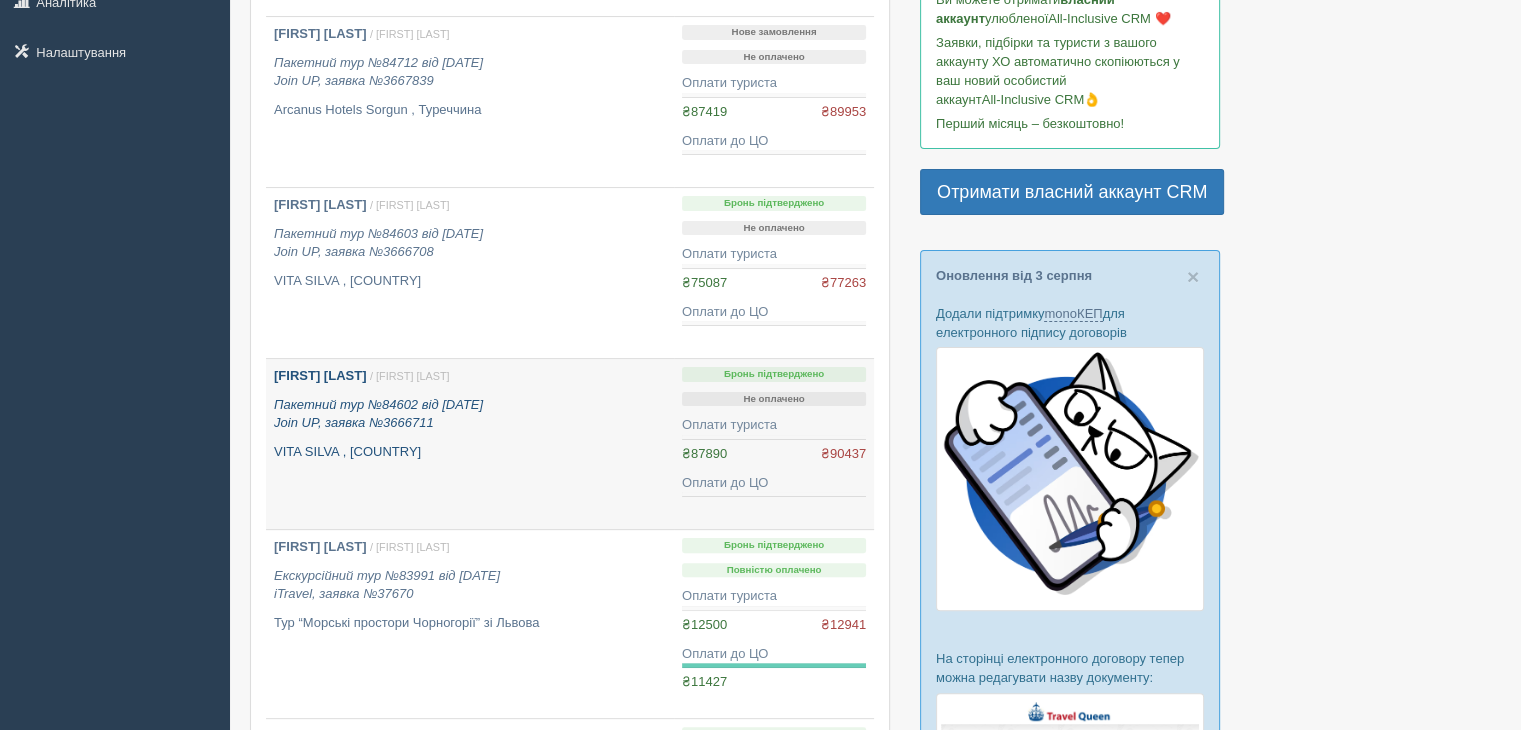 click on "VITA SILVA , [COUNTRY]" at bounding box center [470, 452] 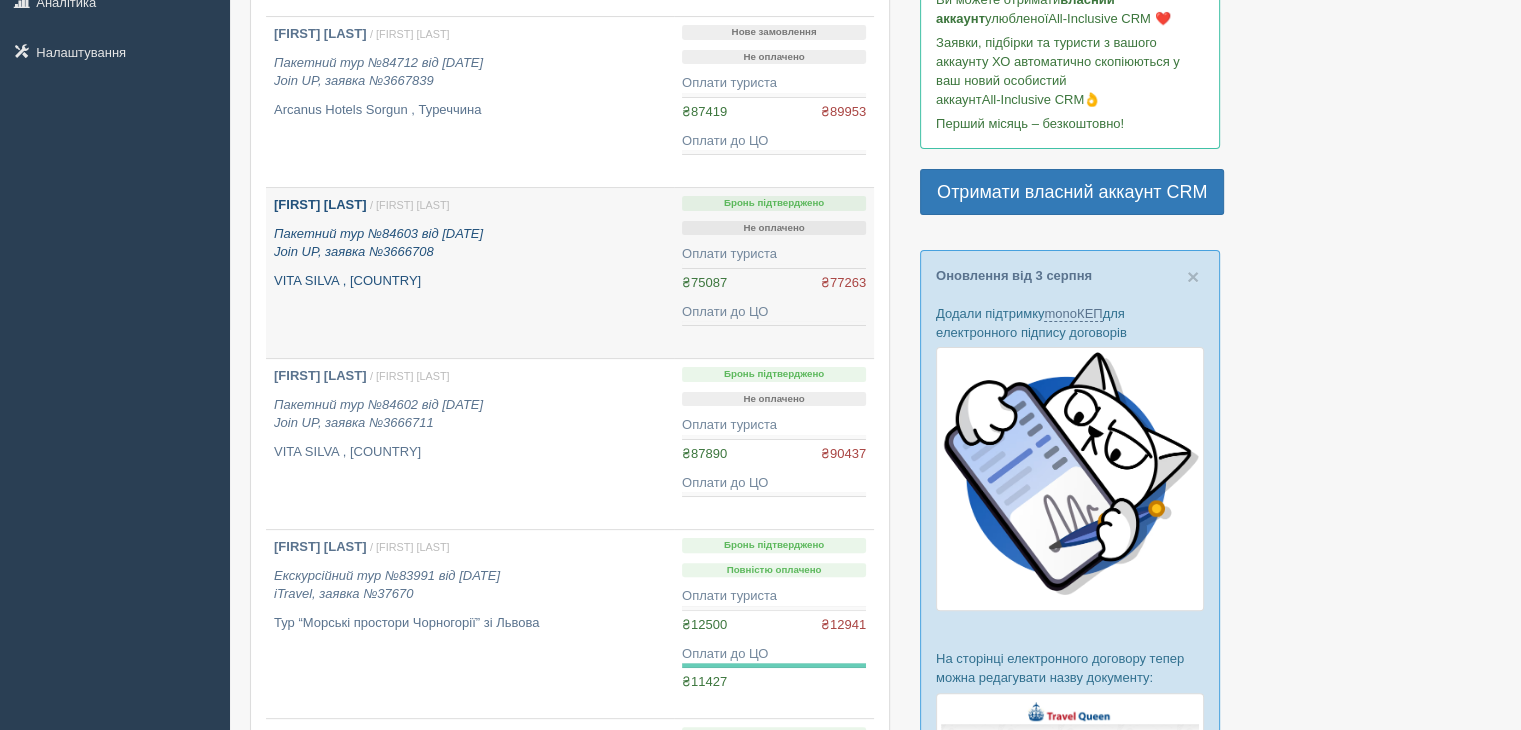 click on "Пакетний тур №84603 від 23.05.2025
Join UP, заявка №3666708" at bounding box center (470, 243) 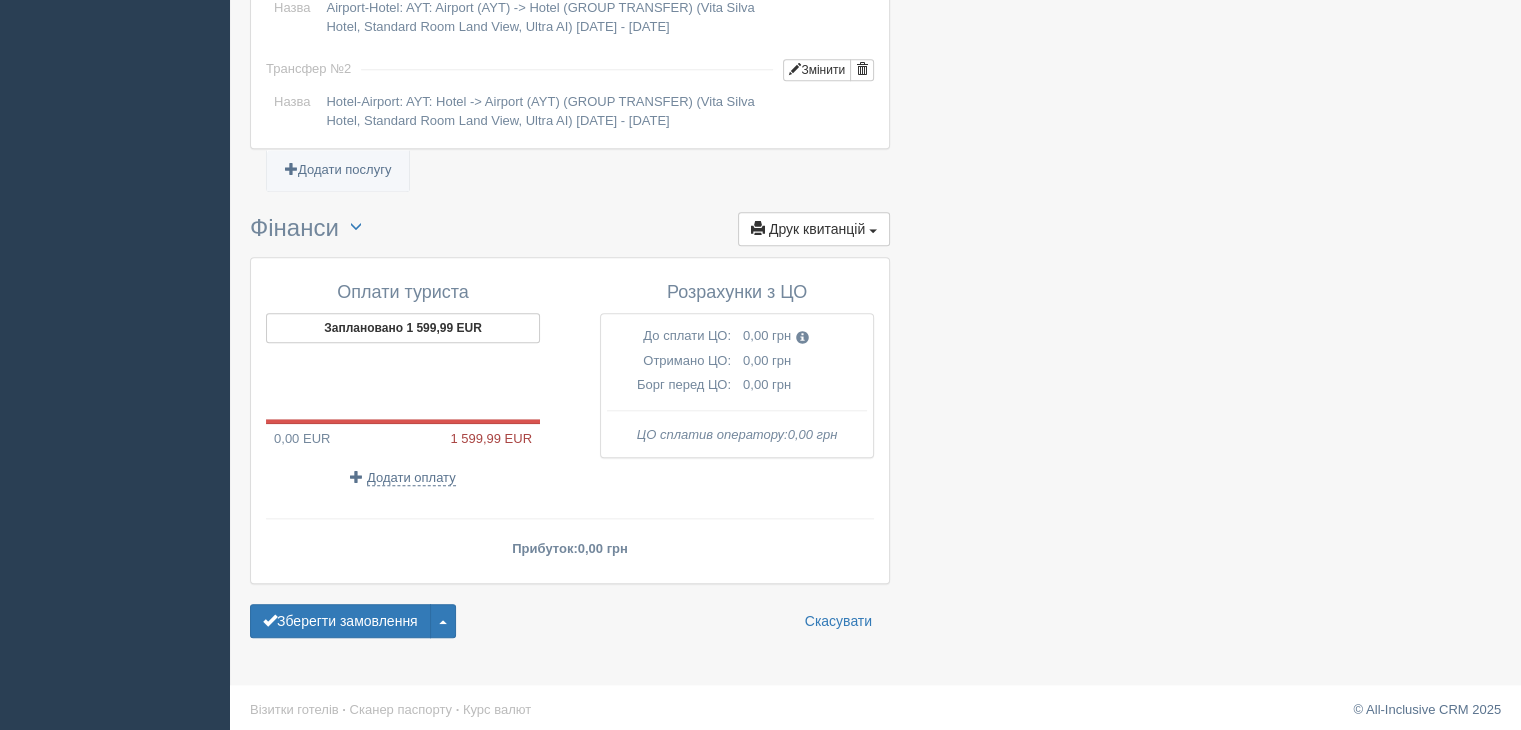 scroll, scrollTop: 2061, scrollLeft: 0, axis: vertical 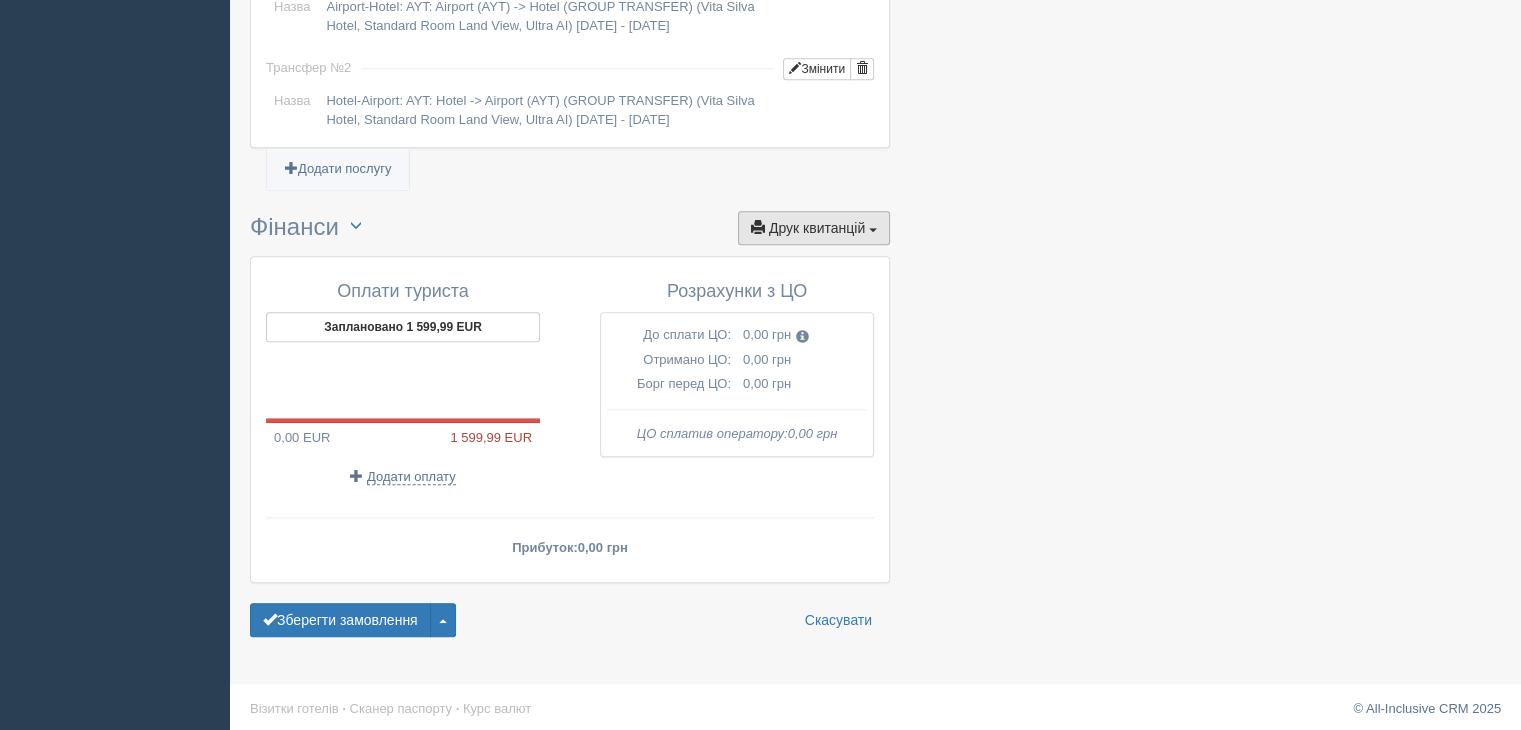 click on "Друк квитанцій" at bounding box center [817, 228] 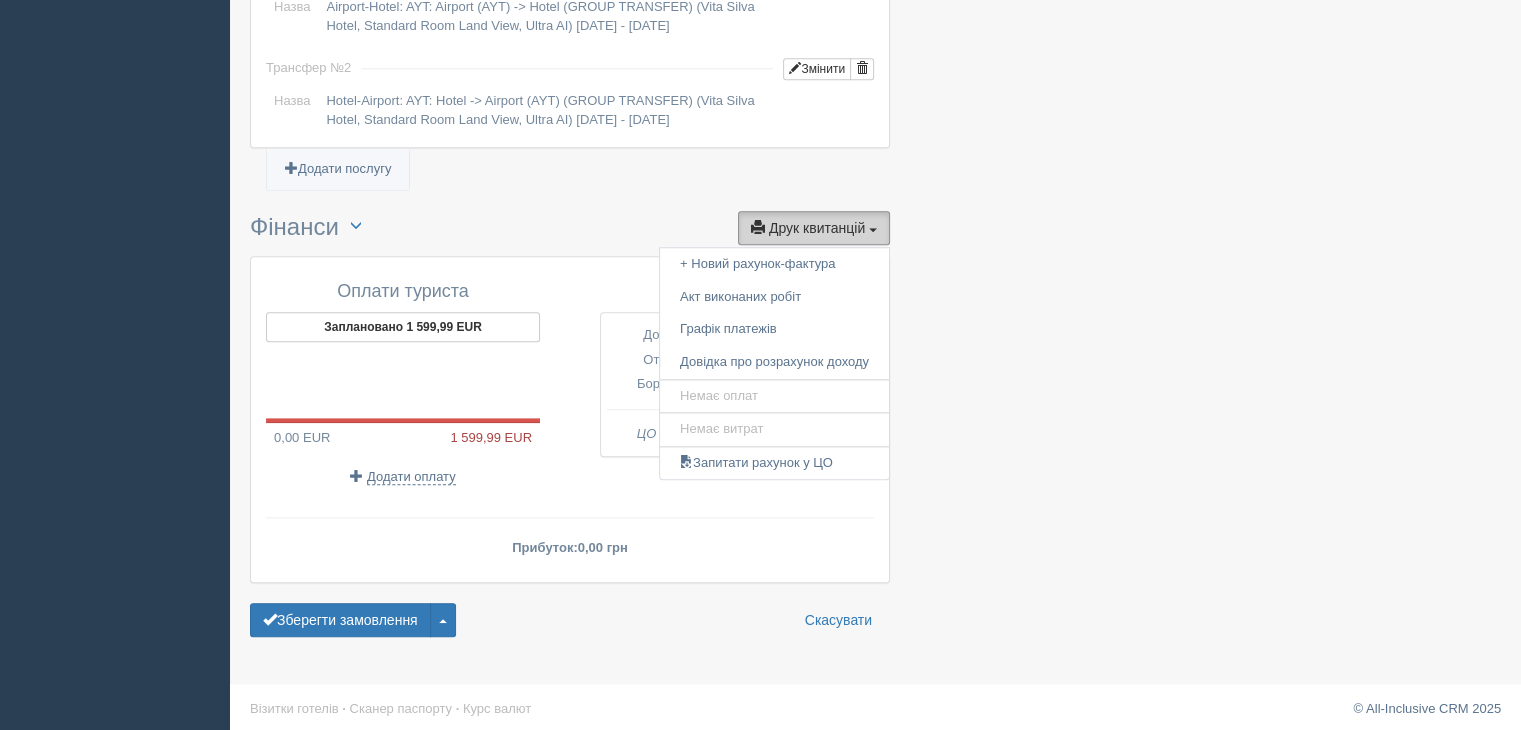 click on "Друк квитанцій" at bounding box center (817, 228) 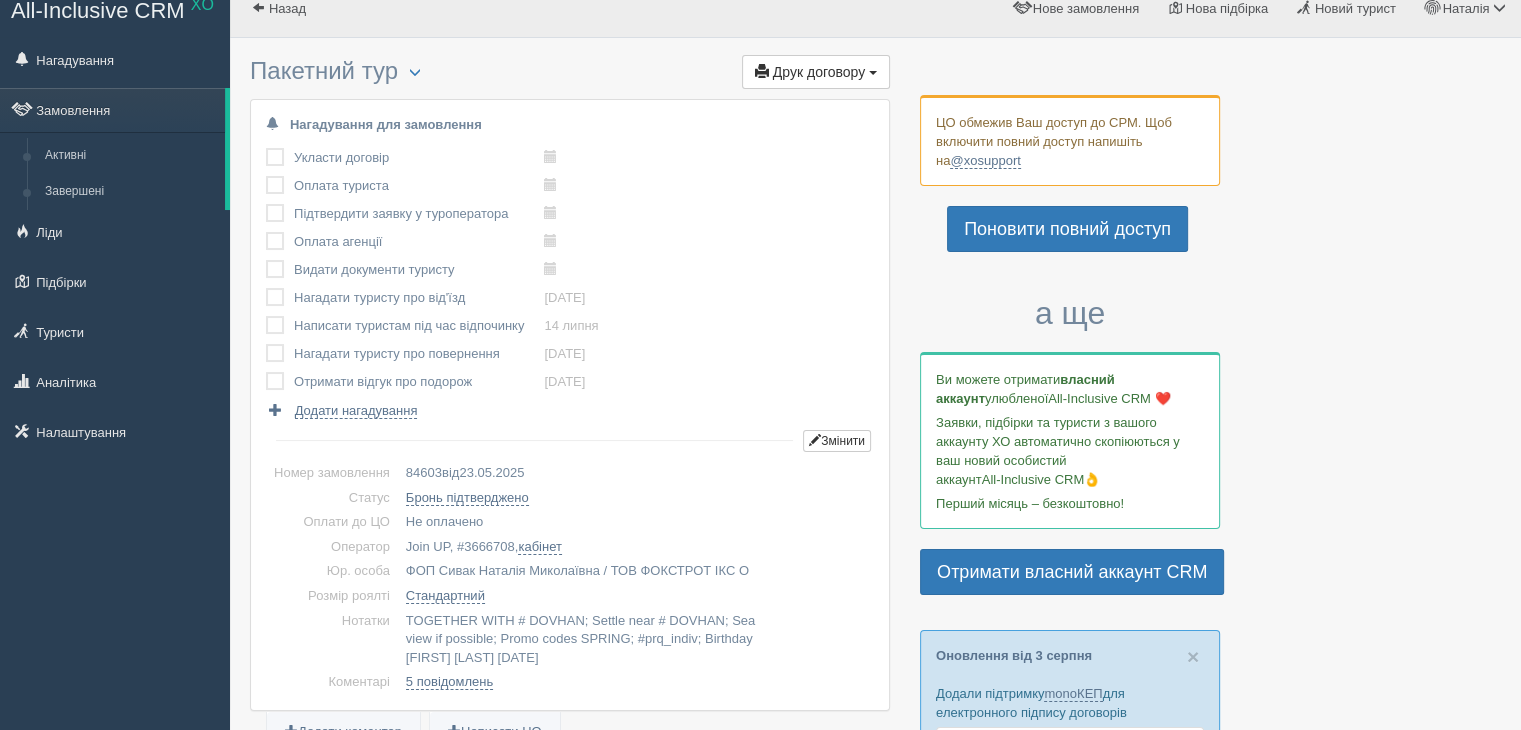scroll, scrollTop: 0, scrollLeft: 0, axis: both 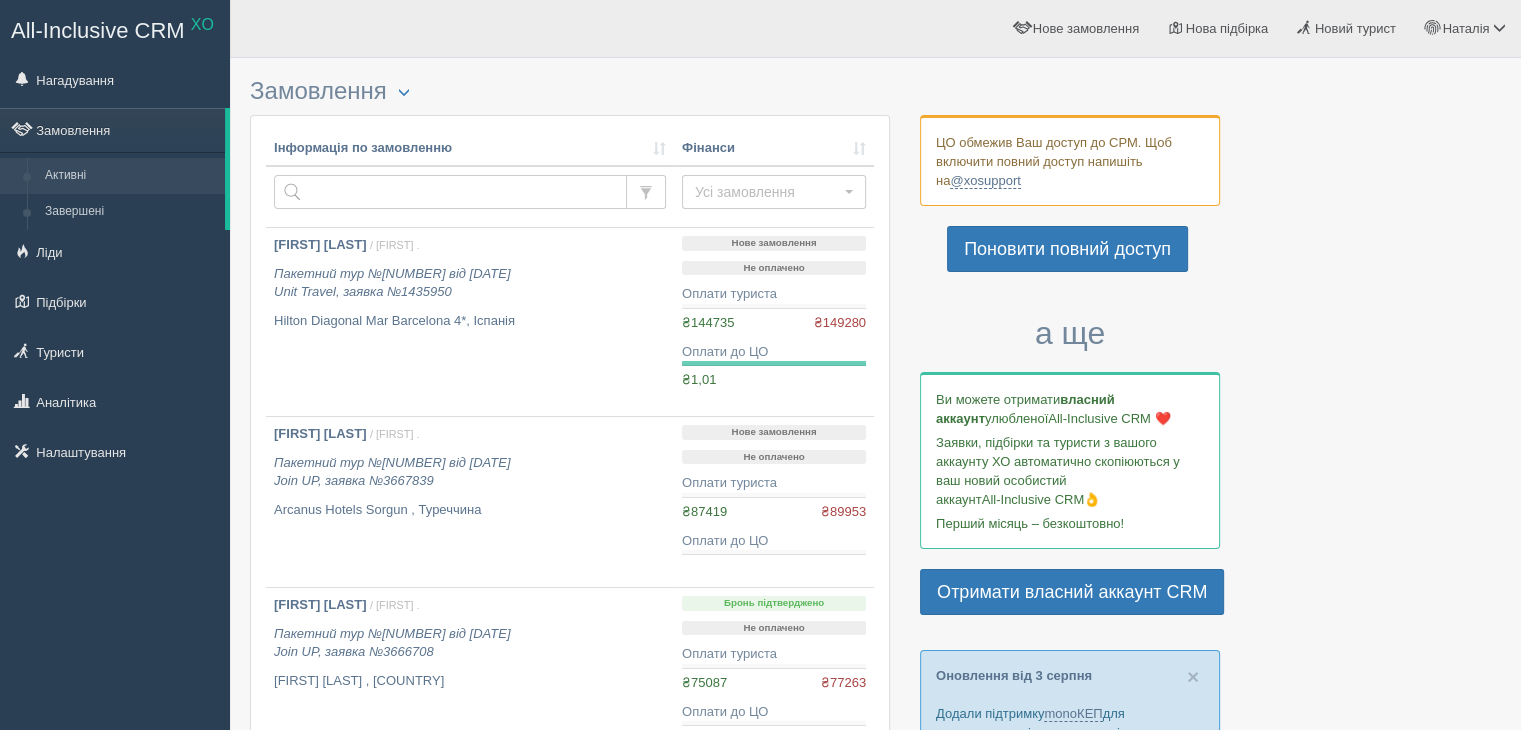 click on "All-Inclusive CRM
XO
Нагадування
Замовлення
Активні
Завершені" at bounding box center [115, 365] 